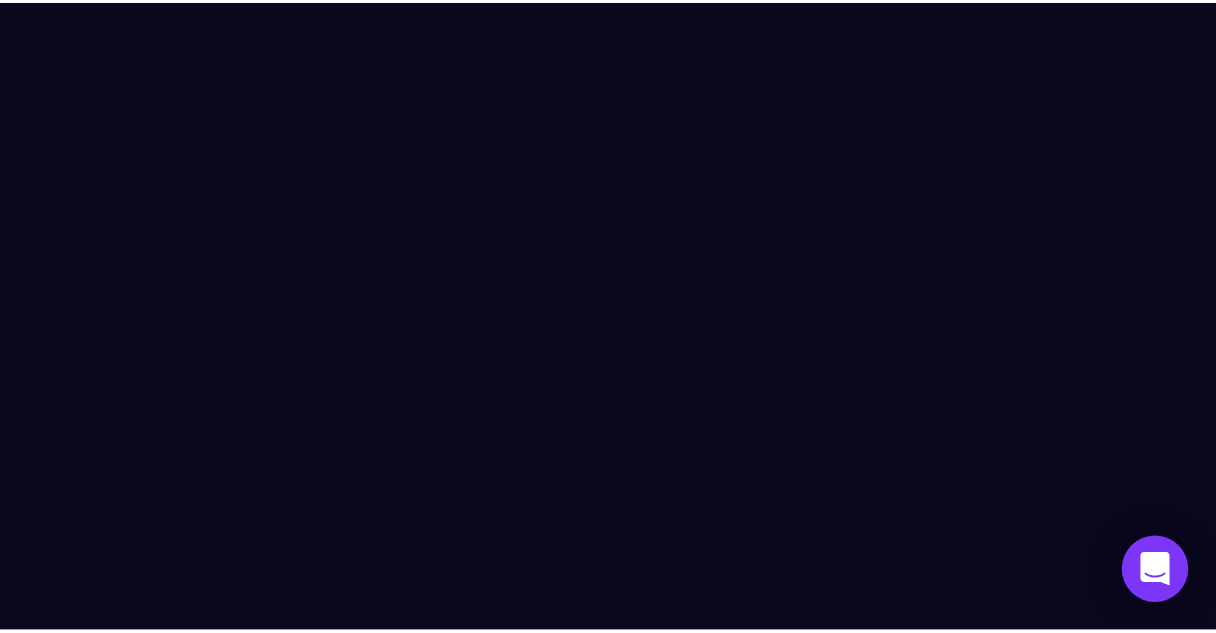 scroll, scrollTop: 0, scrollLeft: 0, axis: both 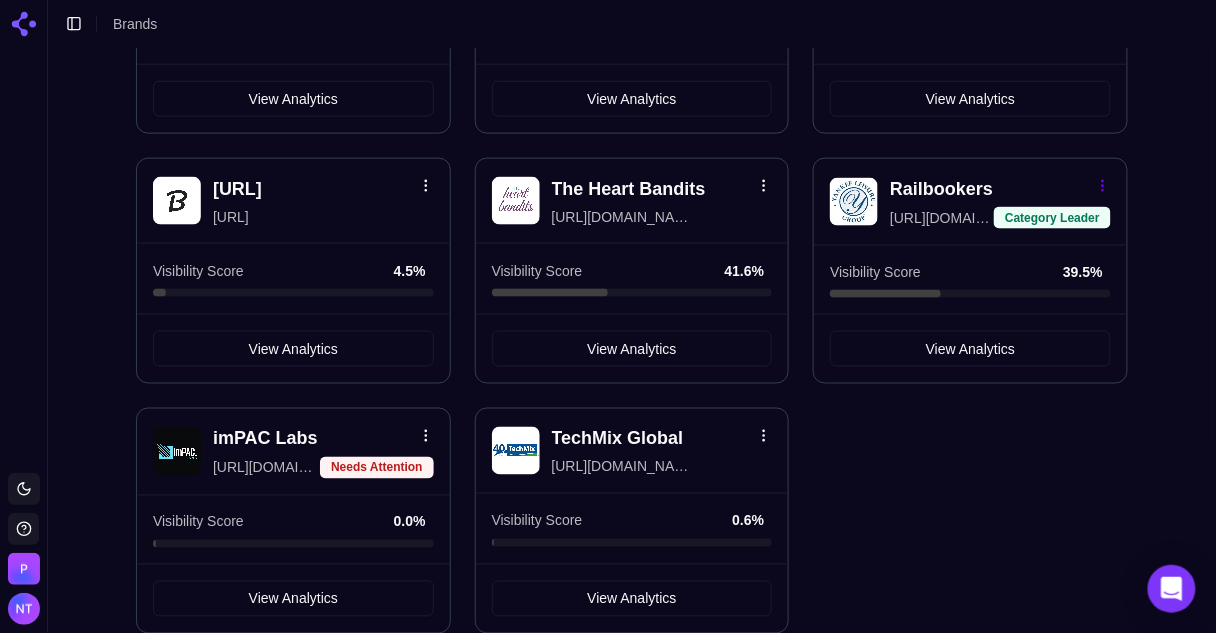 click on "Toggle theme Perrill   Toggle Sidebar Brands Brand Analytics Track and analyze your brand performance across different metrics Add Brand BestRx https://bestrx.com Visibility Score 30.7 % View Analytics Western Reserve Pure Water https://westernreservewater.com Category Leader Visibility Score 13.7 % View Analytics AQUALIS https://aqualisco.com Visibility Score 7.9 % View Analytics Arkose Labs https://arkoselabs.com Visibility Score 10.3 % View Analytics InvestNext https://investnext.com Category Leader Visibility Score 36.3 % View Analytics Capital International https://capital-iom.com Needs Attention Visibility Score 0.0 % View Analytics Smallest.ai https://smallest.ai Visibility Score 4.5 % View Analytics The Heart Bandits https://theheartbandits.com Visibility Score 41.6 % View Analytics Railbookers https://railbookersgroup.com Category Leader Visibility Score 39.5 % View Analytics imPAC Labs https://impac.io Needs Attention Visibility Score 0.0 % View Analytics TechMix Global 0.6 % Edit Edit" at bounding box center (608, 56) 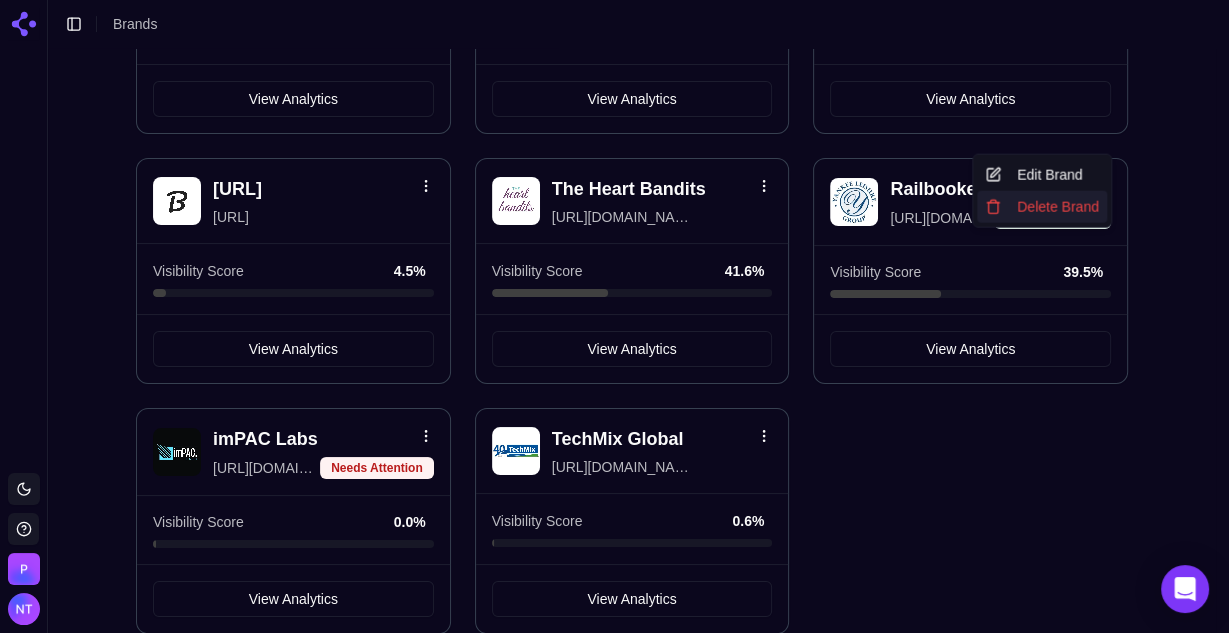 click on "Delete Brand" at bounding box center (1042, 207) 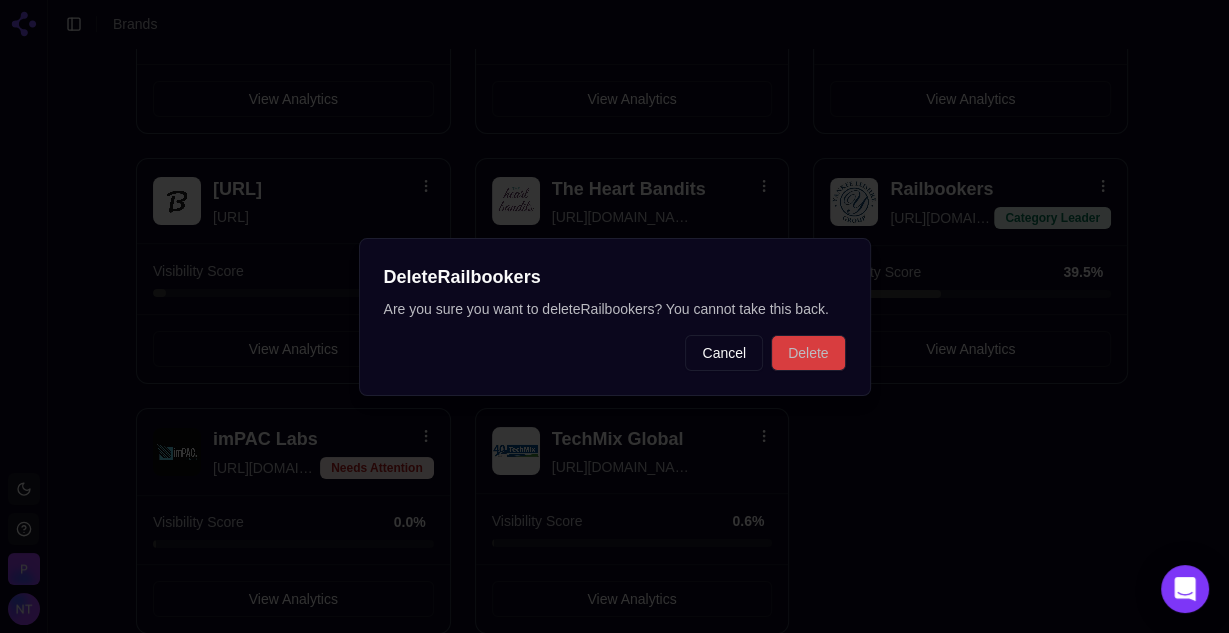 click on "Delete" at bounding box center [808, 353] 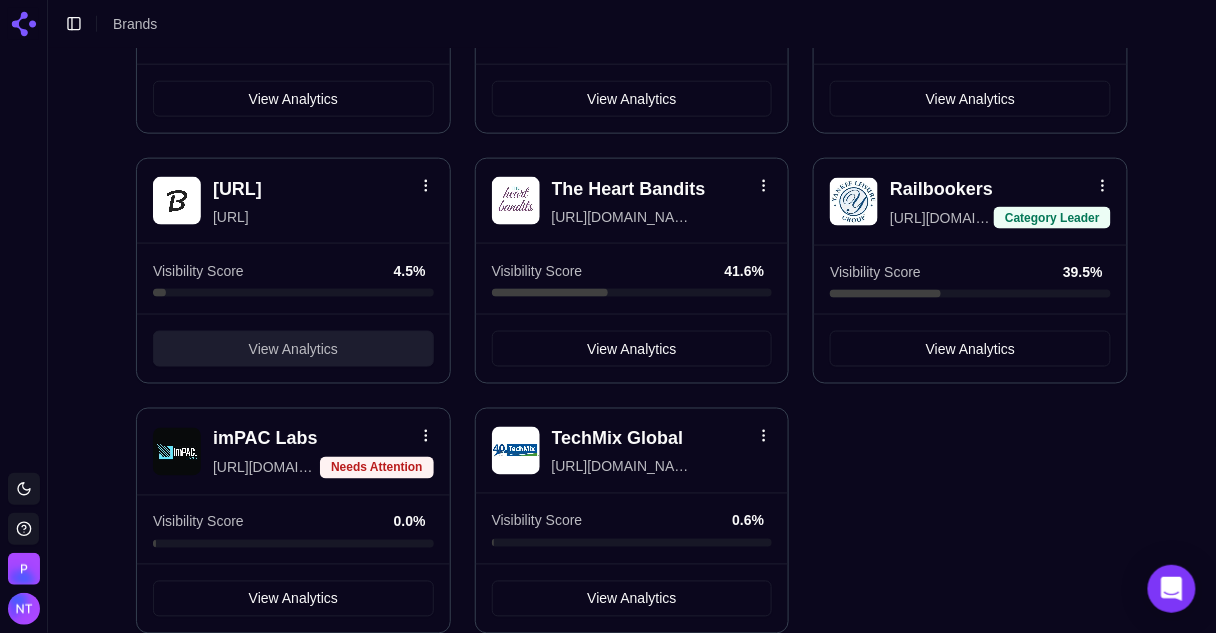 click on "View Analytics" at bounding box center [293, 349] 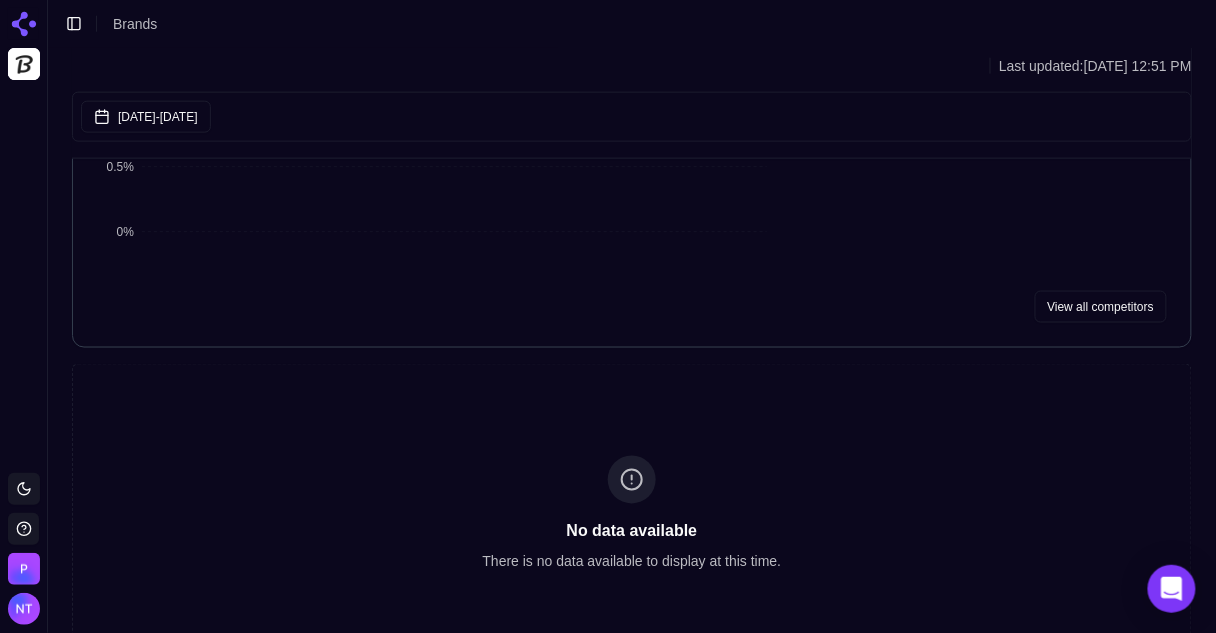 scroll, scrollTop: 0, scrollLeft: 0, axis: both 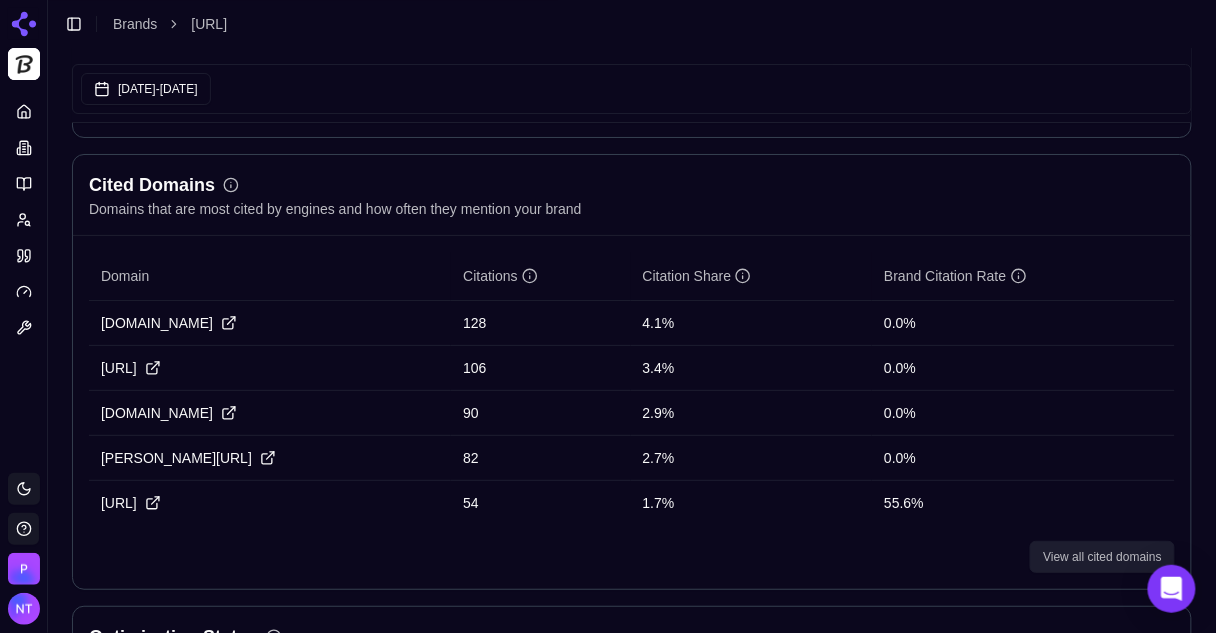 click on "View all cited domains" at bounding box center [1102, 557] 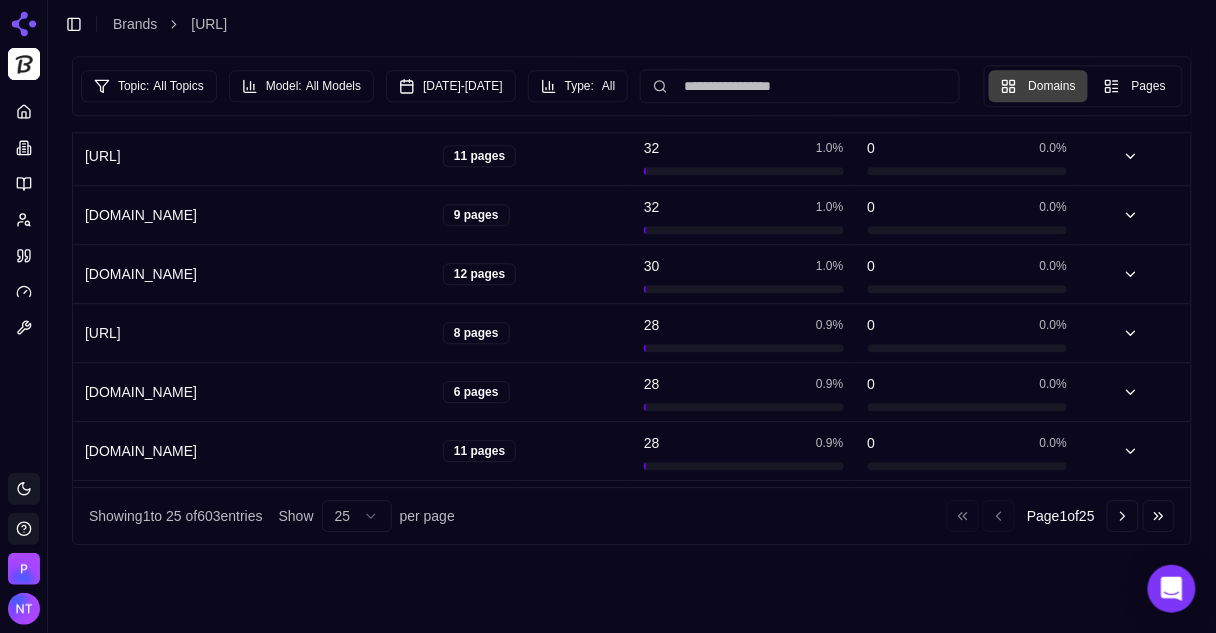 scroll, scrollTop: 0, scrollLeft: 0, axis: both 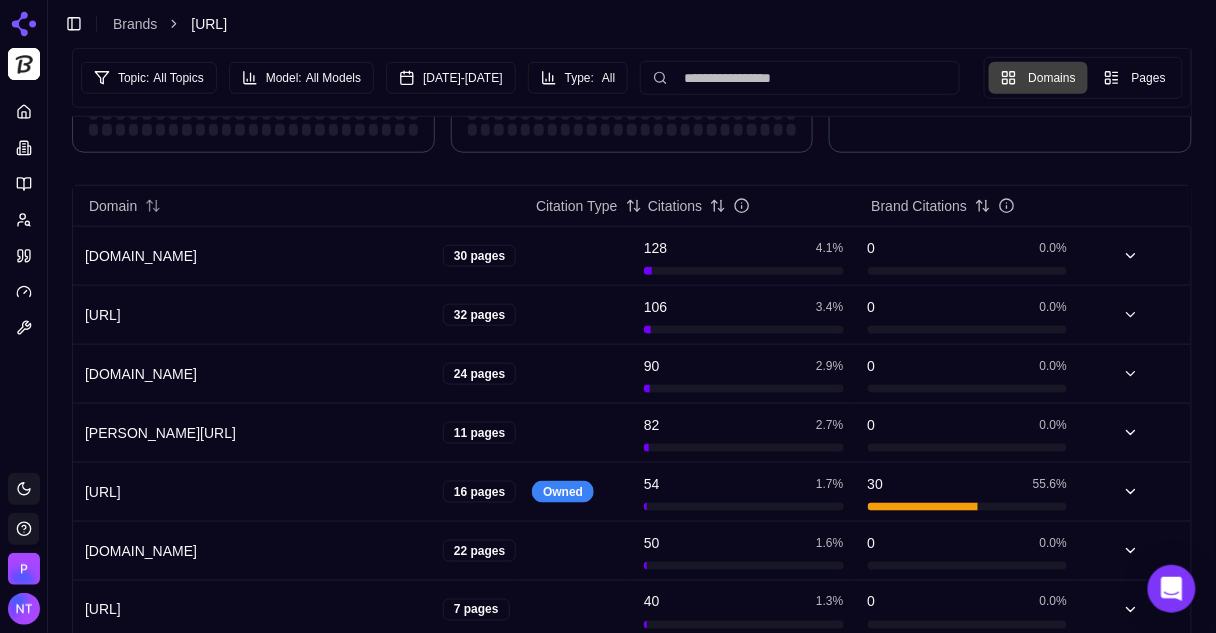 click on "Smallest.ai" at bounding box center (209, 24) 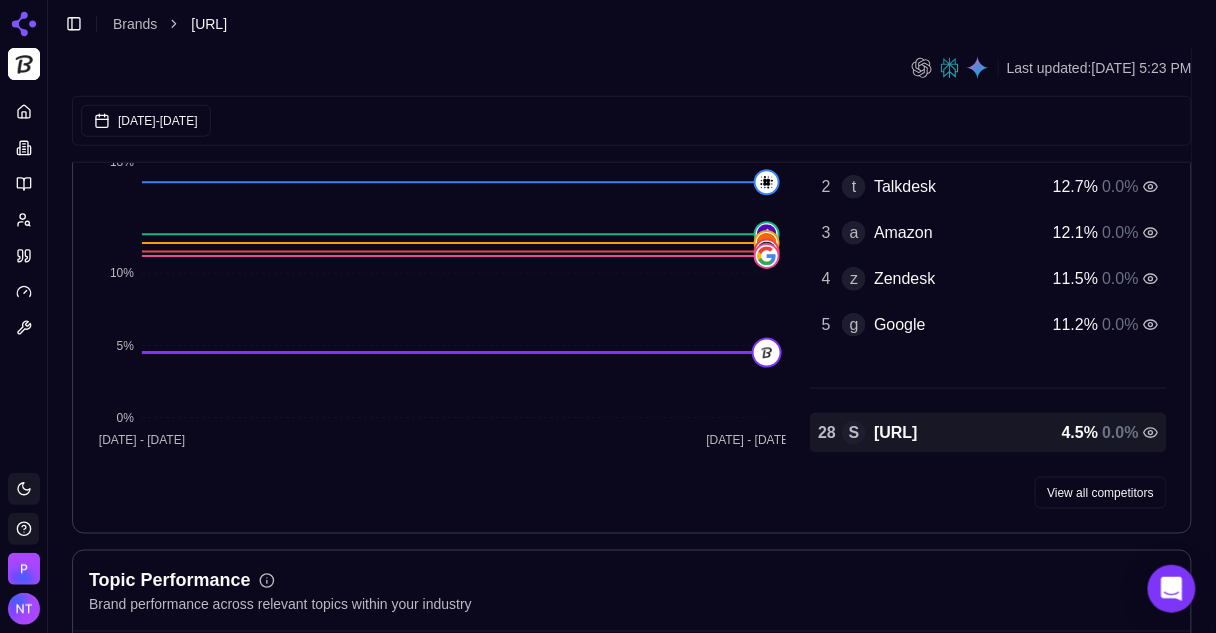 scroll, scrollTop: 0, scrollLeft: 0, axis: both 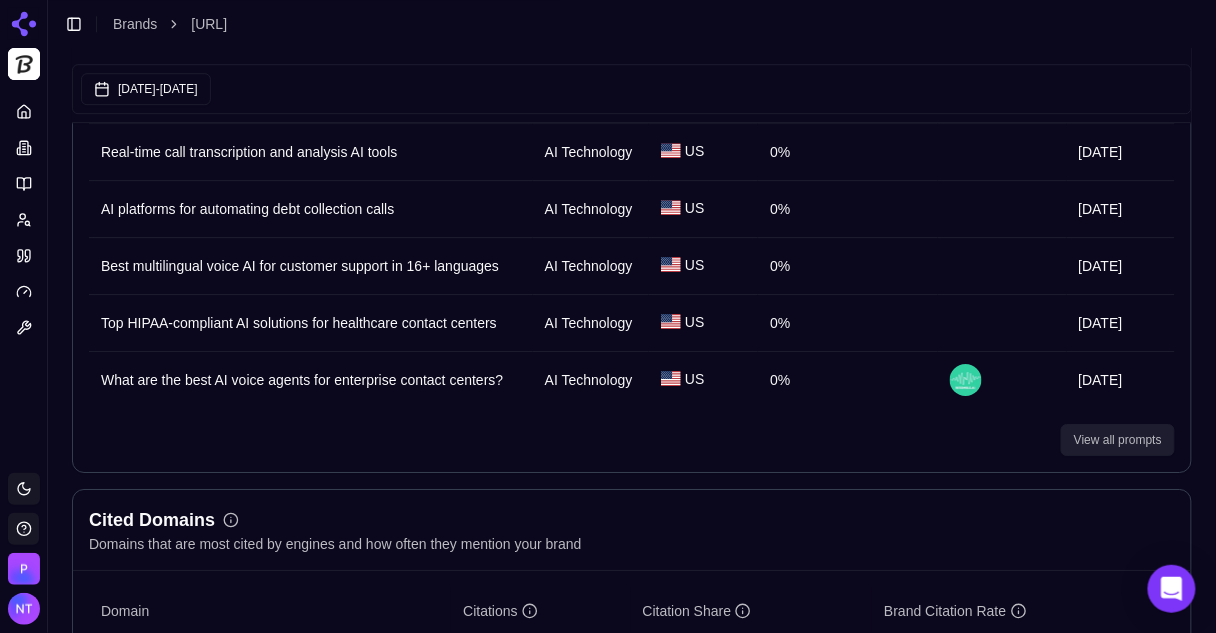 click on "View all prompts" at bounding box center [1118, 440] 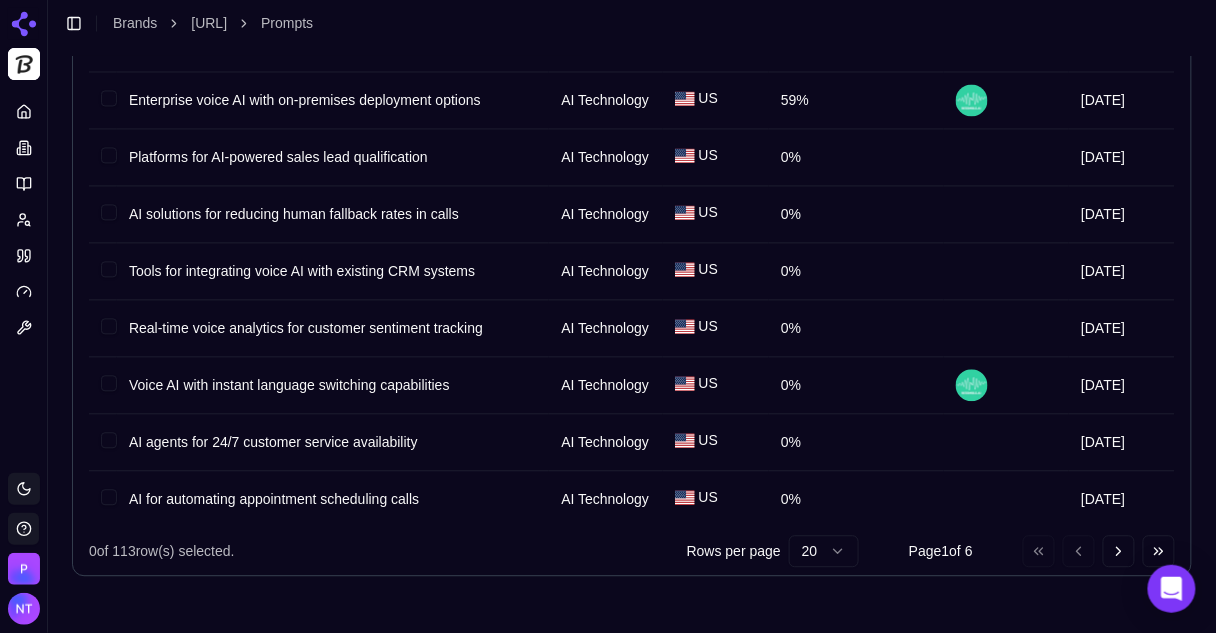 scroll, scrollTop: 0, scrollLeft: 0, axis: both 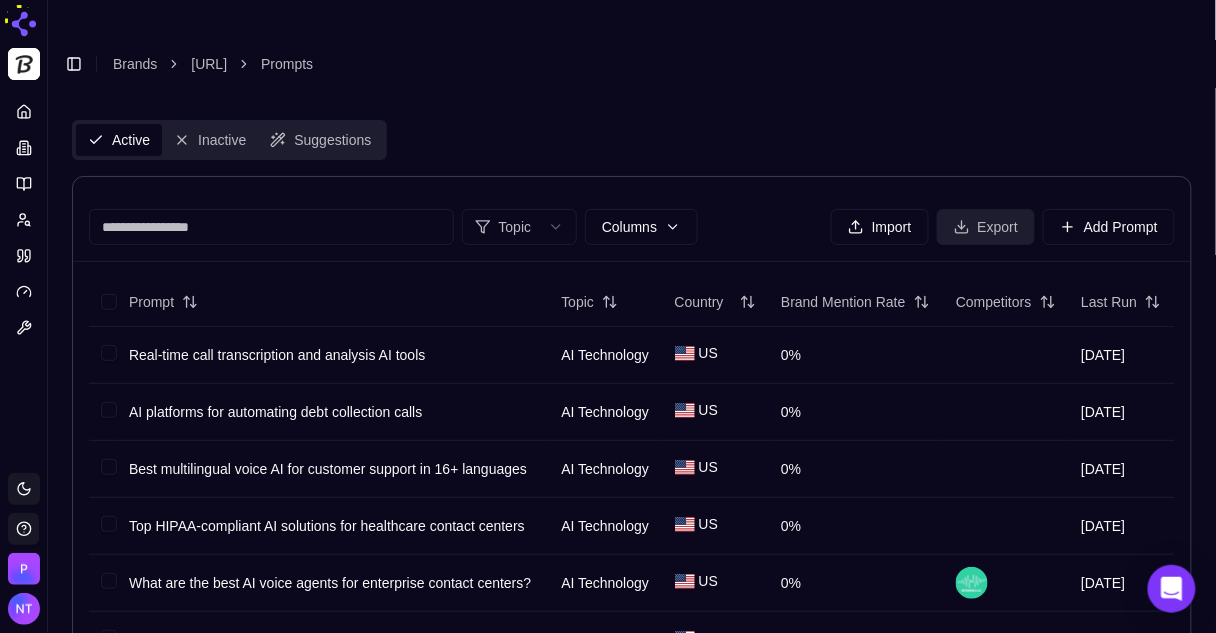 click on "Export" at bounding box center [986, 227] 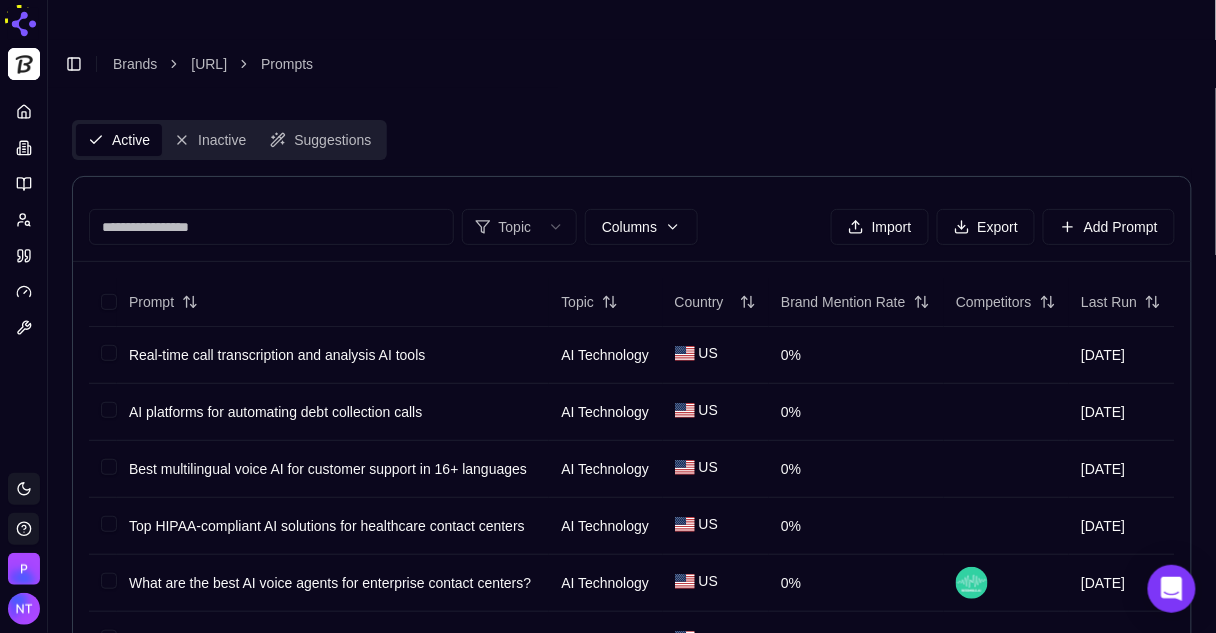 click at bounding box center [271, 227] 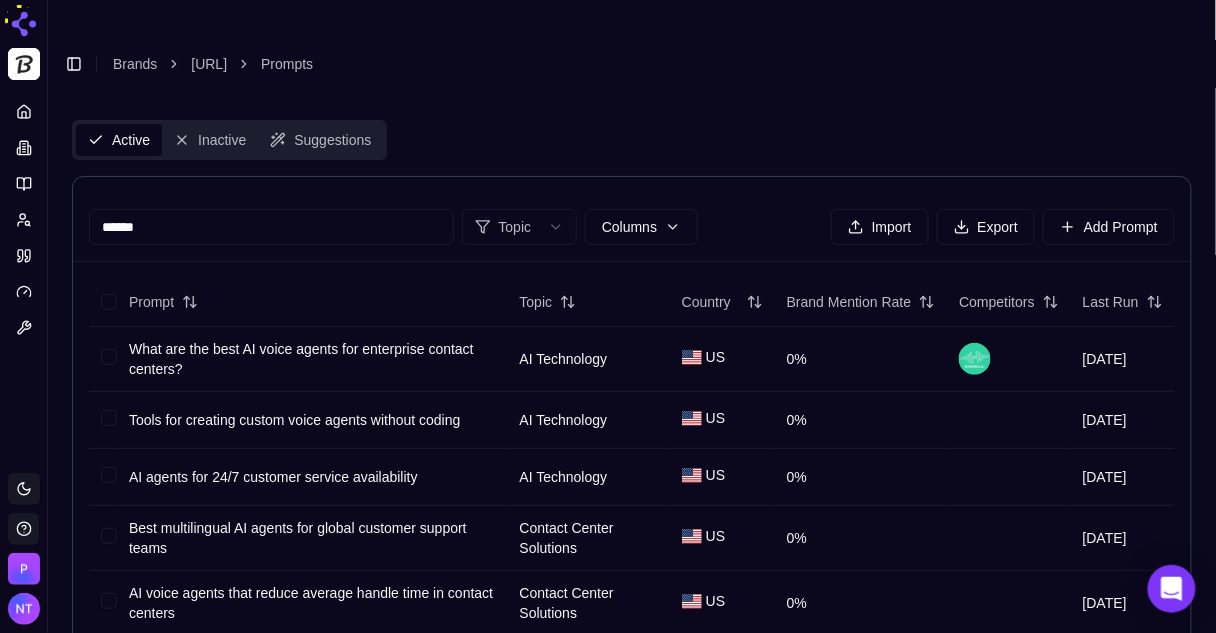 type on "******" 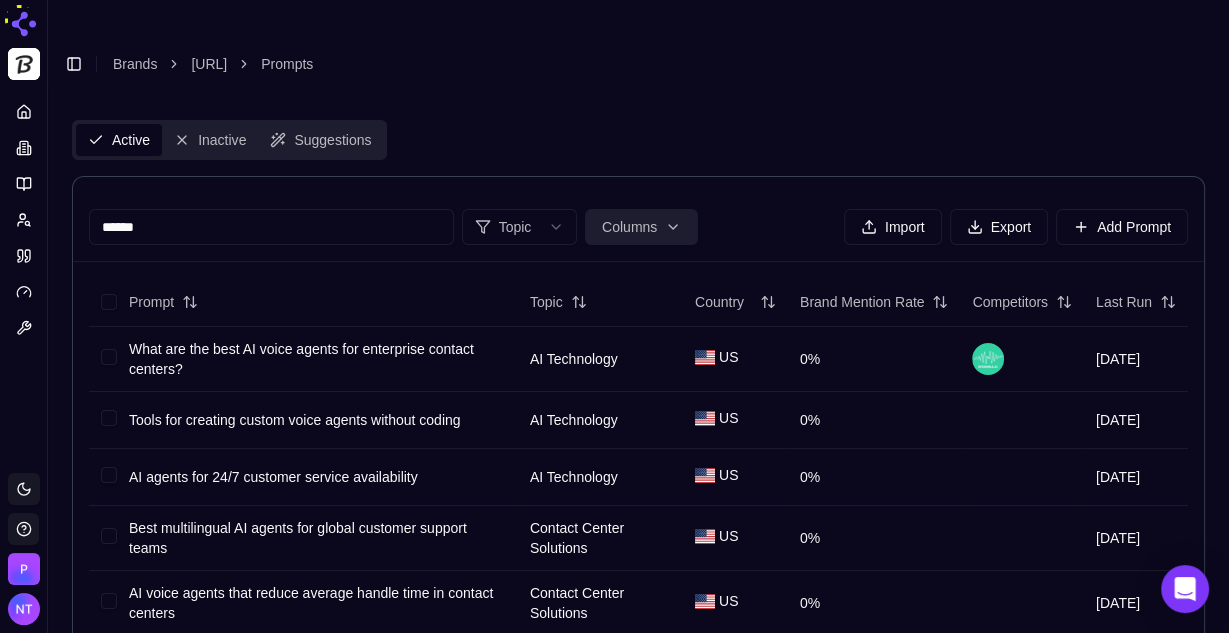 click on "Platform Toggle theme Perrill   Toggle Sidebar Brands Smallest.ai Prompts Active Inactive Suggestions ****** Topic Columns Import Export Add Prompt Prompt Topic Country Brand Mention Rate Competitors Last Run What are the best AI voice agents for enterprise contact centers? AI Technology US 0% 7/8/2025 Tools for creating custom voice agents without coding AI Technology US 0% 7/8/2025 AI agents for 24/7 customer service availability AI Technology US 0% 7/8/2025 Best multilingual AI agents for global customer support teams Contact Center Solutions US 0% 7/8/2025 AI voice agents that reduce average handle time in contact centers Contact Center Solutions US 0% 7/8/2025 AI agents that improve call connectivity rates Contact Center Solutions US 0% 7/8/2025 AI voice agents for appointment scheduling in contact centers Contact Center Solutions US 0% 7/8/2025 AI agents that minimize human fallback rates in contact centers Contact Center Solutions US 0% 7/8/2025 Contact Center Solutions US 0% 7/8/2025 US" at bounding box center (614, 622) 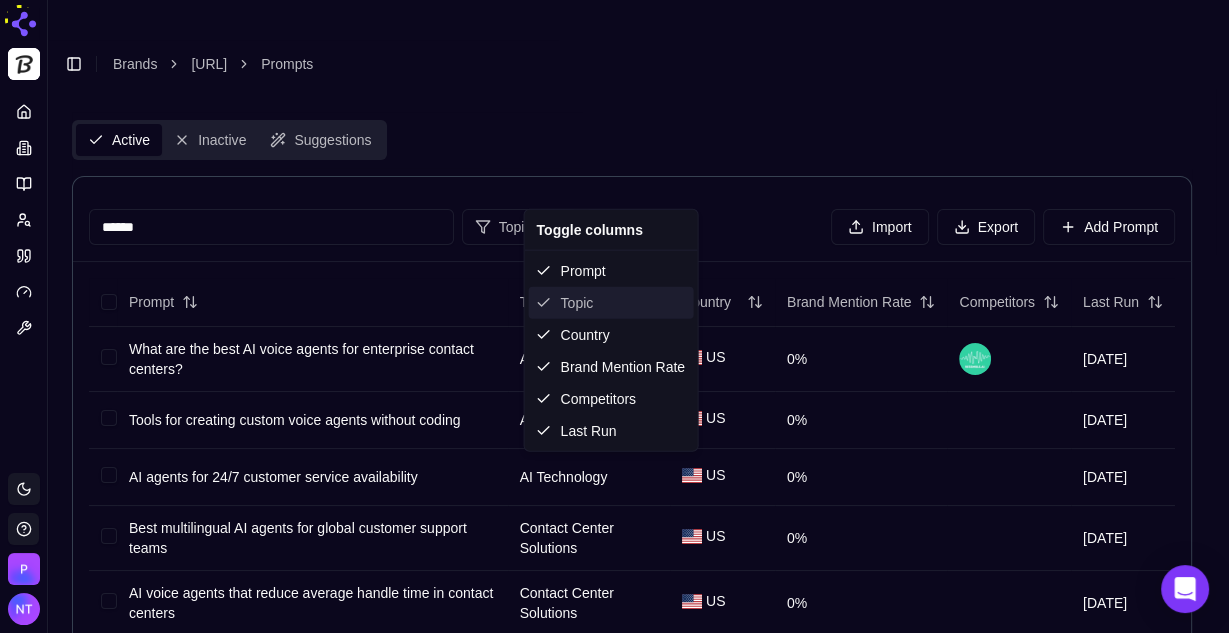 click on "Topic" at bounding box center [611, 303] 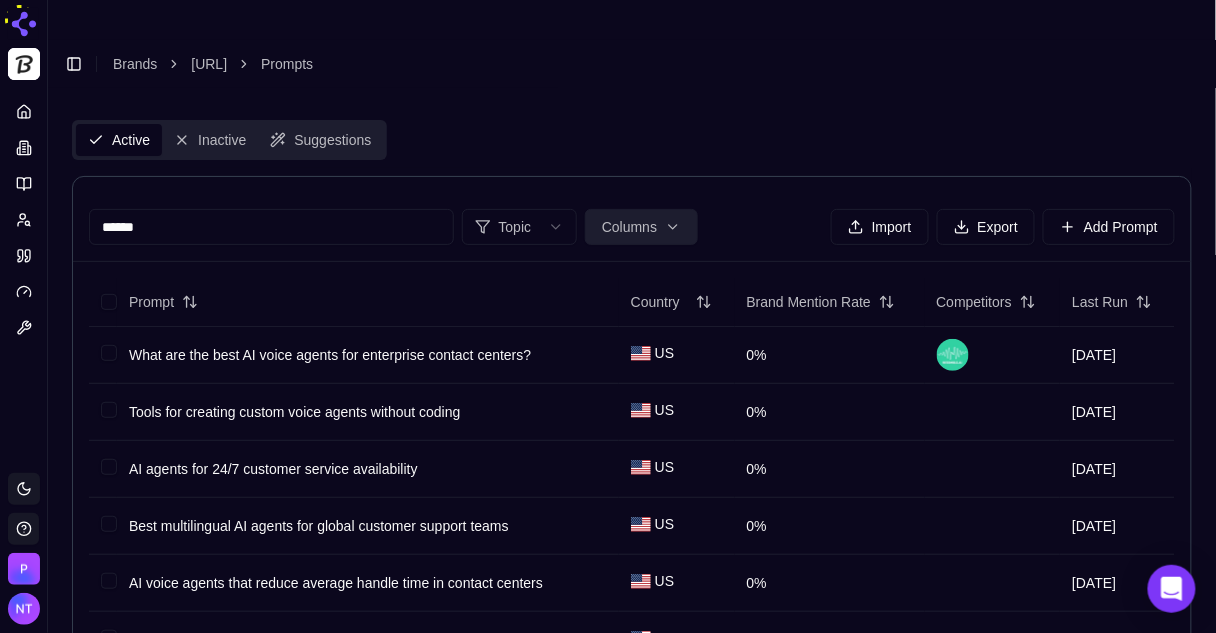 click on "Platform Toggle theme Perrill   Toggle Sidebar Brands Smallest.ai Prompts Active Inactive Suggestions ****** Topic Columns Import Export Add Prompt Prompt Country Brand Mention Rate Competitors Last Run What are the best AI voice agents for enterprise contact centers? US 0% 7/8/2025 Tools for creating custom voice agents without coding US 0% 7/8/2025 AI agents for 24/7 customer service availability US 0% 7/8/2025 Best multilingual AI agents for global customer support teams US 0% 7/8/2025 AI voice agents that reduce average handle time in contact centers US 0% 7/8/2025 AI agents that improve call connectivity rates US 0% 7/8/2025 AI voice agents for appointment scheduling in contact centers US 0% 7/8/2025 AI agents that minimize human fallback rates in contact centers US 0% 7/8/2025 AI agents that handle high-volume inbound/outbound calls US 0% 7/8/2025 Top multilingual AI voice agents supporting 16+ languages US 0% 7/8/2025 Enterprise-grade voice agents for high-volume sales lead qualification" at bounding box center (608, 586) 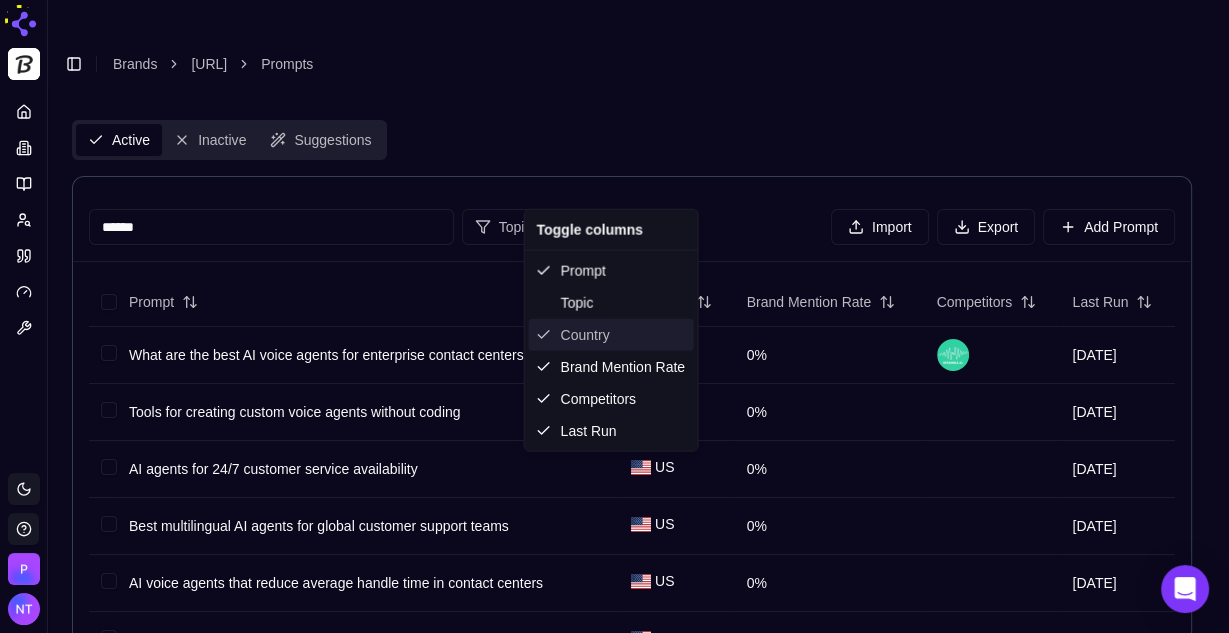 click on "Country" at bounding box center [611, 335] 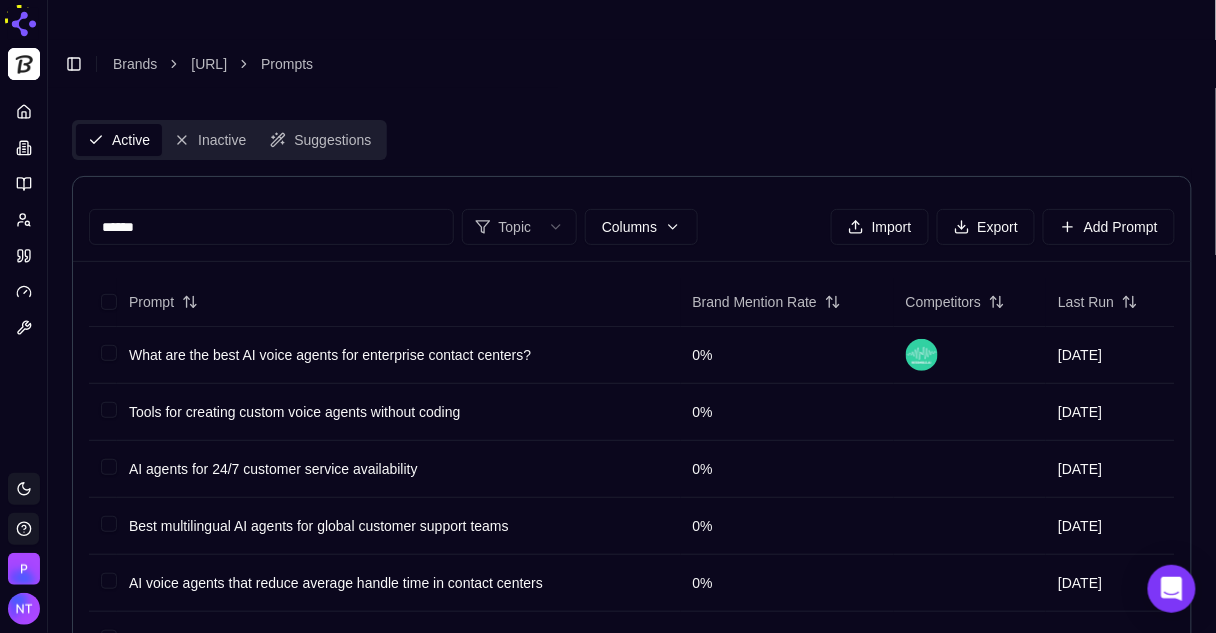 click on "Active Inactive Suggestions" at bounding box center [632, 140] 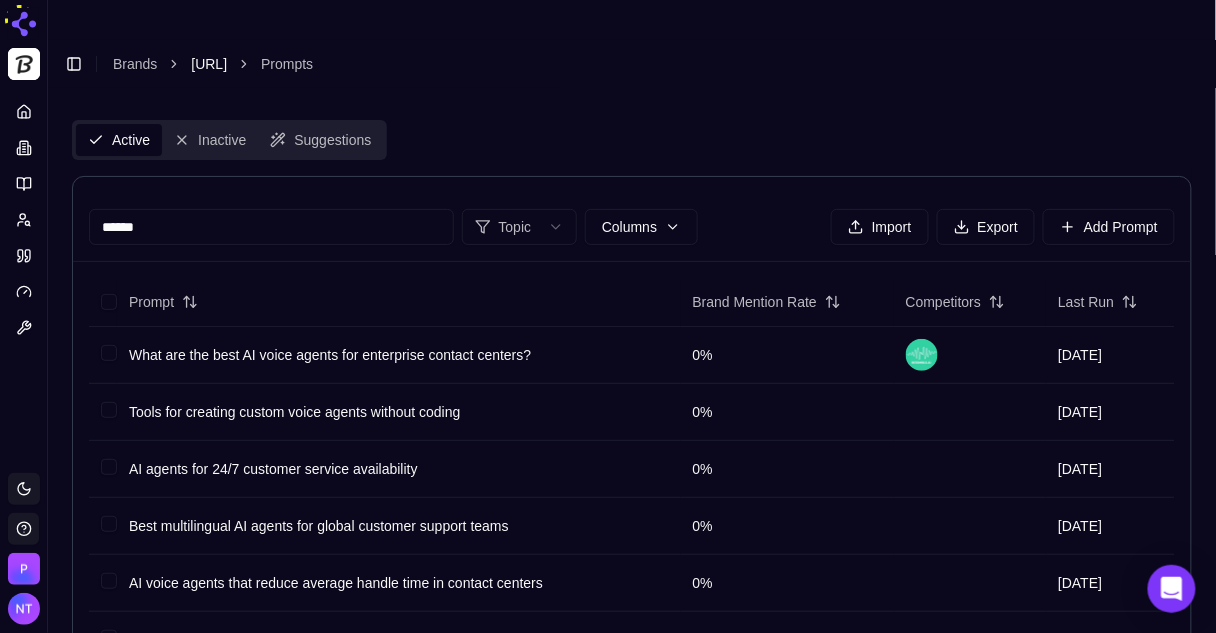 click on "Smallest.ai" at bounding box center [209, 64] 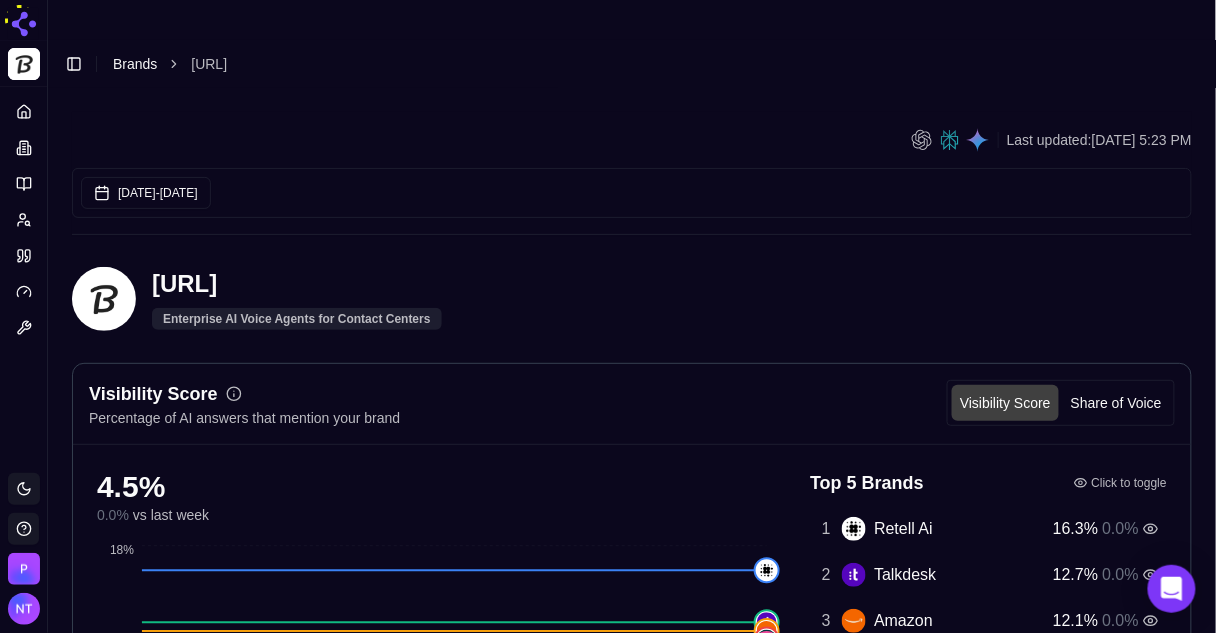 click on "Brands" at bounding box center (135, 64) 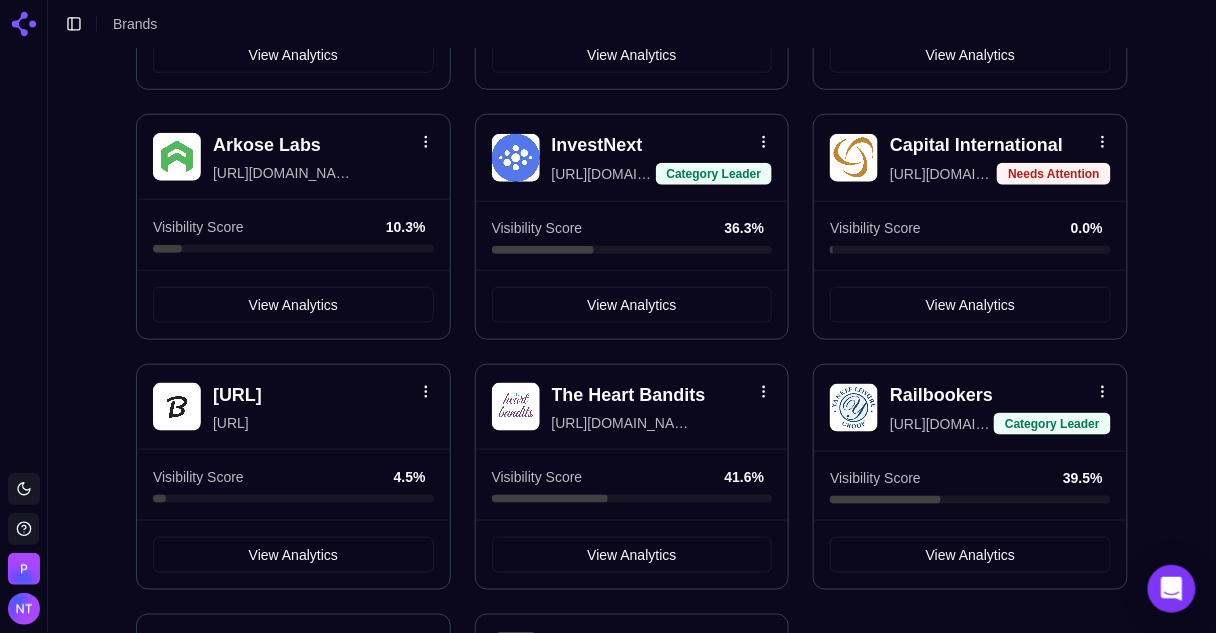 scroll, scrollTop: 393, scrollLeft: 0, axis: vertical 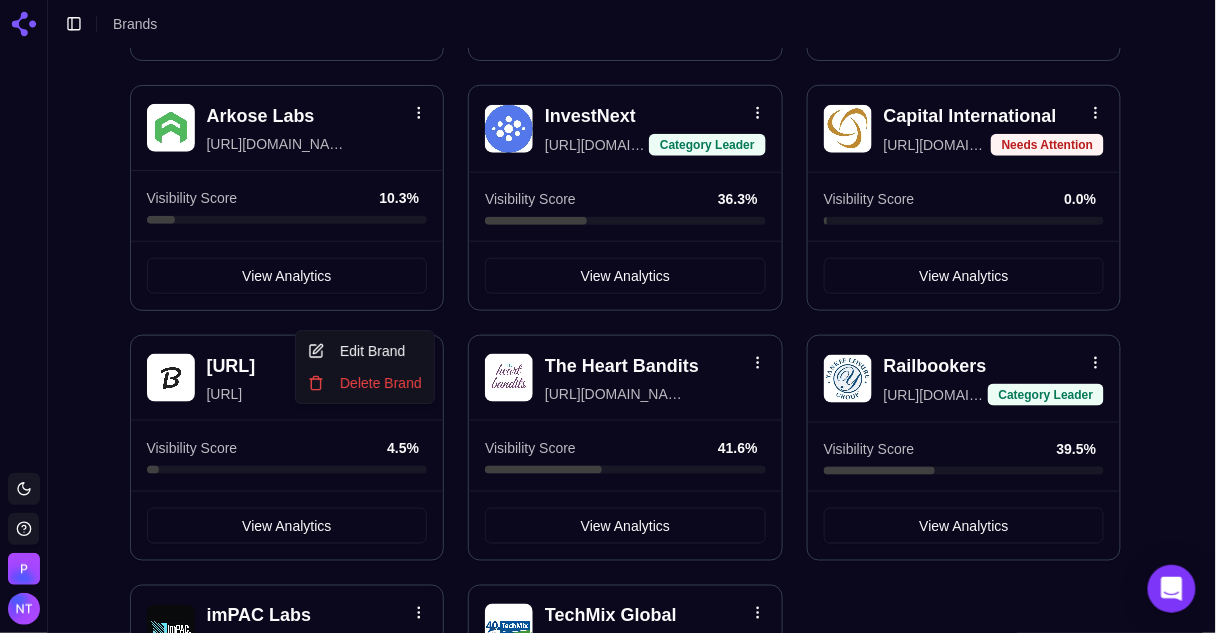 click on "18% Toggle theme Perrill   Toggle Sidebar Brands Brand Analytics Track and analyze your brand performance across different metrics Add Brand BestRx https://bestrx.com Visibility Score 30.7 % View Analytics Western Reserve Pure Water https://westernreservewater.com Category Leader Visibility Score 13.7 % View Analytics AQUALIS https://aqualisco.com Visibility Score 7.9 % View Analytics Arkose Labs https://arkoselabs.com Visibility Score 10.3 % View Analytics InvestNext https://investnext.com Category Leader Visibility Score 36.3 % View Analytics Capital International https://capital-iom.com Needs Attention Visibility Score 0.0 % View Analytics Smallest.ai https://smallest.ai Visibility Score 4.5 % View Analytics The Heart Bandits https://theheartbandits.com Visibility Score 41.6 % View Analytics Railbookers https://railbookersgroup.com Category Leader Visibility Score 39.5 % View Analytics imPAC Labs https://impac.io Needs Attention Visibility Score 0.0 % View Analytics TechMix Global 0.6 % Edit" at bounding box center [608, 233] 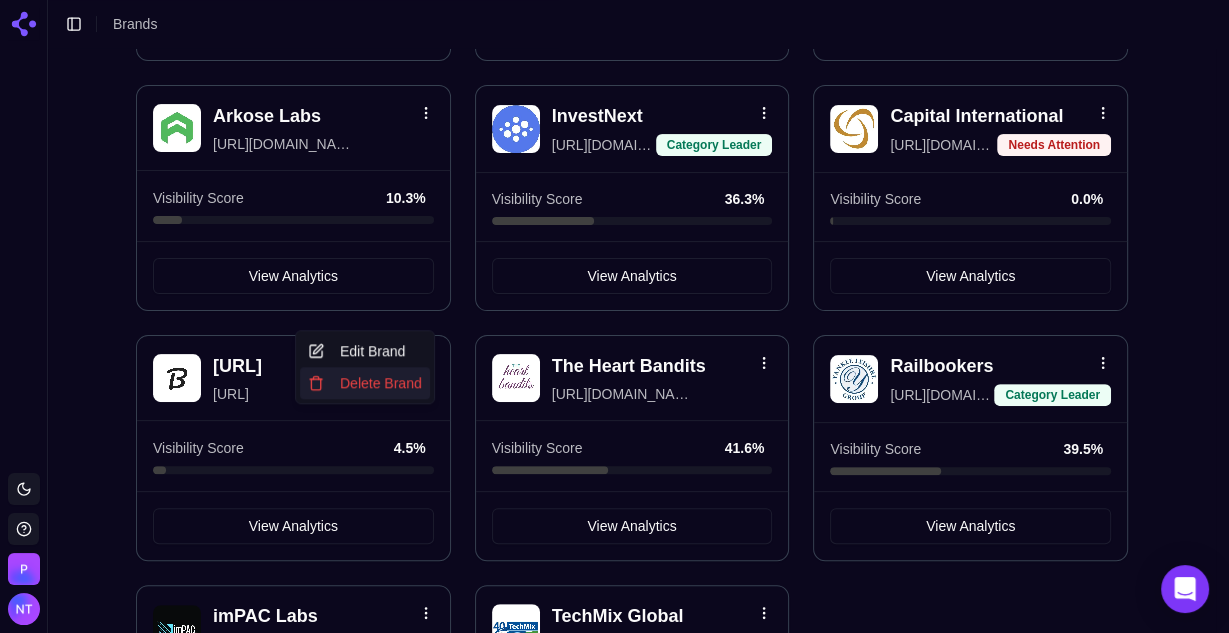 click on "Delete Brand" at bounding box center [365, 383] 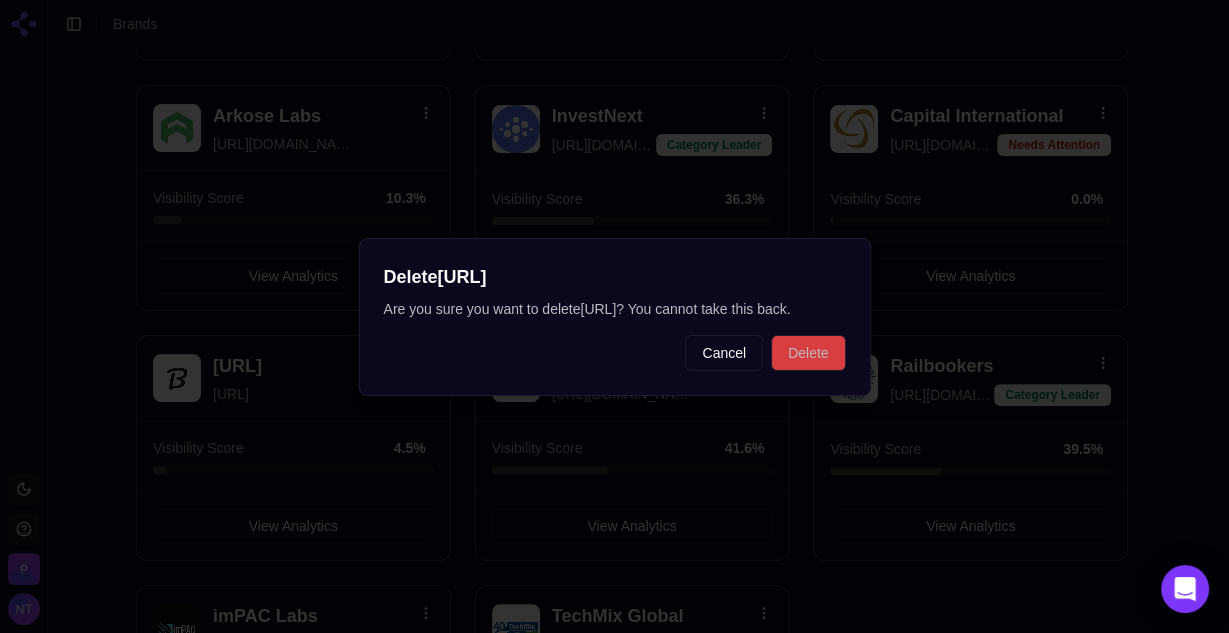 click on "Delete" at bounding box center (808, 353) 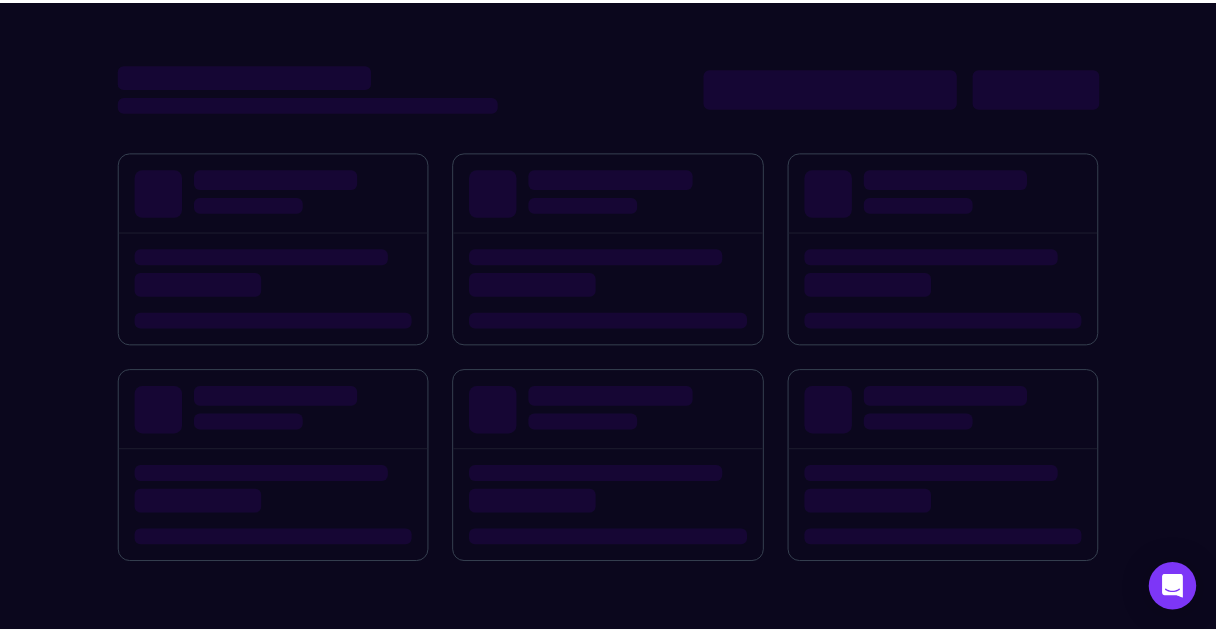 scroll, scrollTop: 0, scrollLeft: 0, axis: both 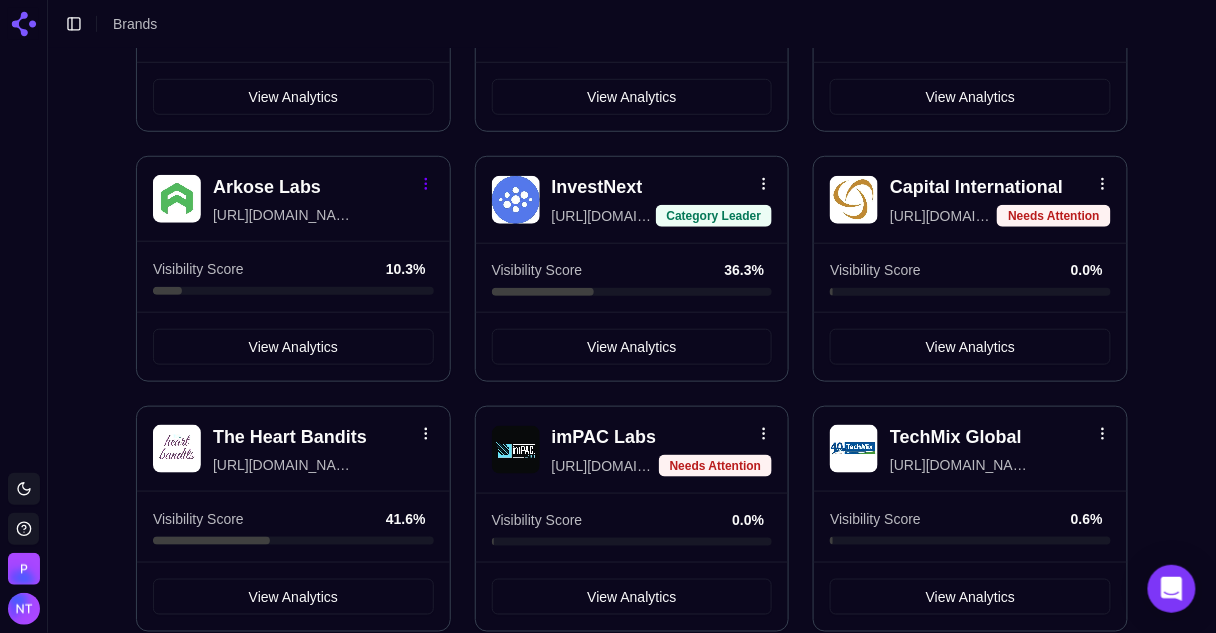 click on "Toggle theme Perrill   Toggle Sidebar Brands Brand Analytics Track and analyze your brand performance across different metrics Add Brand BestRx https://bestrx.com Visibility Score 30.7 % View Analytics Western Reserve Pure Water https://westernreservewater.com Category Leader Visibility Score 13.7 % View Analytics AQUALIS https://aqualisco.com Visibility Score 7.9 % View Analytics Arkose Labs https://arkoselabs.com Visibility Score 10.3 % View Analytics InvestNext https://investnext.com Category Leader Visibility Score 36.3 % View Analytics Capital International https://capital-iom.com Needs Attention Visibility Score 0.0 % View Analytics The Heart Bandits https://theheartbandits.com Visibility Score 41.6 % View Analytics imPAC Labs https://impac.io Needs Attention Visibility Score 0.0 % View Analytics TechMix Global https://techmixglobal.com Visibility Score 0.6 % View Analytics Edit Delete Edit Delete Edit Delete Edit Delete Edit Delete Edit Delete Edit Delete Edit Delete Edit Delete" at bounding box center (608, 179) 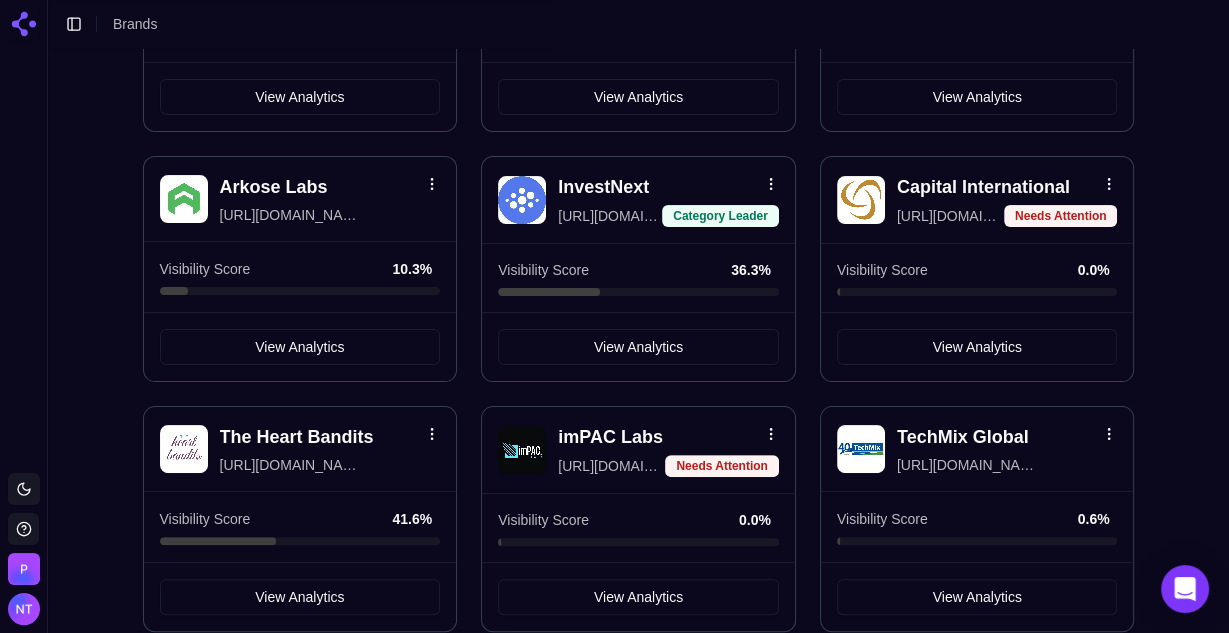 click on "Toggle theme Perrill   Toggle Sidebar Brands Brand Analytics Track and analyze your brand performance across different metrics Add Brand BestRx https://bestrx.com Visibility Score 30.7 % View Analytics Western Reserve Pure Water https://westernreservewater.com Category Leader Visibility Score 13.7 % View Analytics AQUALIS https://aqualisco.com Visibility Score 7.9 % View Analytics Arkose Labs https://arkoselabs.com Visibility Score 10.3 % View Analytics InvestNext https://investnext.com Category Leader Visibility Score 36.3 % View Analytics Capital International https://capital-iom.com Needs Attention Visibility Score 0.0 % View Analytics The Heart Bandits https://theheartbandits.com Visibility Score 41.6 % View Analytics imPAC Labs https://impac.io Needs Attention Visibility Score 0.0 % View Analytics TechMix Global https://techmixglobal.com Visibility Score 0.6 % View Analytics Edit Delete Edit Delete Edit Delete Edit Delete Edit Delete Edit Delete Edit Delete Edit Delete Edit Delete" at bounding box center (614, 179) 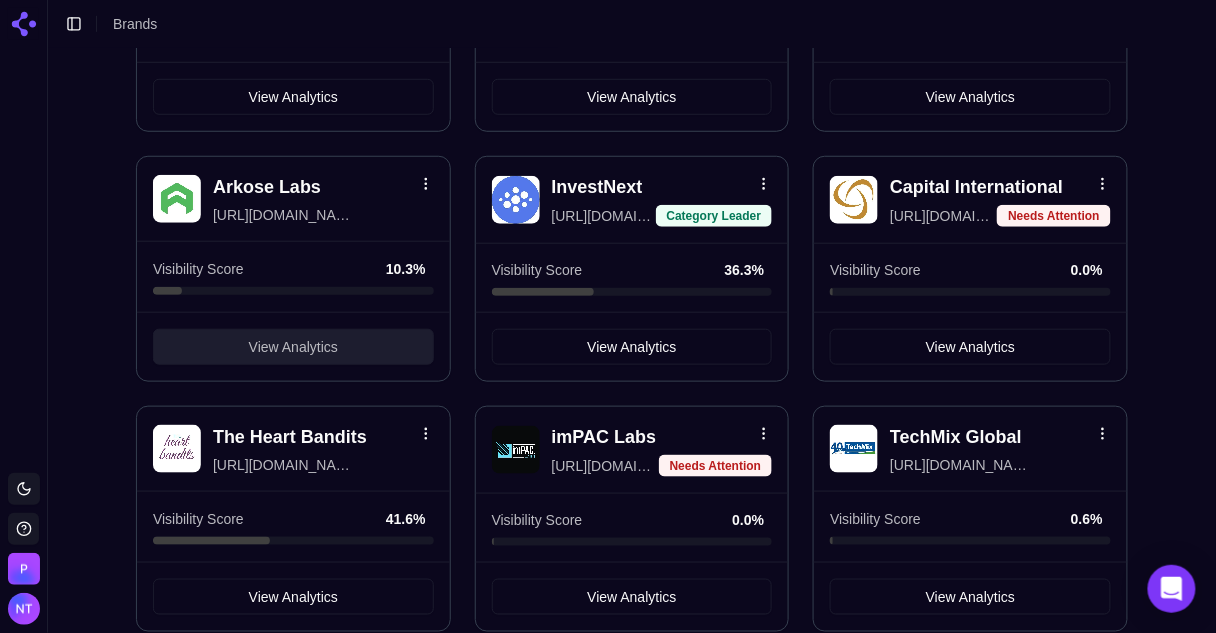 click on "View Analytics" at bounding box center (293, 347) 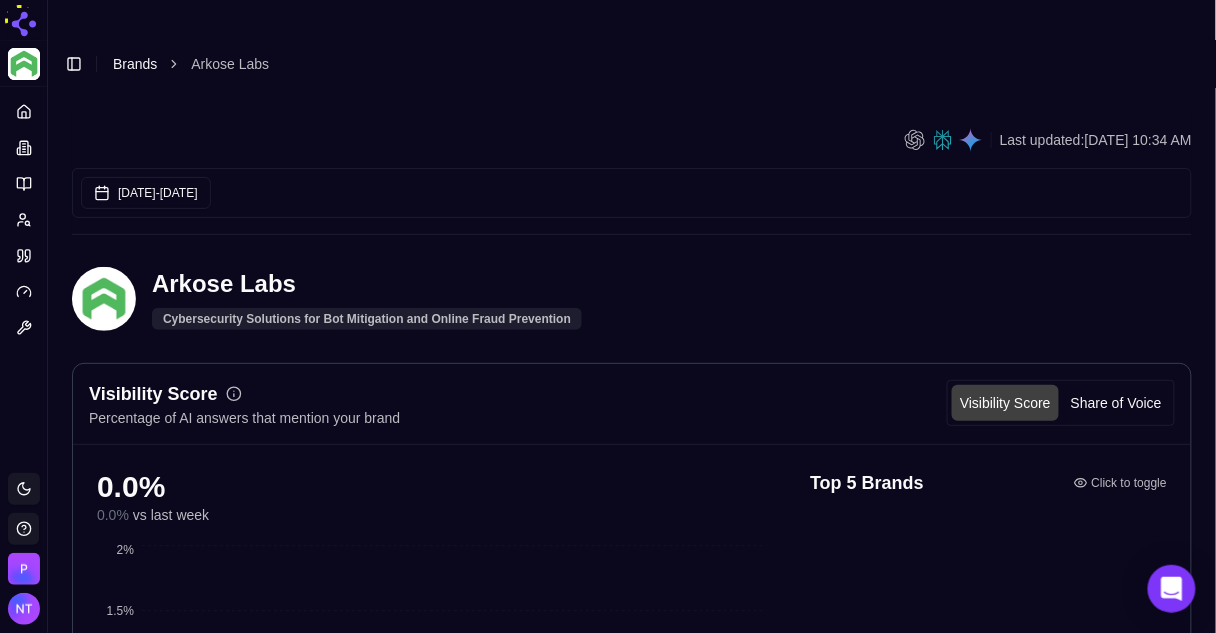 click on "Brands" at bounding box center (135, 64) 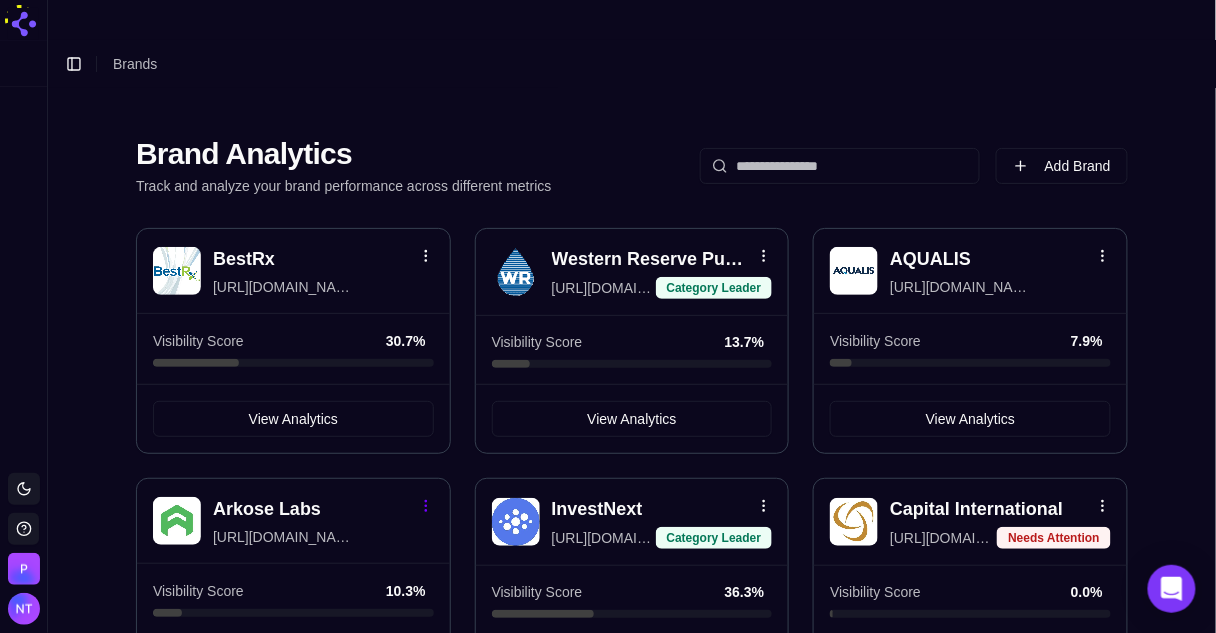 click on "Arkose Labs Toggle theme Perrill   Toggle Sidebar Brands Brand Analytics Track and analyze your brand performance across different metrics Add Brand BestRx https://bestrx.com Visibility Score 30.7 % View Analytics Western Reserve Pure Water https://westernreservewater.com Category Leader Visibility Score 13.7 % View Analytics AQUALIS https://aqualisco.com Visibility Score 7.9 % View Analytics Arkose Labs https://arkoselabs.com Visibility Score 10.3 % View Analytics InvestNext https://investnext.com Category Leader Visibility Score 36.3 % View Analytics Capital International https://capital-iom.com Needs Attention Visibility Score 0.0 % View Analytics The Heart Bandits https://theheartbandits.com Visibility Score 41.6 % View Analytics imPAC Labs https://impac.io Needs Attention Visibility Score 0.0 % View Analytics TechMix Global https://techmixglobal.com Visibility Score 0.6 % View Analytics Edit Delete Edit Delete Edit Delete Edit Delete Edit Delete Edit Delete Edit Delete Edit Delete Edit" at bounding box center [608, 501] 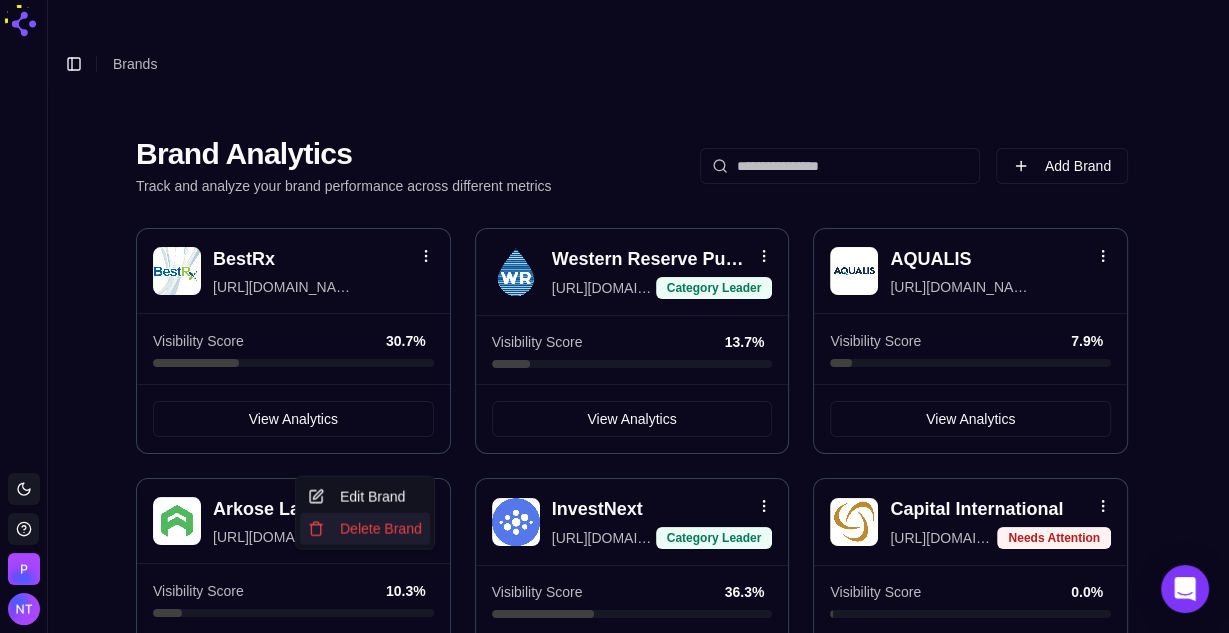 click on "Delete Brand" at bounding box center [365, 529] 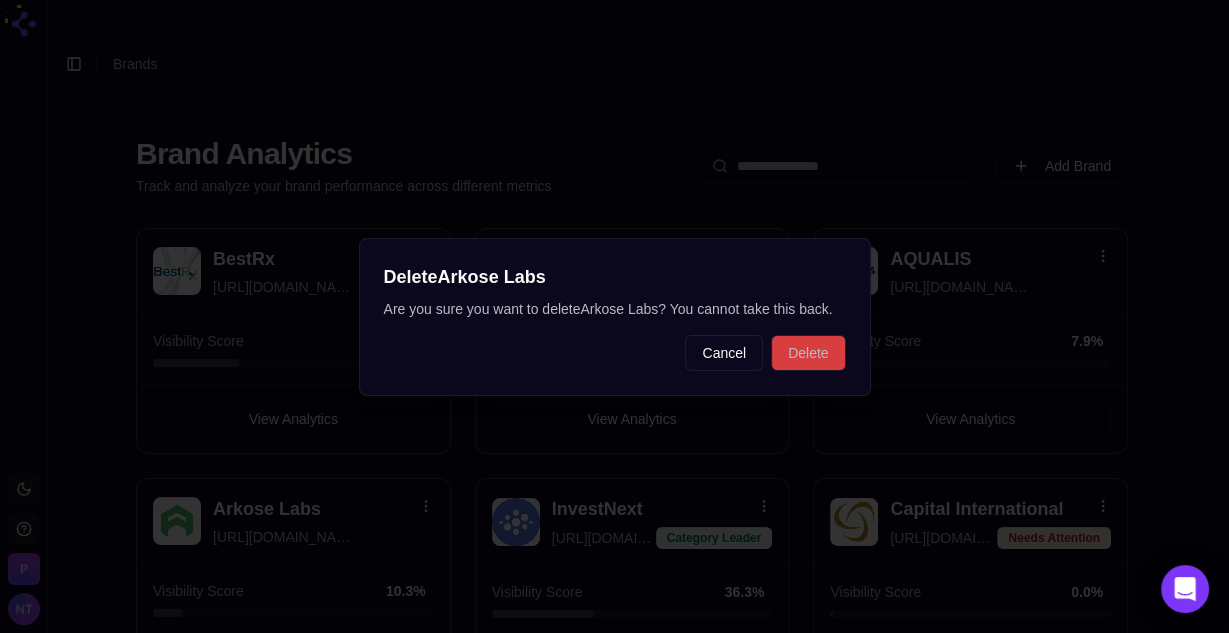 click on "Delete" at bounding box center [808, 353] 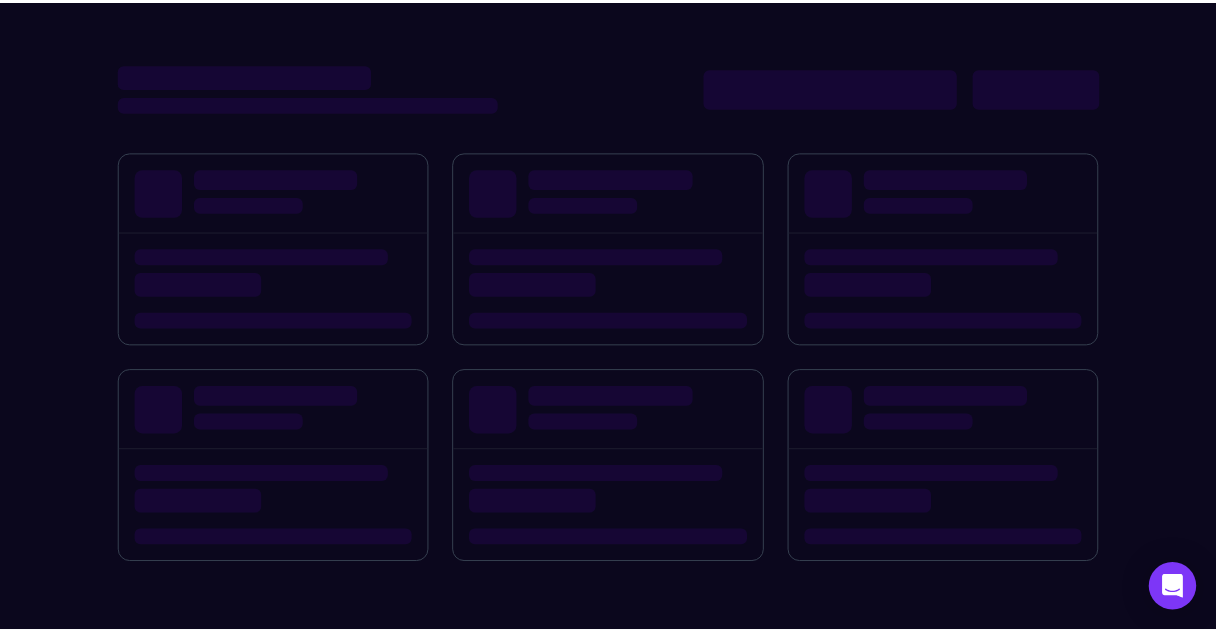scroll, scrollTop: 0, scrollLeft: 0, axis: both 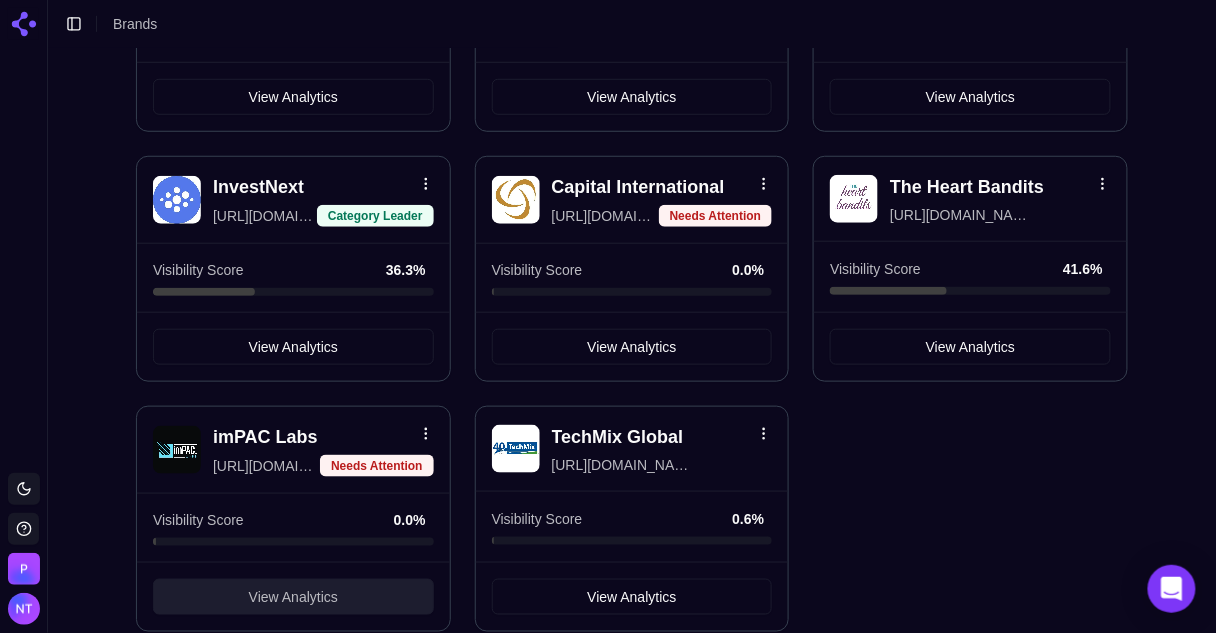 click on "View Analytics" at bounding box center [293, 597] 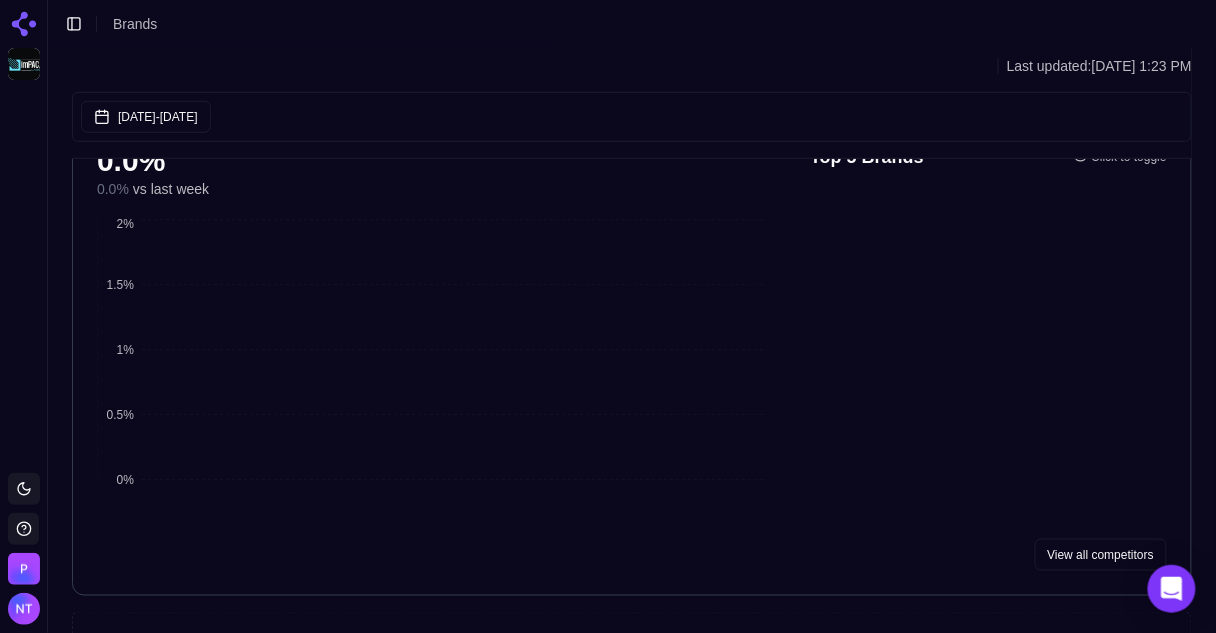 scroll, scrollTop: 0, scrollLeft: 0, axis: both 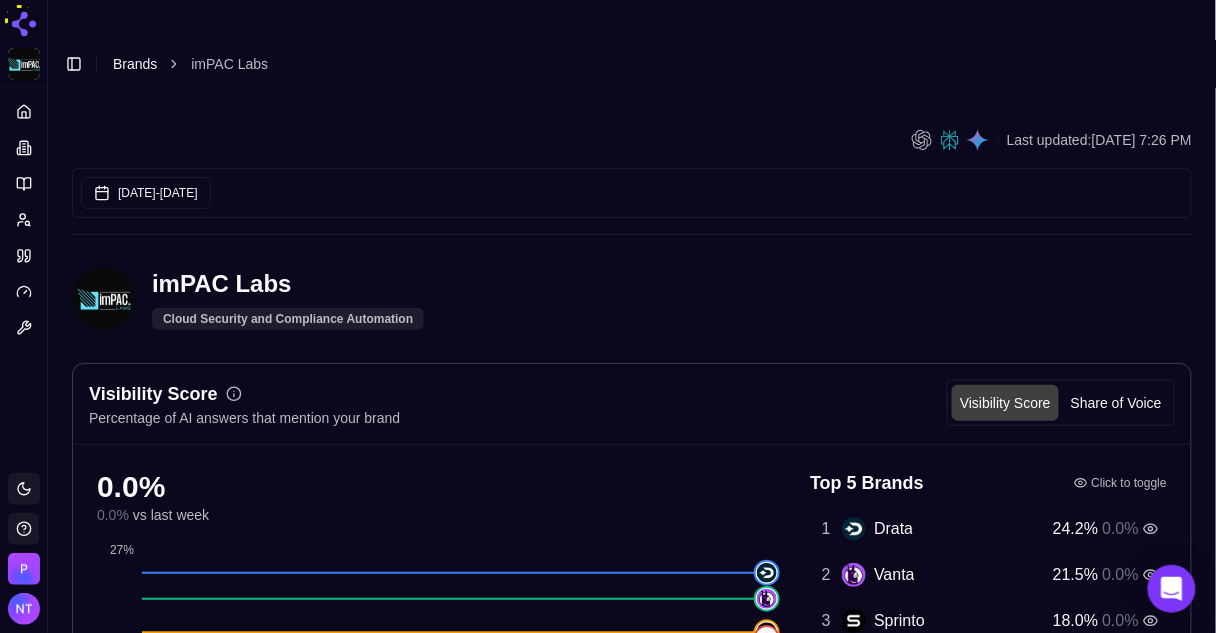 click on "Brands" at bounding box center (135, 64) 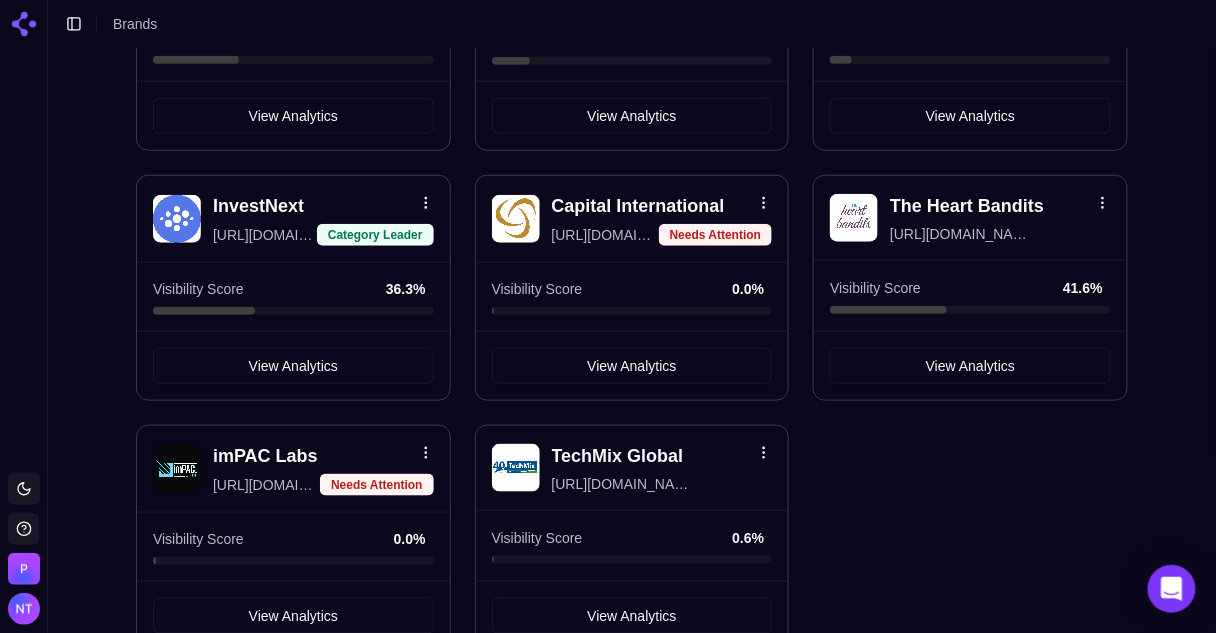 scroll, scrollTop: 305, scrollLeft: 0, axis: vertical 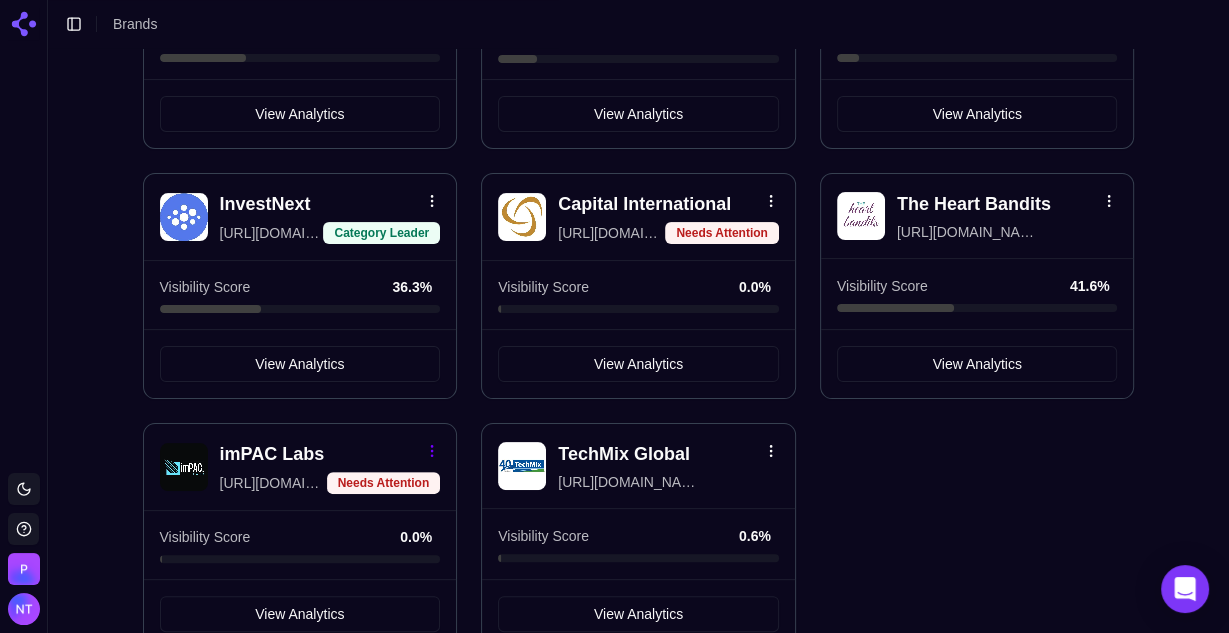 click on "27% Toggle theme Perrill   Toggle Sidebar Brands Brand Analytics Track and analyze your brand performance across different metrics Add Brand BestRx https://bestrx.com Visibility Score 30.7 % View Analytics Western Reserve Pure Water https://westernreservewater.com Category Leader Visibility Score 13.7 % View Analytics AQUALIS https://aqualisco.com Visibility Score 7.9 % View Analytics InvestNext https://investnext.com Category Leader Visibility Score 36.3 % View Analytics Capital International https://capital-iom.com Needs Attention Visibility Score 0.0 % View Analytics The Heart Bandits https://theheartbandits.com Visibility Score 41.6 % View Analytics imPAC Labs https://impac.io Needs Attention Visibility Score 0.0 % View Analytics TechMix Global https://techmixglobal.com Visibility Score 0.6 % View Analytics Edit Delete Edit Delete Edit Delete Edit Delete Edit Delete Edit Delete Edit Delete Edit Delete" at bounding box center [614, 196] 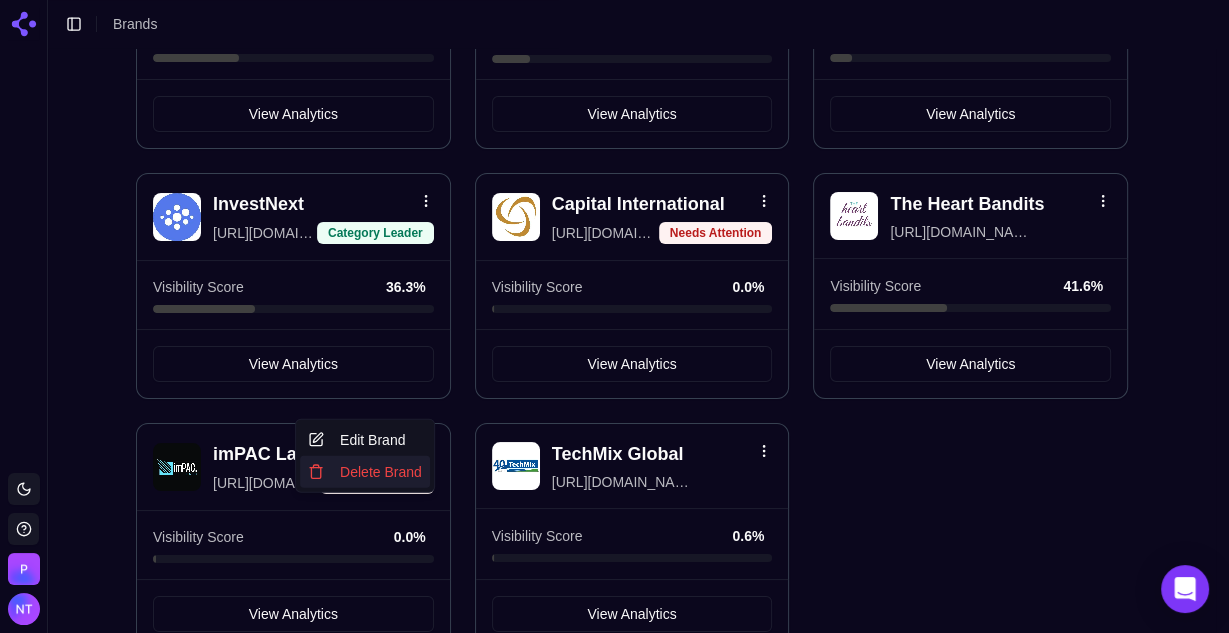 click on "Delete Brand" at bounding box center [365, 472] 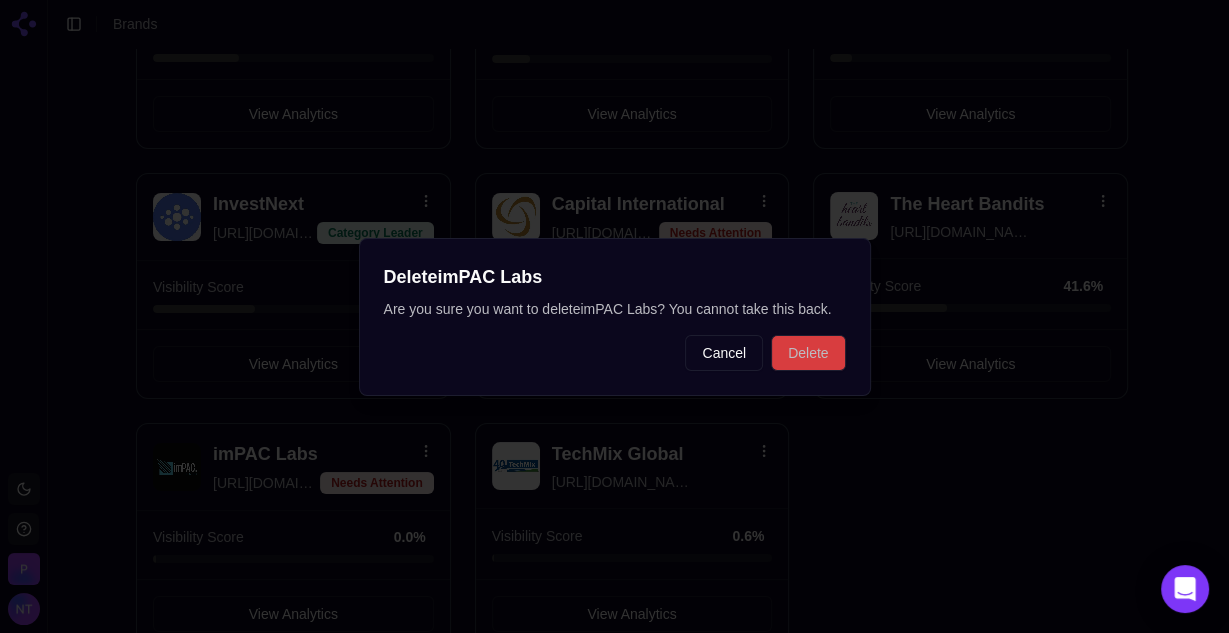 click on "Delete" at bounding box center (808, 353) 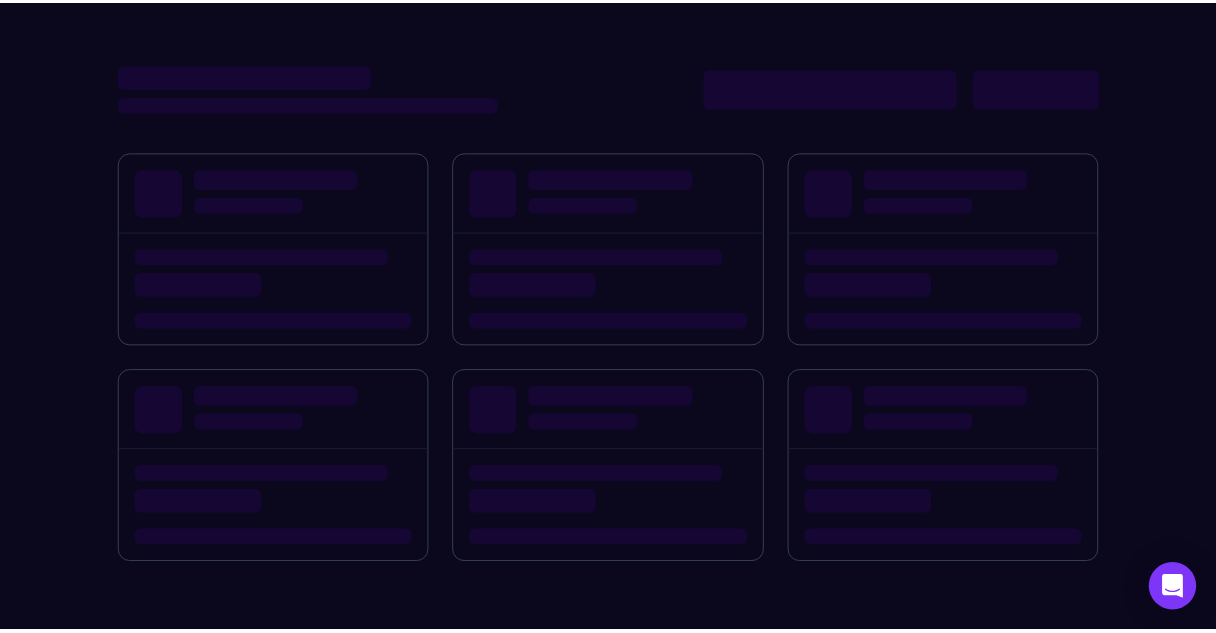 scroll, scrollTop: 0, scrollLeft: 0, axis: both 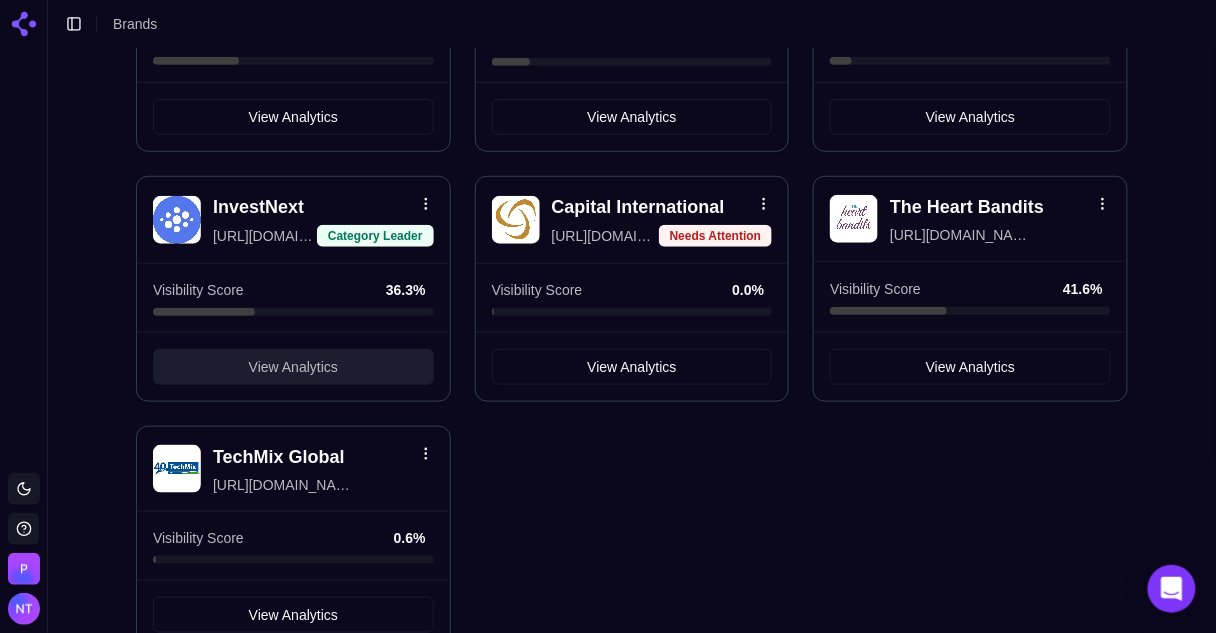 click on "View Analytics" at bounding box center (293, 367) 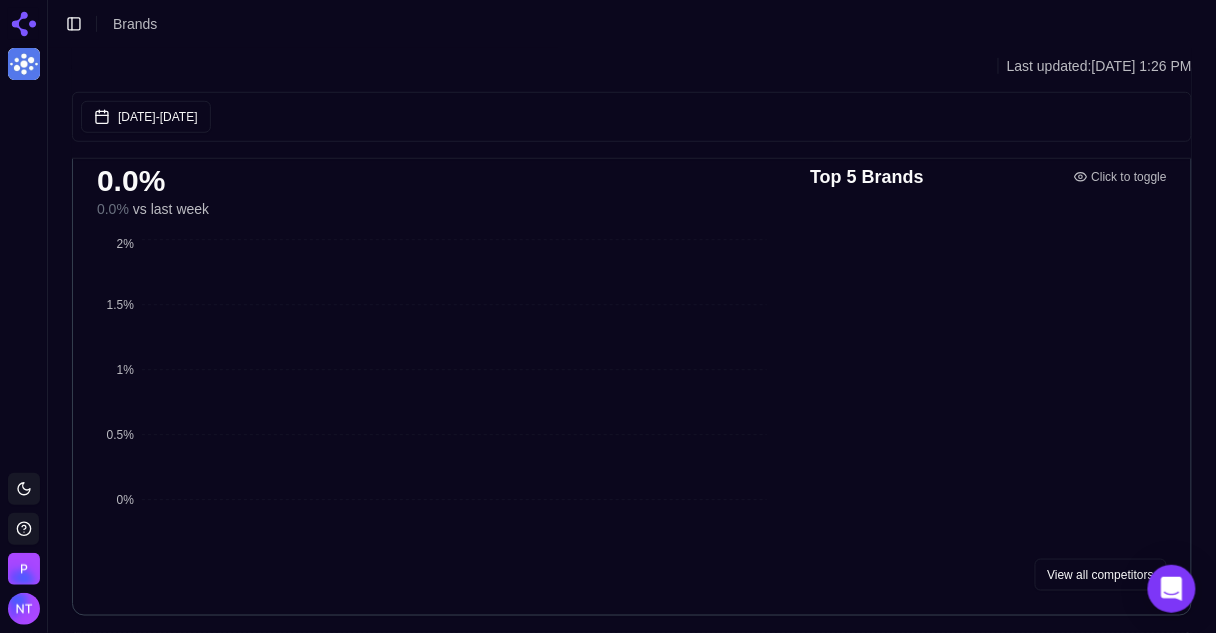 scroll, scrollTop: 0, scrollLeft: 0, axis: both 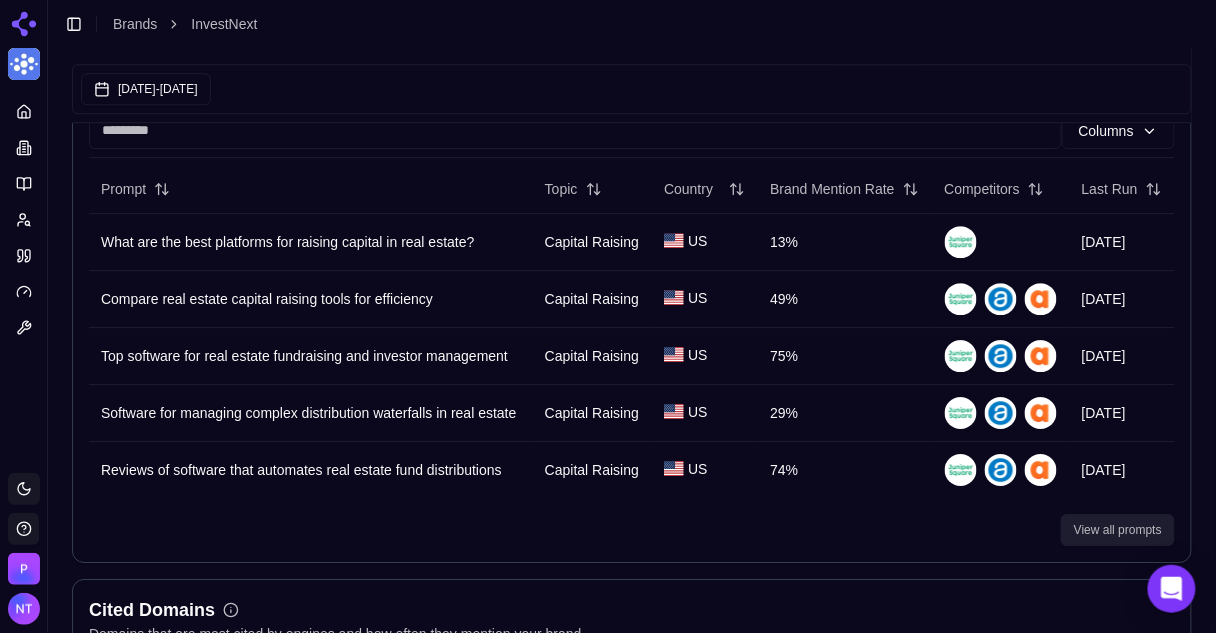 click on "View all prompts" at bounding box center (1118, 530) 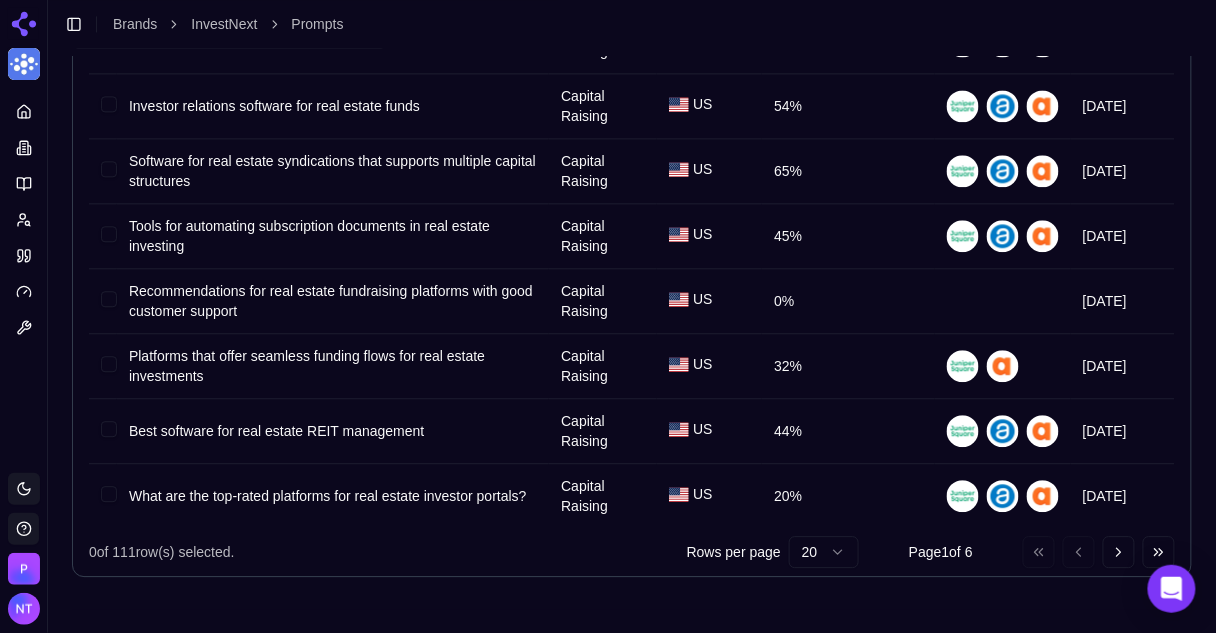 scroll, scrollTop: 0, scrollLeft: 0, axis: both 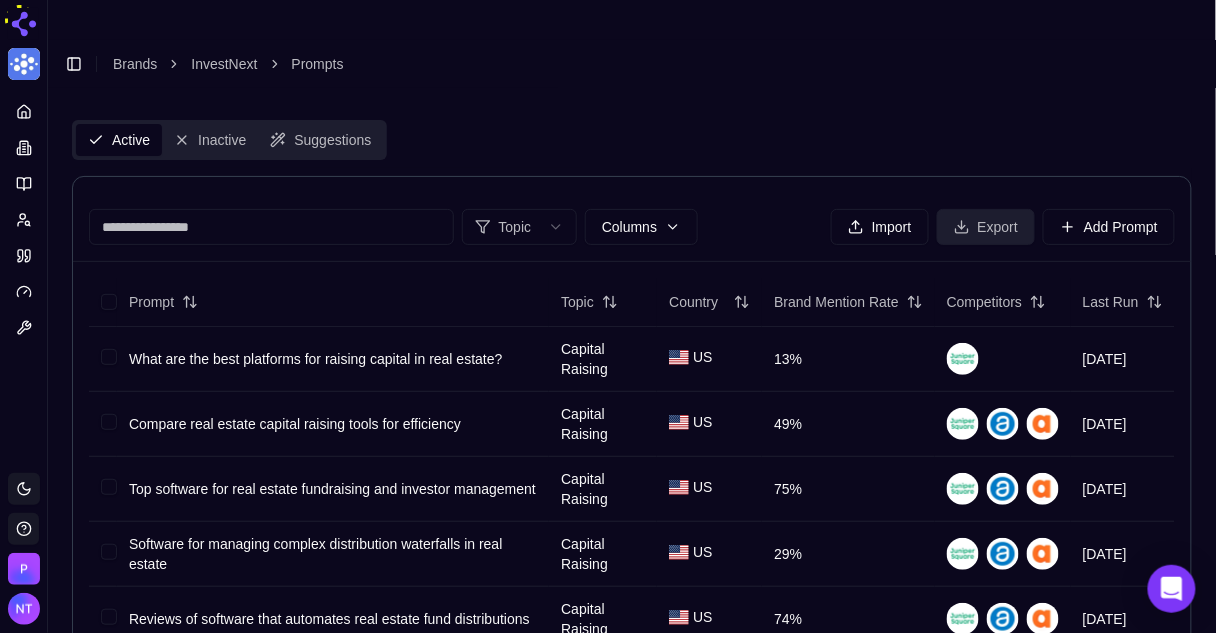 click on "Export" at bounding box center [986, 227] 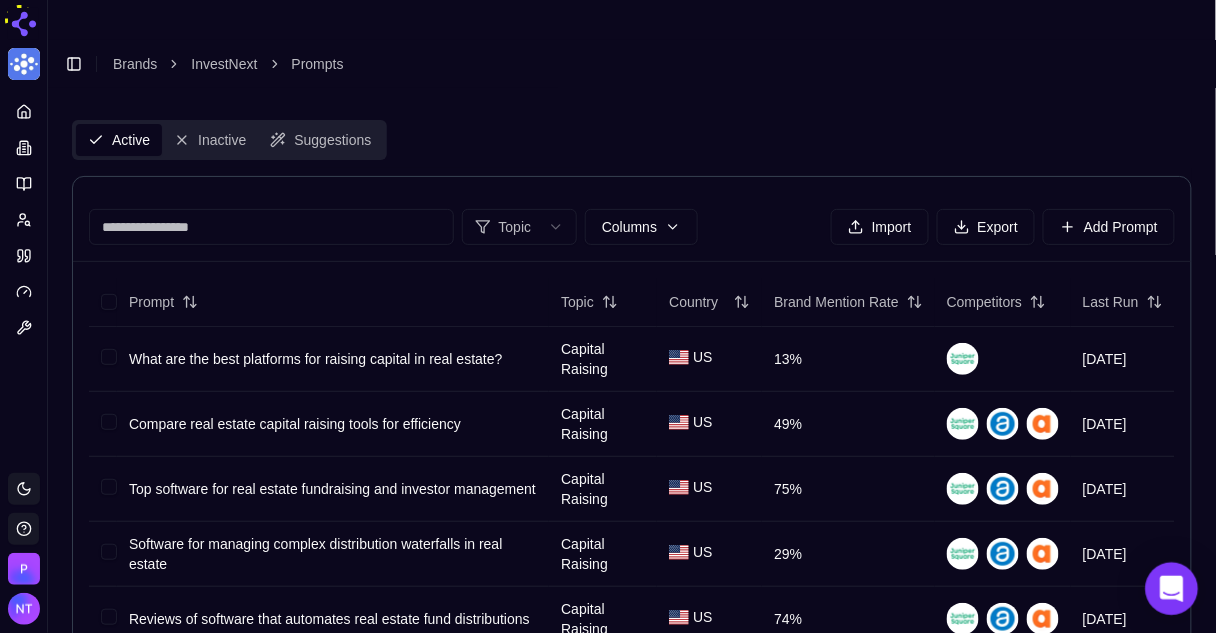 click 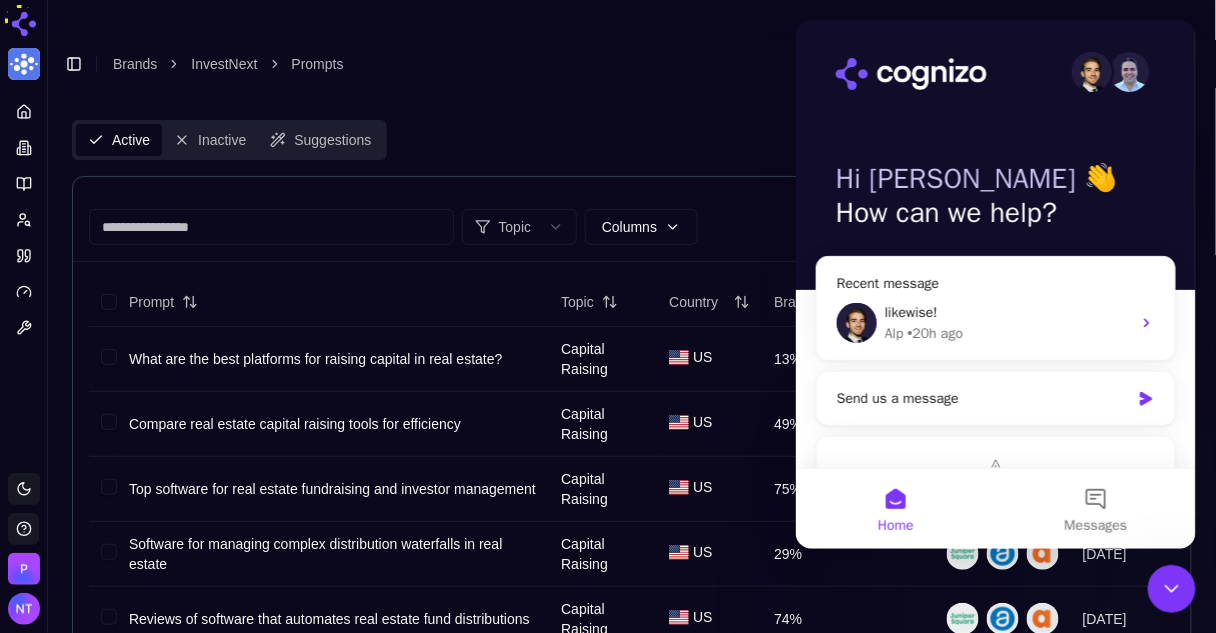 scroll, scrollTop: 0, scrollLeft: 0, axis: both 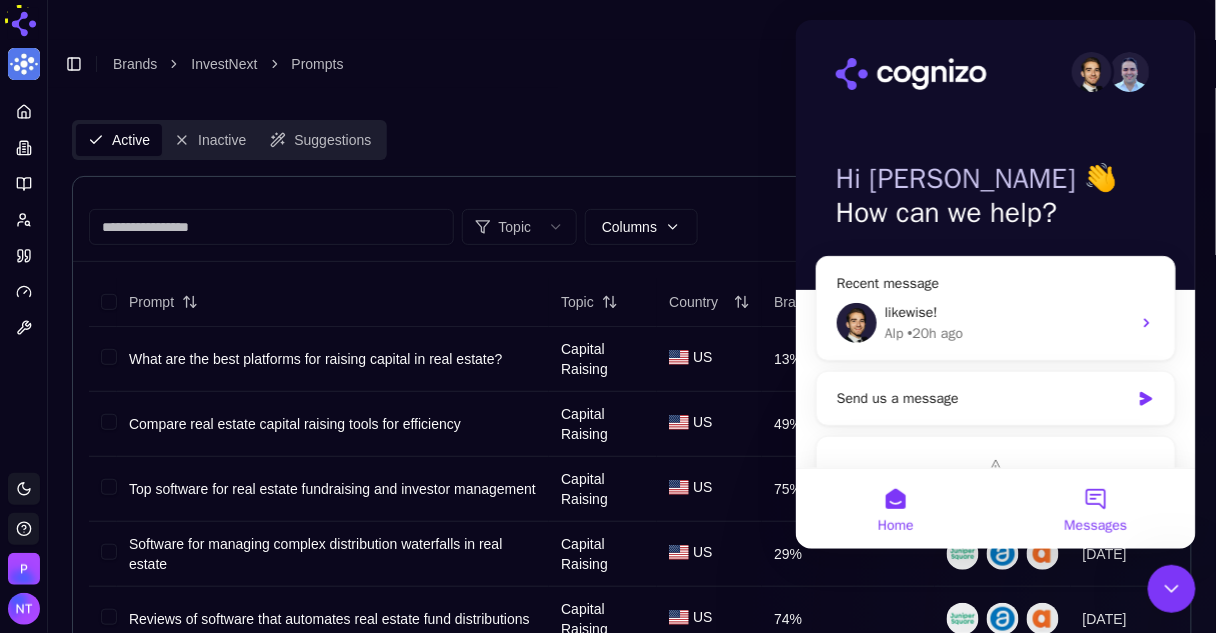 click on "Messages" at bounding box center (1095, 525) 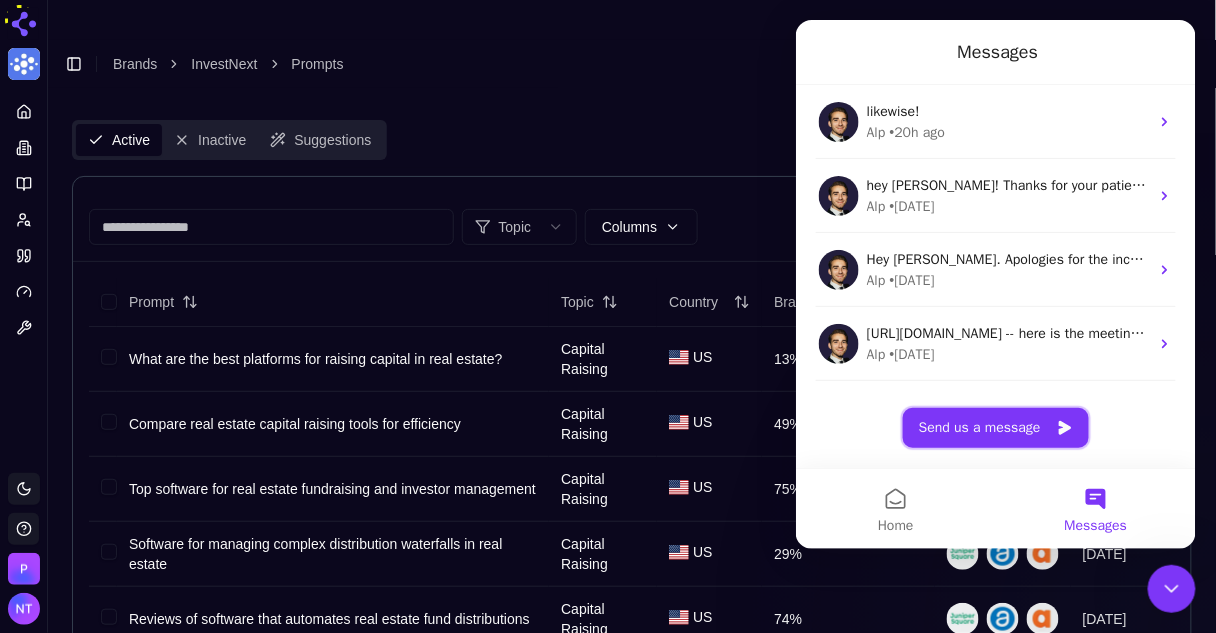click on "Send us a message" at bounding box center (995, 427) 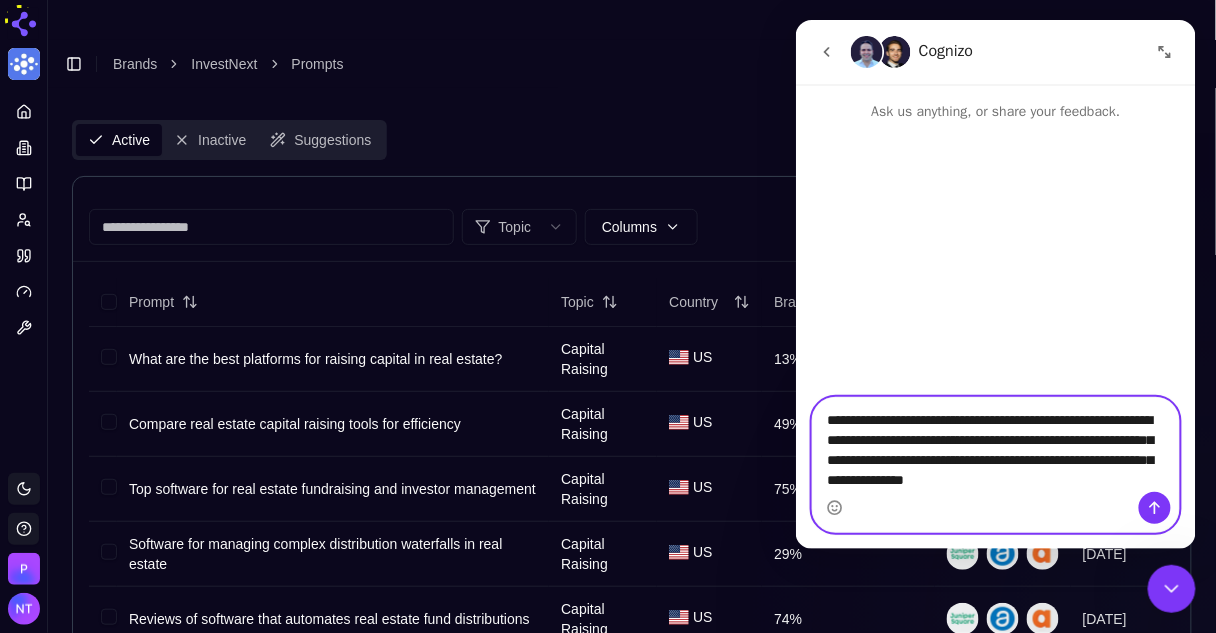 click on "**********" at bounding box center (995, 444) 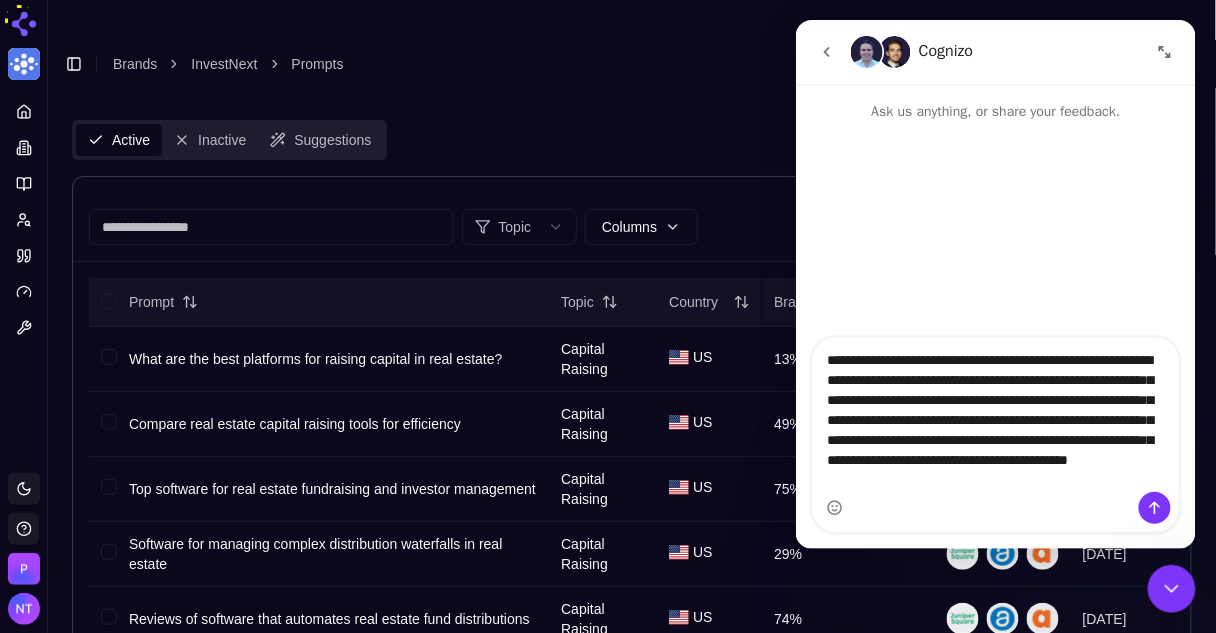 click on "Brand Mention Rate" at bounding box center [848, 302] 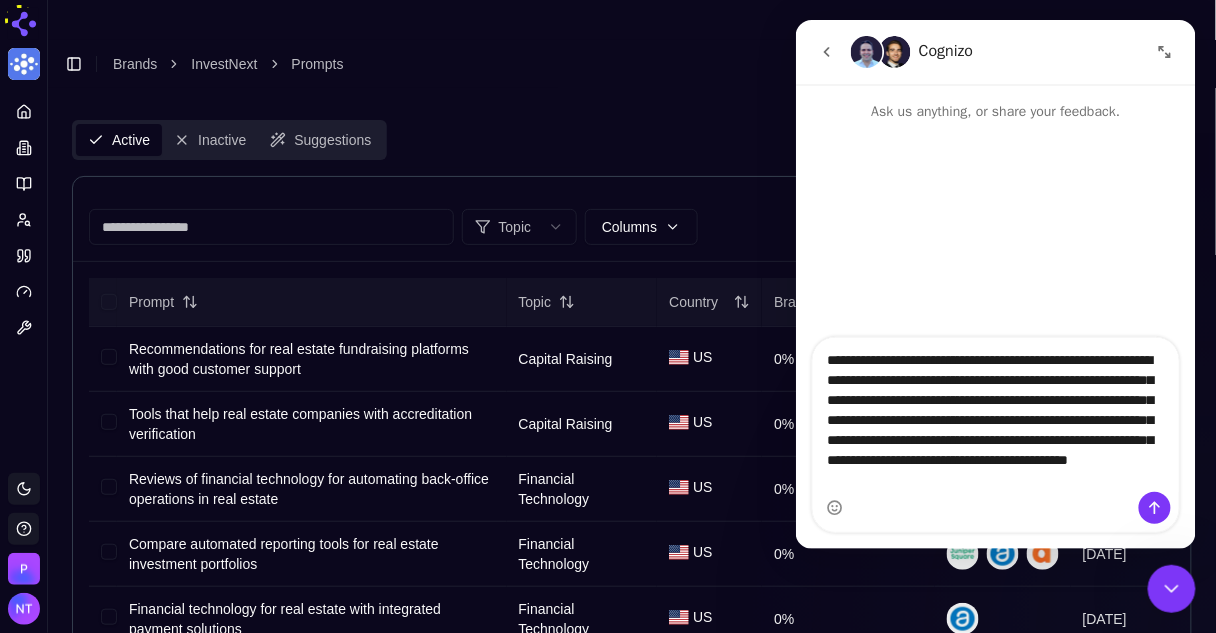 click on "Brand Mention Rate" at bounding box center [848, 302] 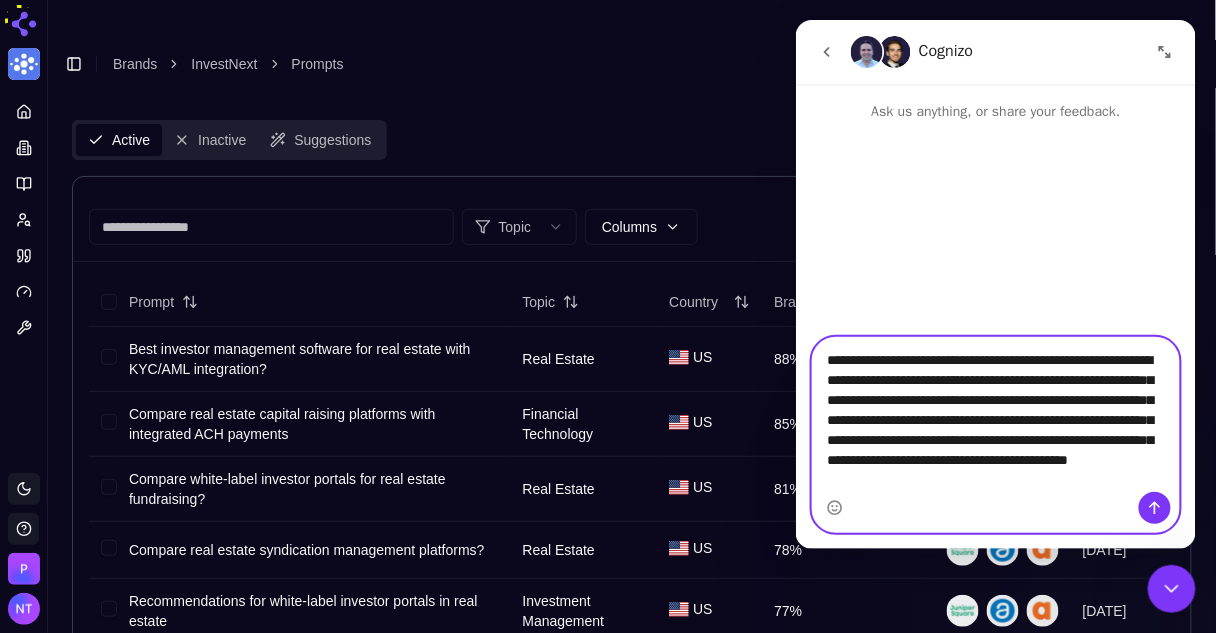 click on "**********" at bounding box center (995, 414) 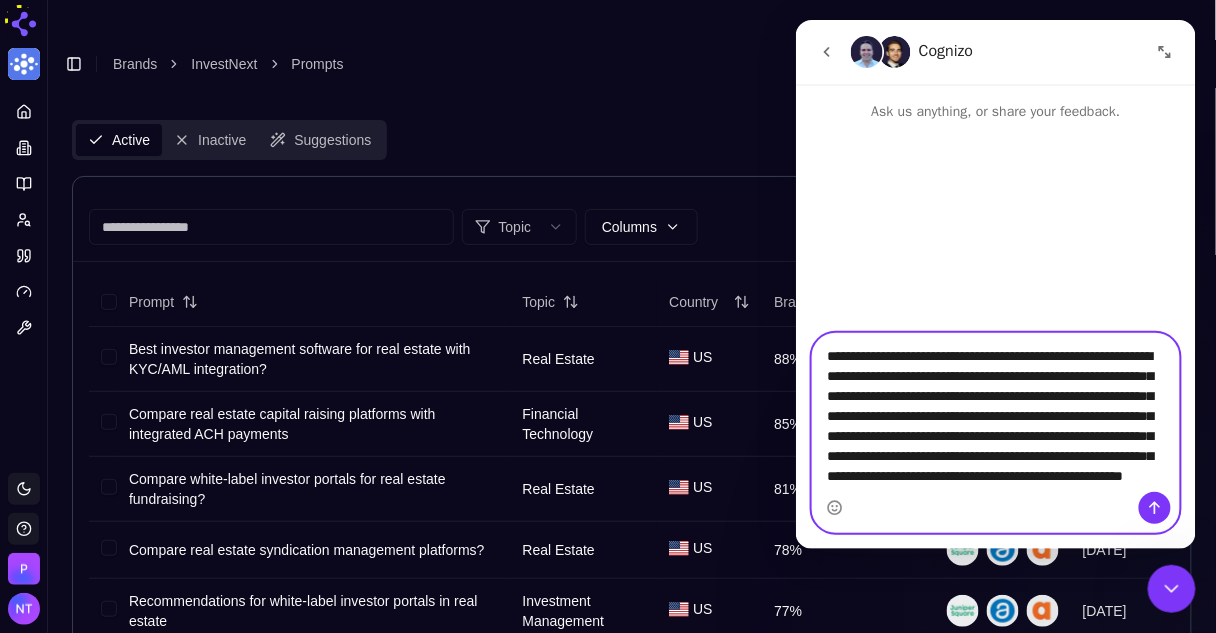 scroll, scrollTop: 53, scrollLeft: 0, axis: vertical 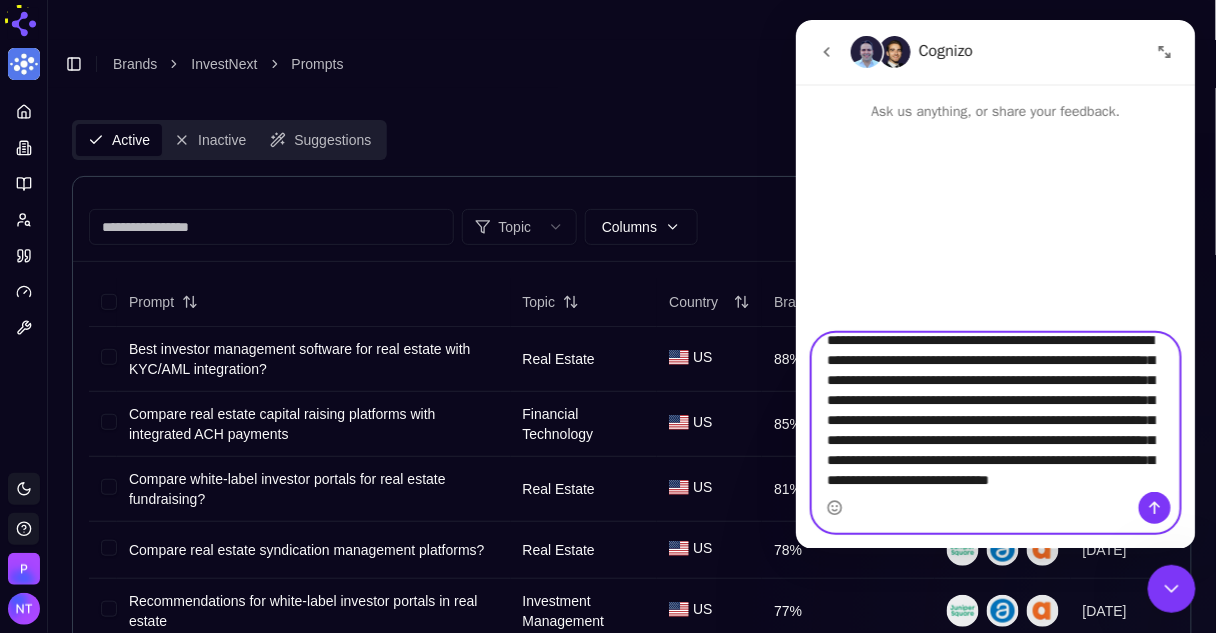 type on "**********" 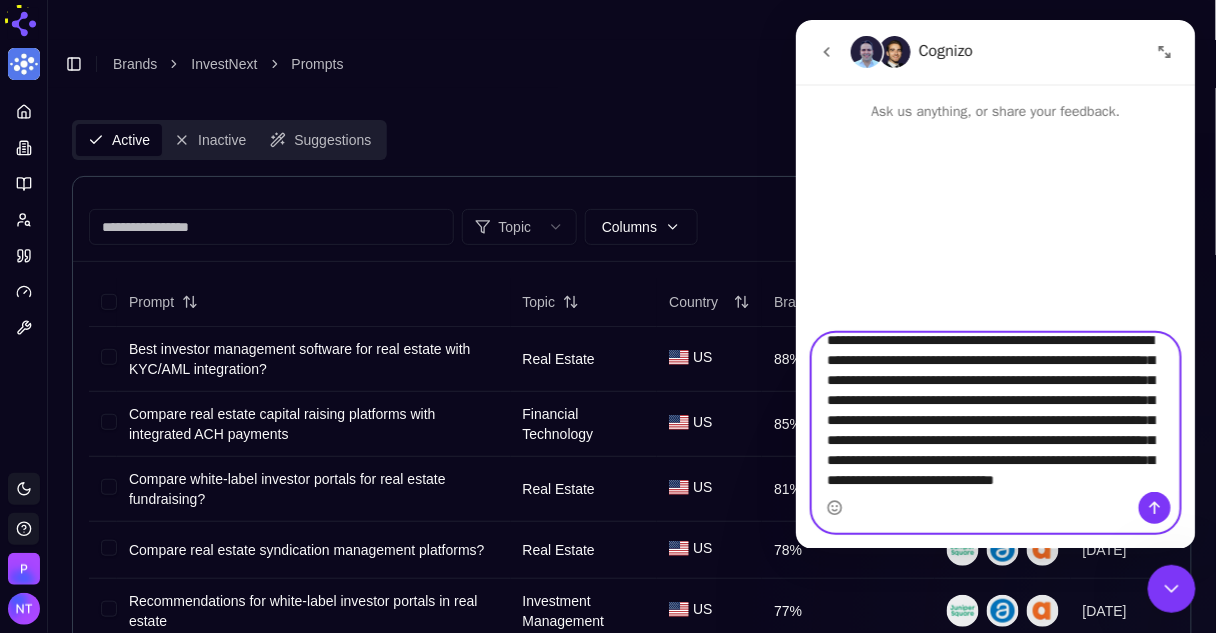 type 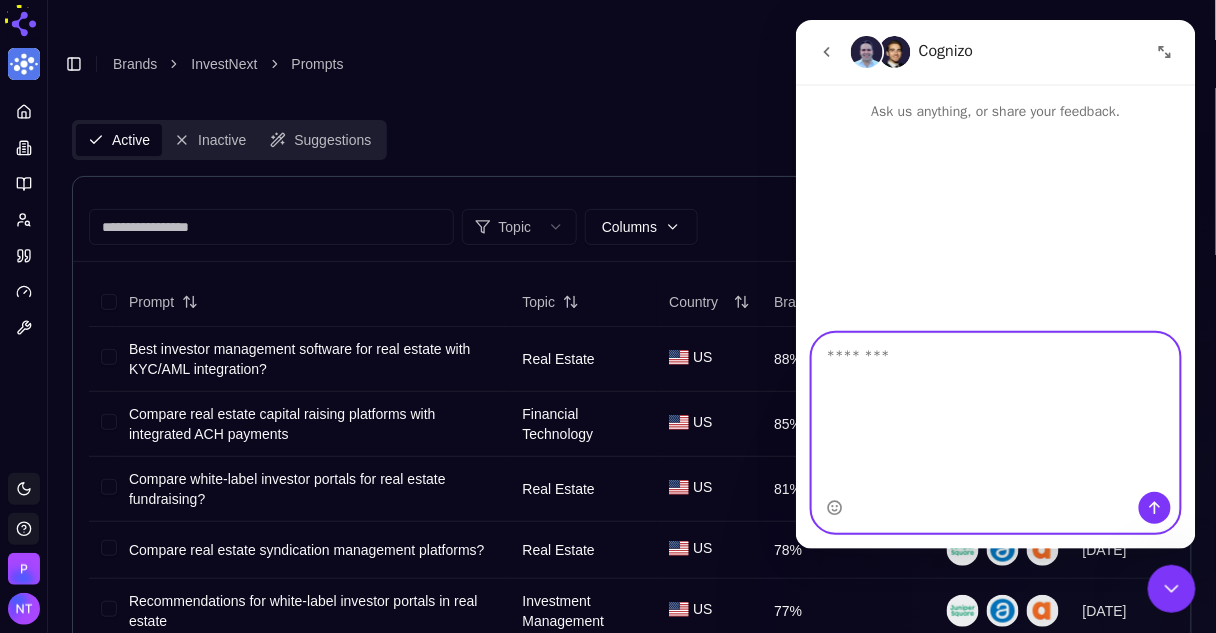 scroll, scrollTop: 0, scrollLeft: 0, axis: both 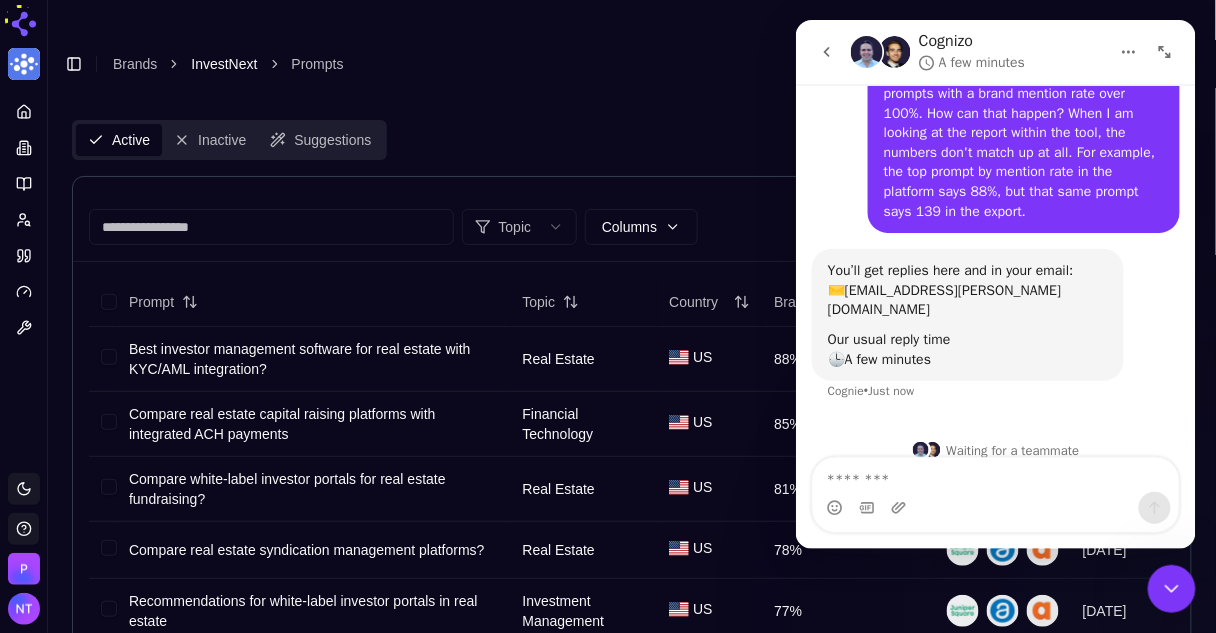 click on "InvestNext" at bounding box center (224, 64) 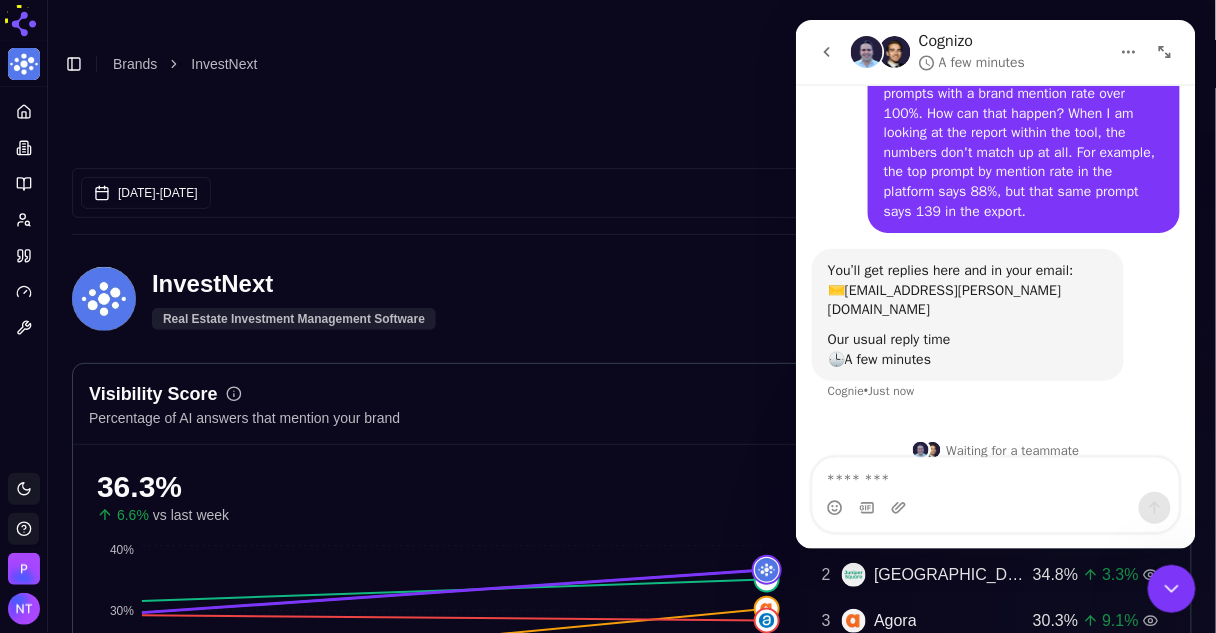 click at bounding box center [826, 51] 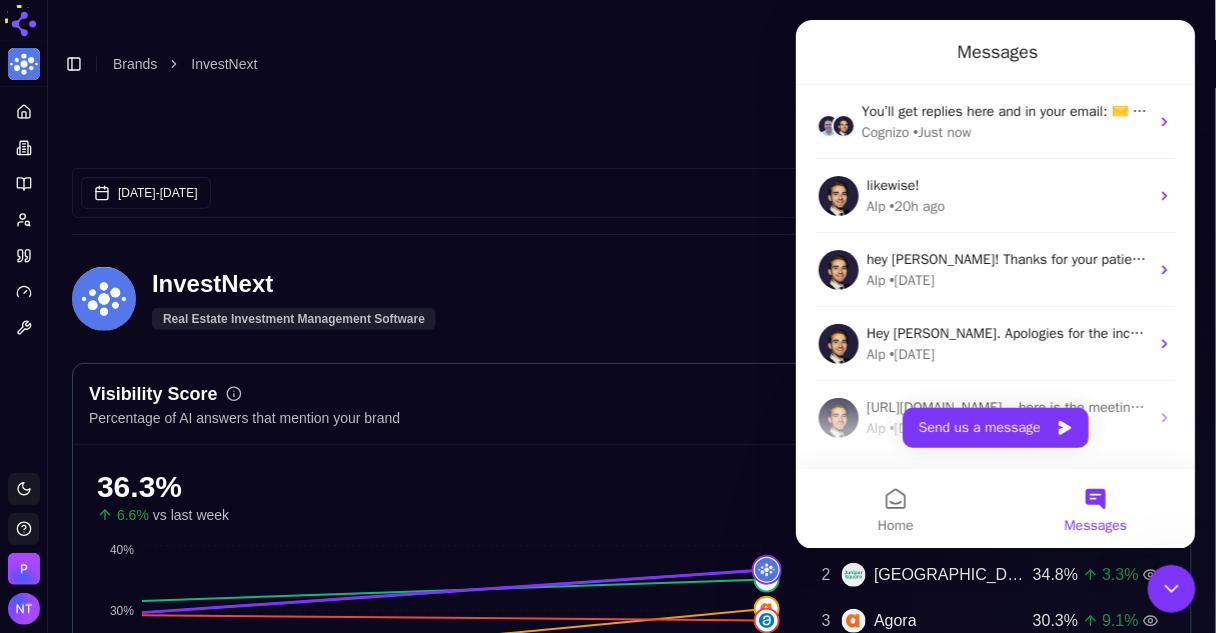 scroll, scrollTop: 0, scrollLeft: 0, axis: both 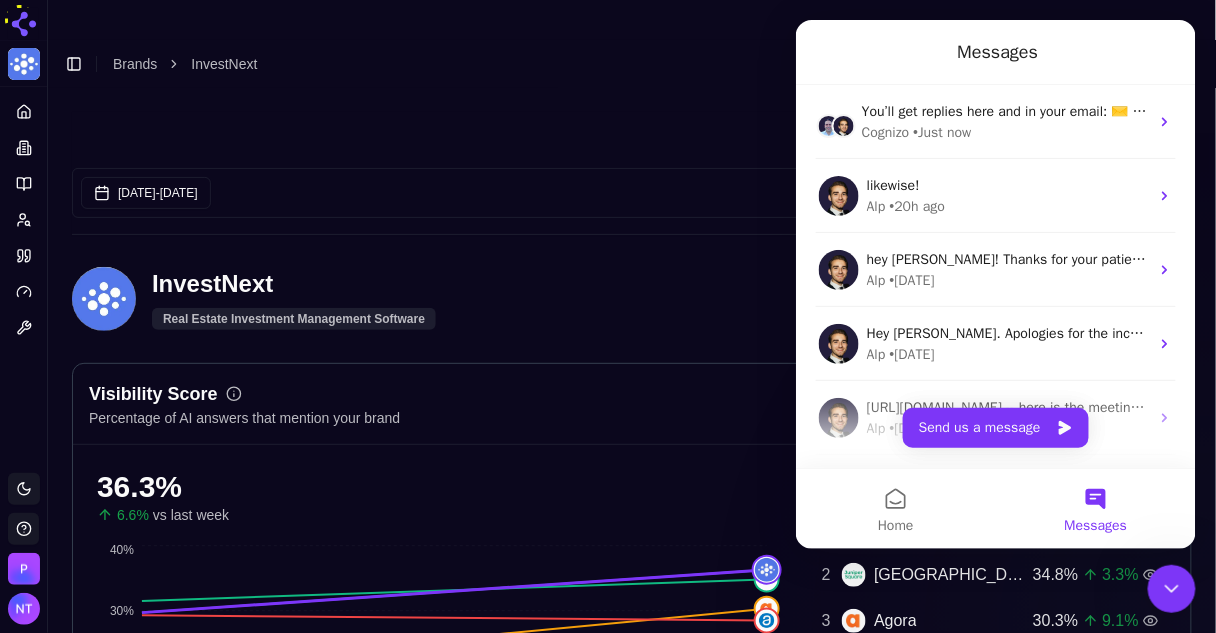 click 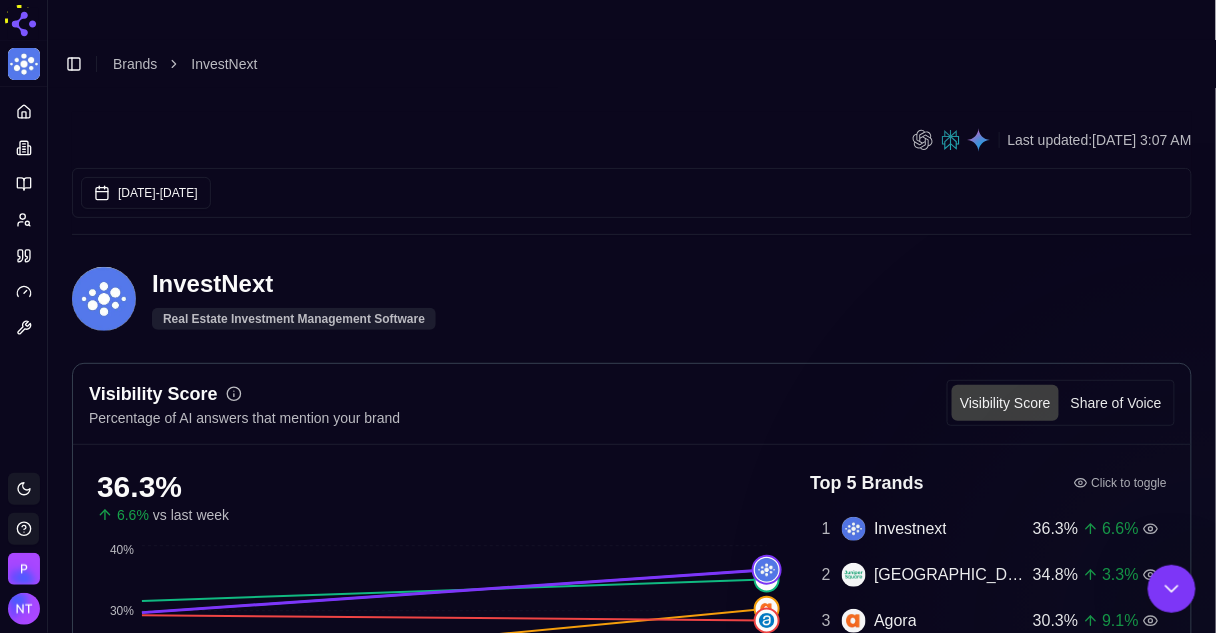 scroll, scrollTop: 0, scrollLeft: 0, axis: both 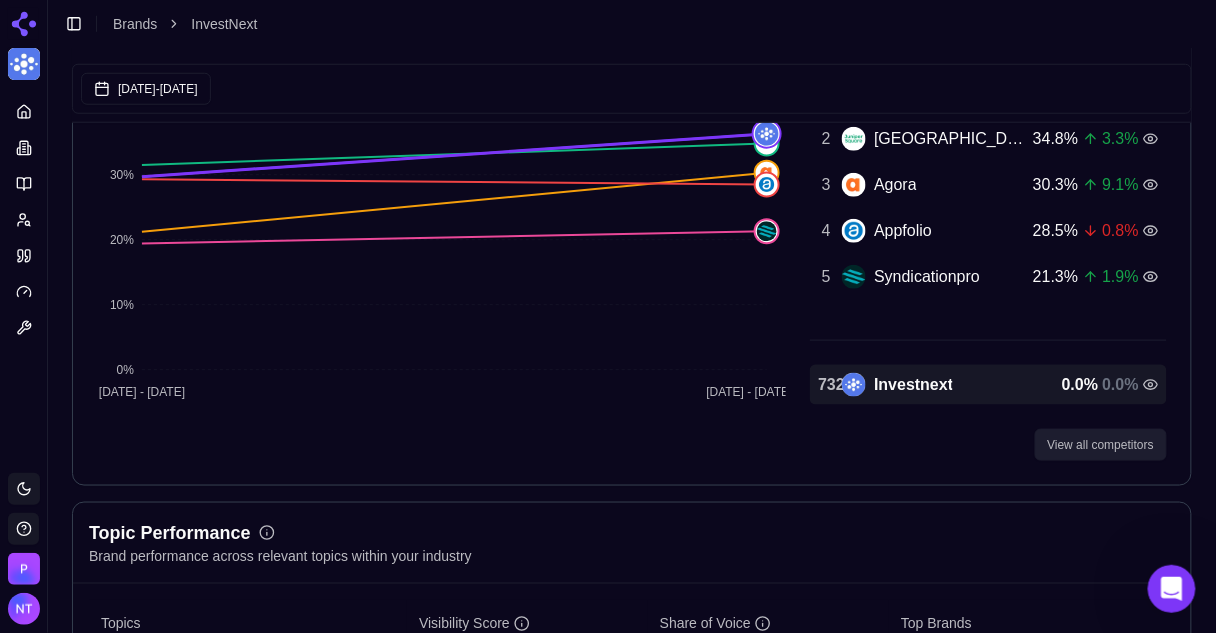 click on "View all competitors" at bounding box center (1101, 445) 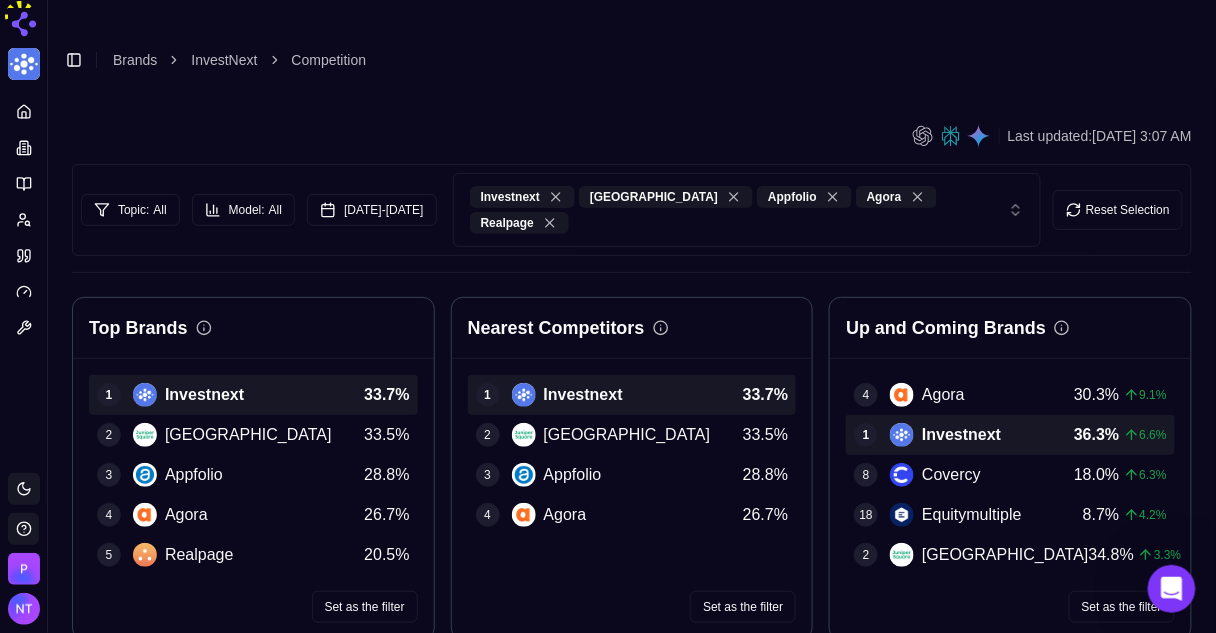 scroll, scrollTop: 0, scrollLeft: 0, axis: both 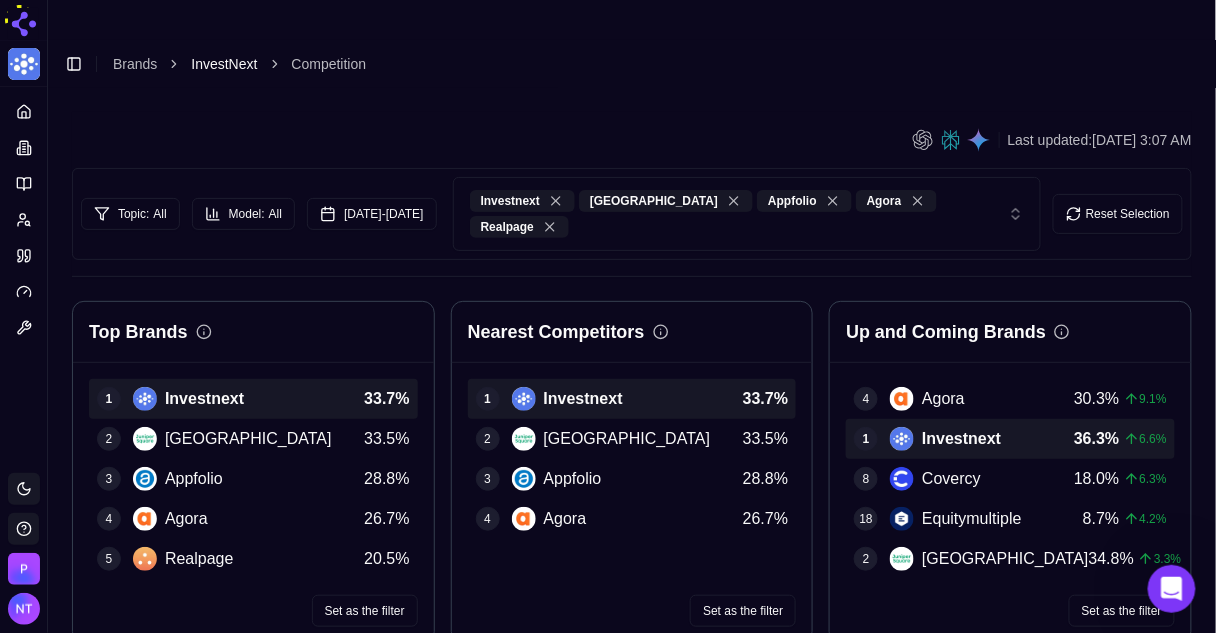 click on "InvestNext" at bounding box center [224, 64] 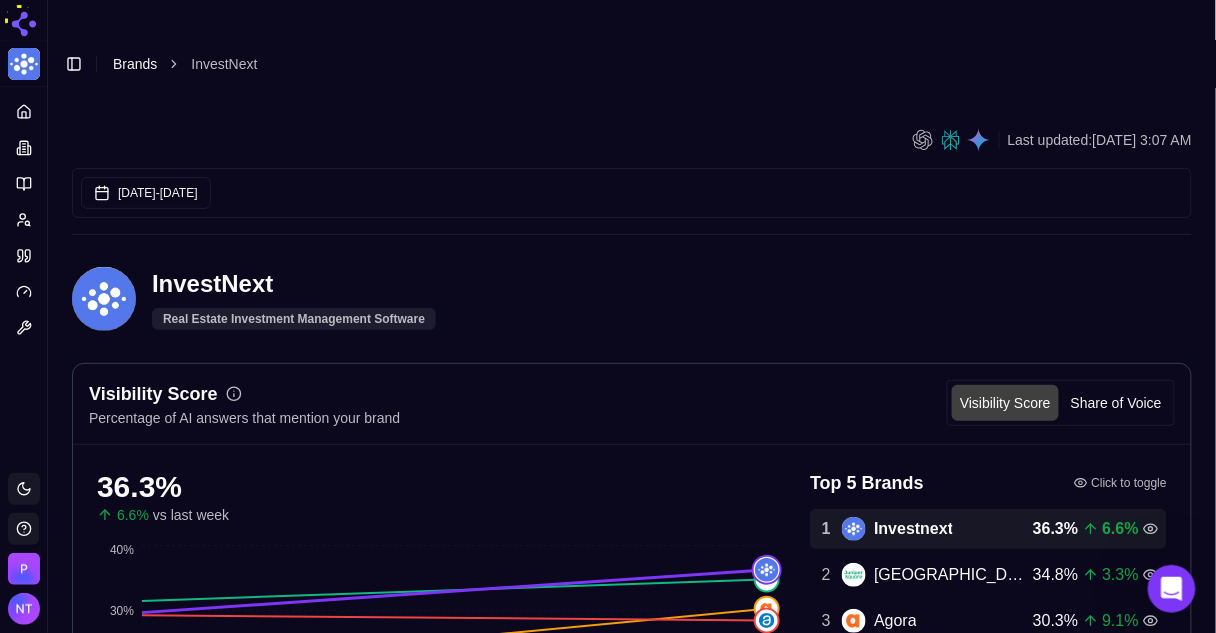 click on "Brands" at bounding box center (135, 64) 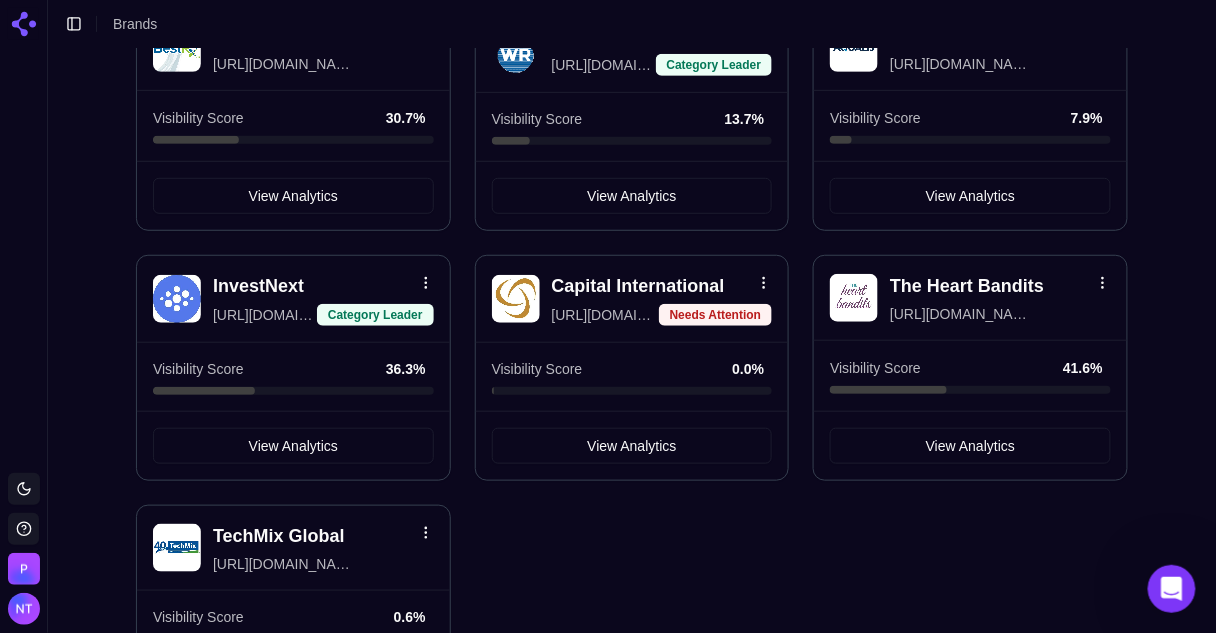scroll, scrollTop: 266, scrollLeft: 0, axis: vertical 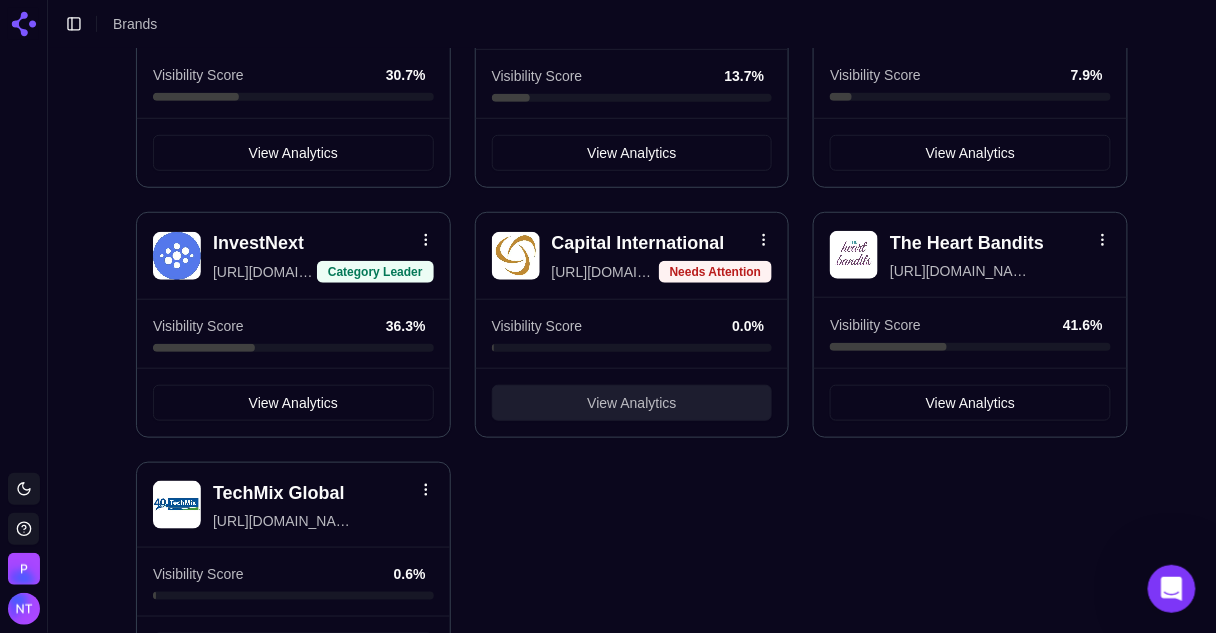 click on "View Analytics" at bounding box center (631, 403) 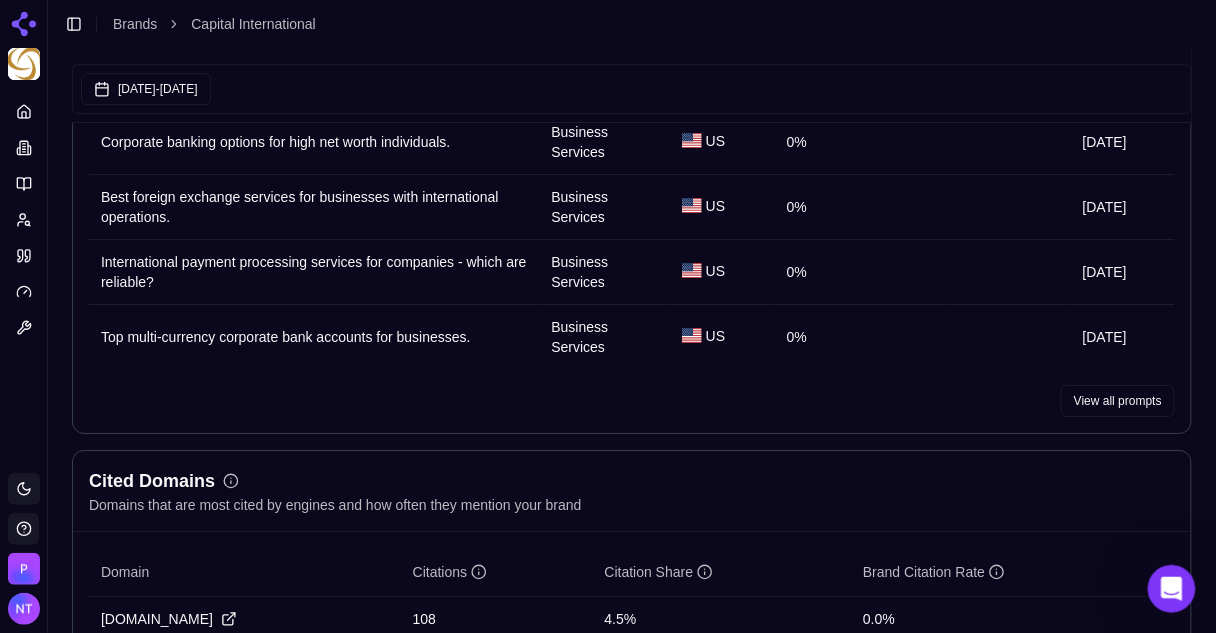 scroll, scrollTop: 1552, scrollLeft: 0, axis: vertical 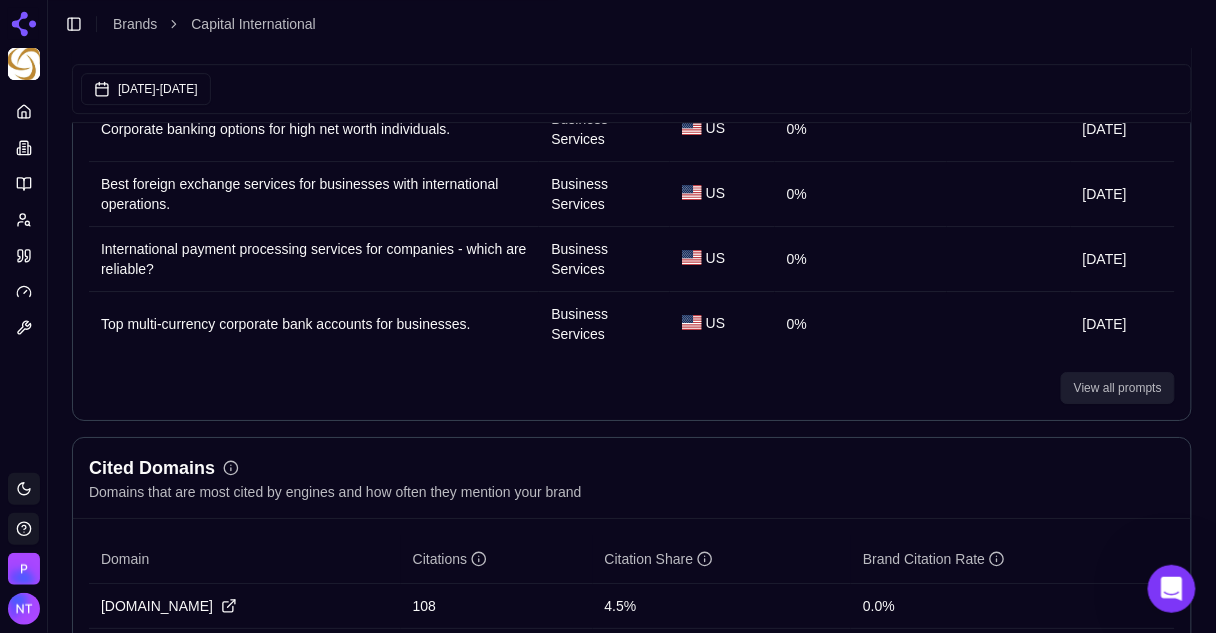 click on "View all prompts" at bounding box center (1118, 388) 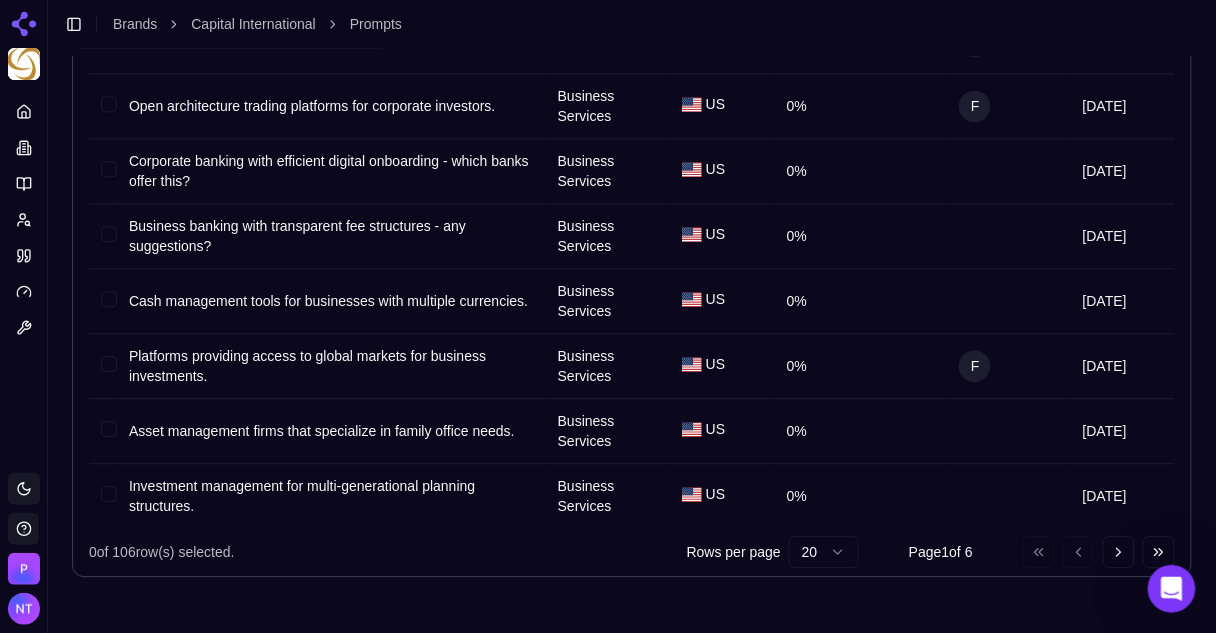 scroll, scrollTop: 0, scrollLeft: 0, axis: both 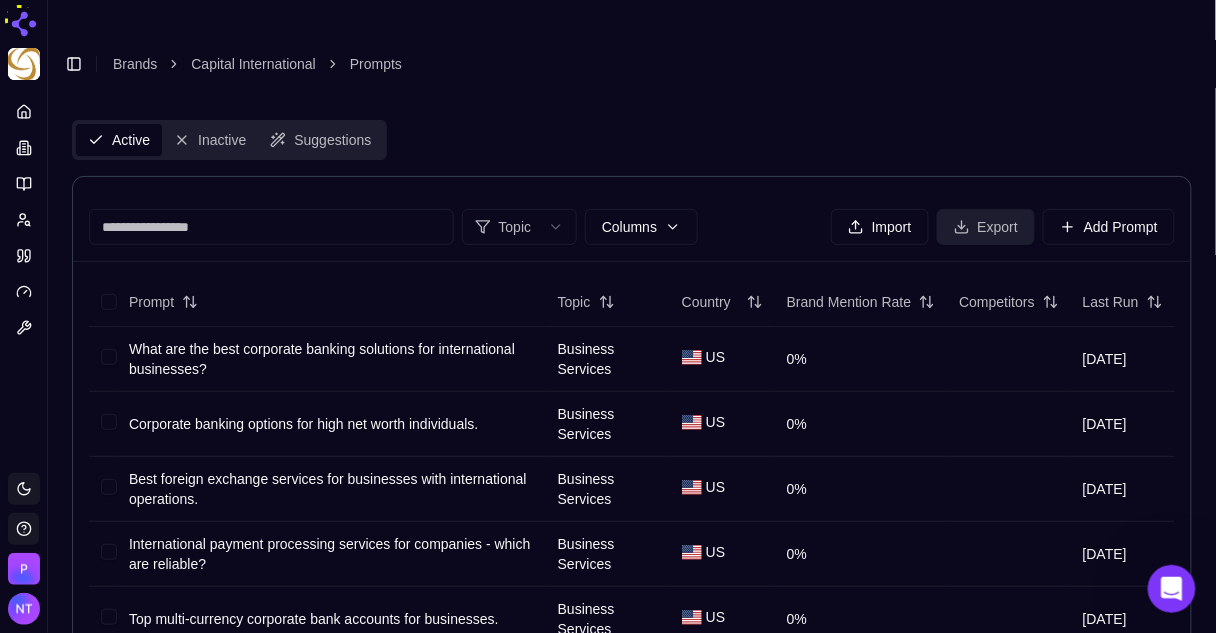click on "Export" at bounding box center [986, 227] 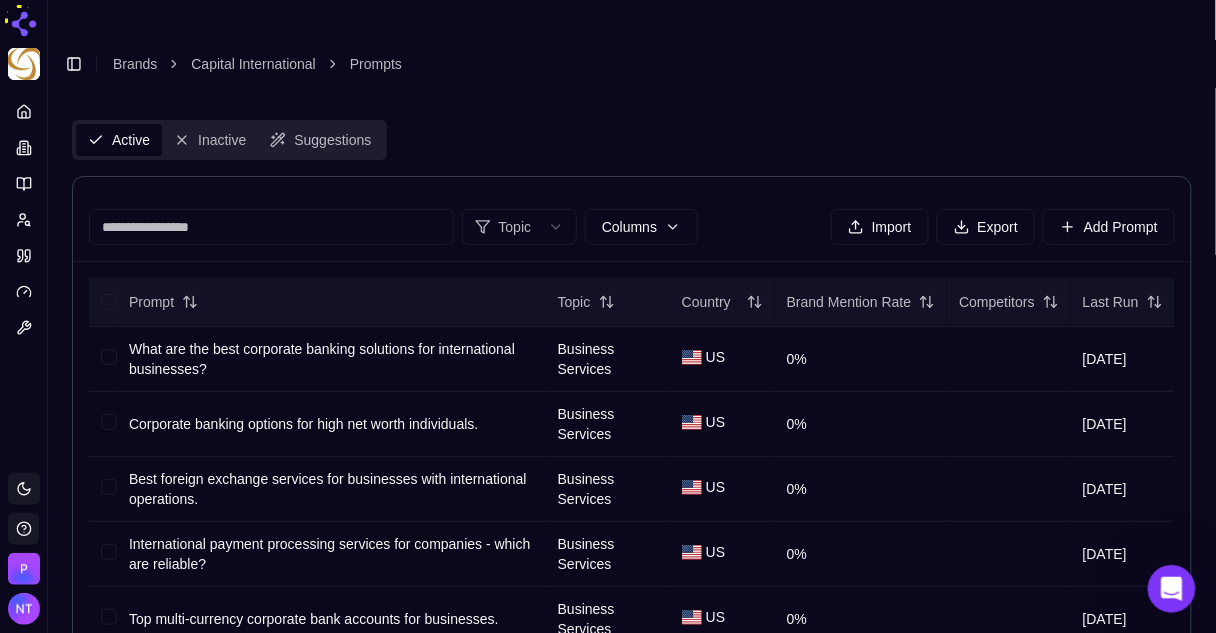 click at bounding box center (109, 302) 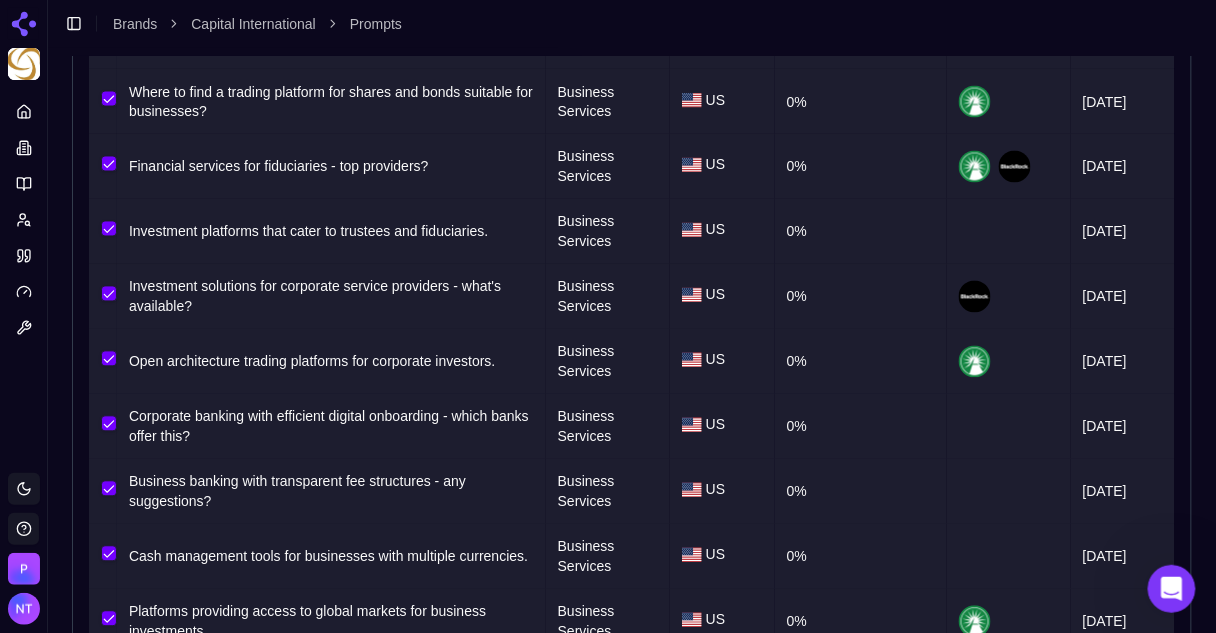 scroll, scrollTop: 1049, scrollLeft: 0, axis: vertical 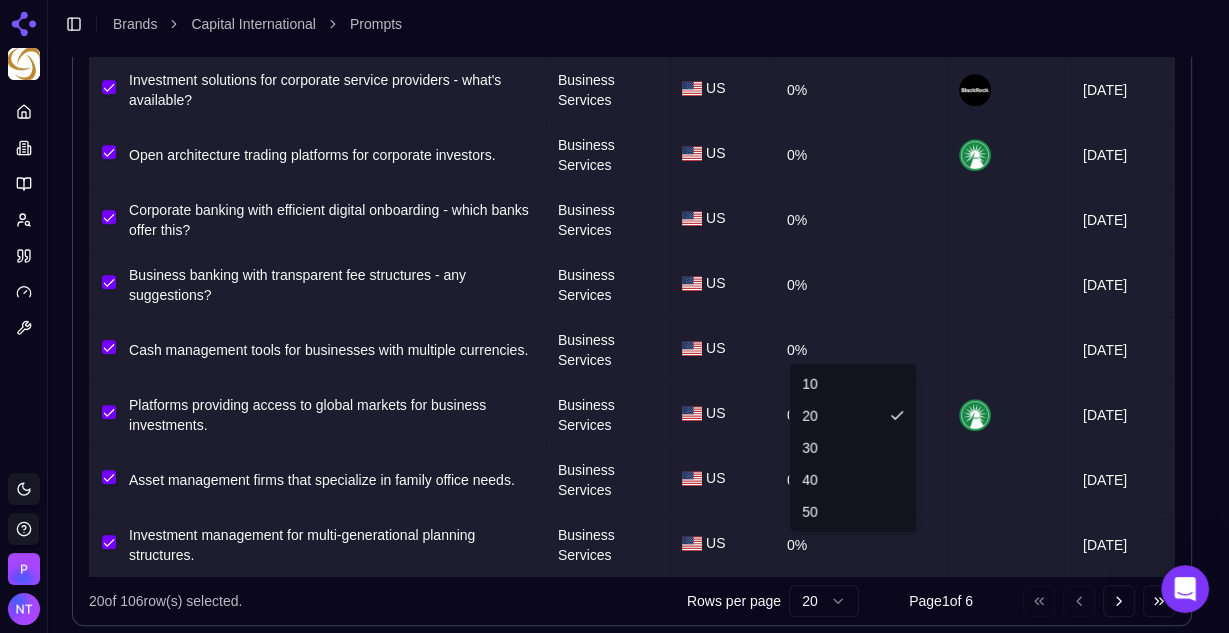 click on "19% Platform Toggle theme Perrill   Toggle Sidebar Brands Capital International Prompts Active Inactive Suggestions Topic Columns Import Export Add Prompt Deactivate Prompt Topic Country Brand Mention Rate Competitors Last Run What are the best corporate banking solutions for international businesses? Business Services US 0% 7/7/2025 Corporate banking options for high net worth individuals. Business Services US 0% 7/7/2025 Best foreign exchange services for businesses with international operations. Business Services US 0% 7/7/2025 International payment processing services for companies - which are reliable? Business Services US 0% 7/7/2025 Top multi-currency corporate bank accounts for businesses. Business Services US 0% 7/7/2025 Efficient digital onboarding for corporate bank accounts - any recommendations? Business Services US 0% 7/7/2025 Discretionary investment management services for trusts and trustees. Business Services US 0% 7/7/2025 Treasury management solutions for mid-sized corporates. US 0%" at bounding box center [614, -184] 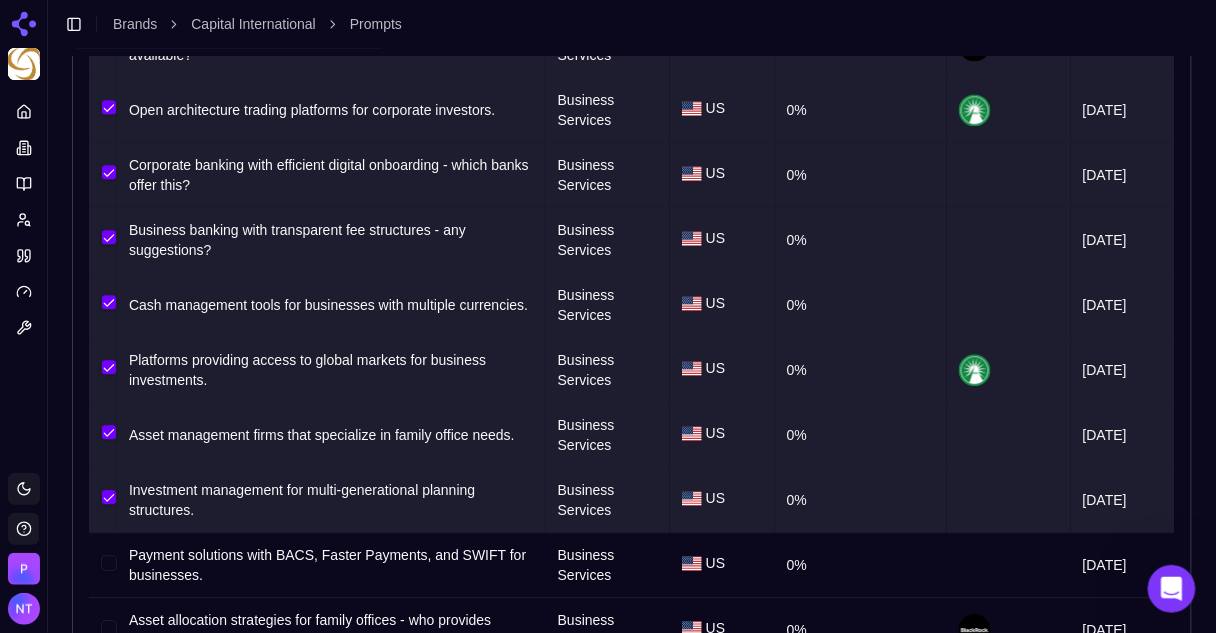 scroll, scrollTop: 1098, scrollLeft: 0, axis: vertical 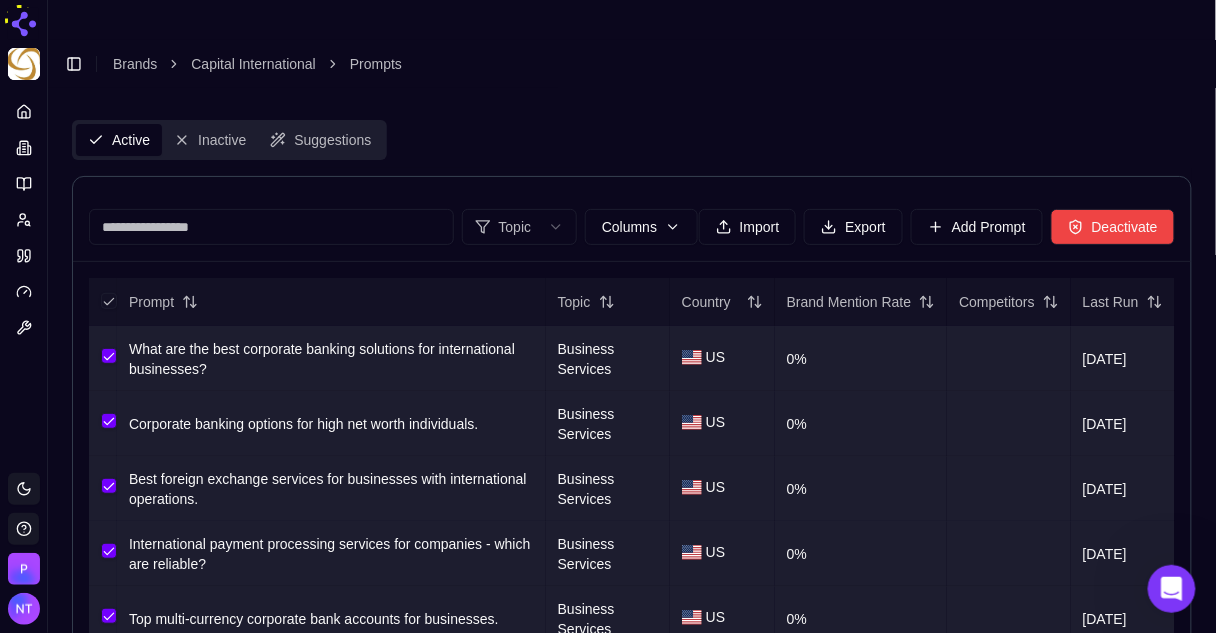 click at bounding box center [109, 301] 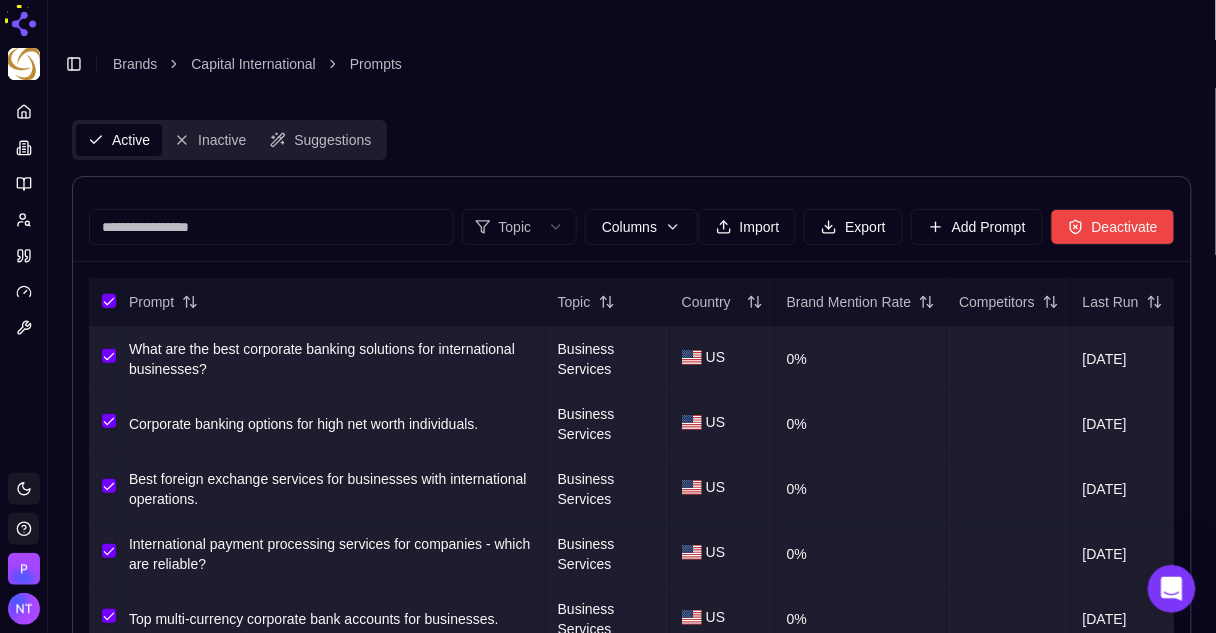 click at bounding box center [109, 301] 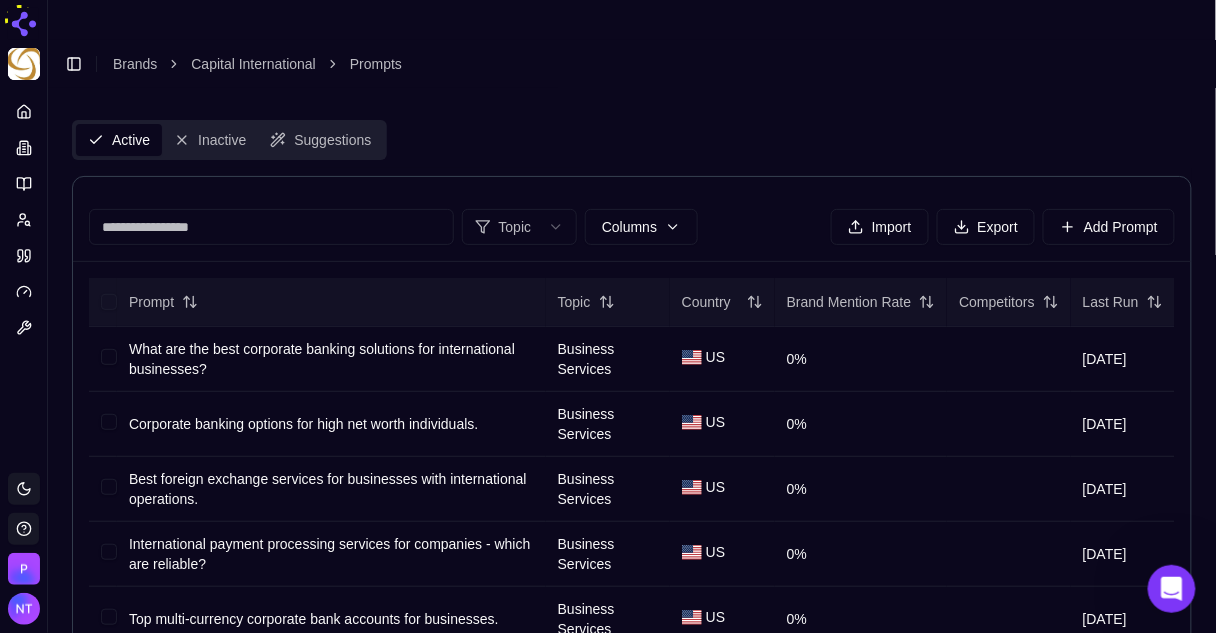 click at bounding box center (109, 302) 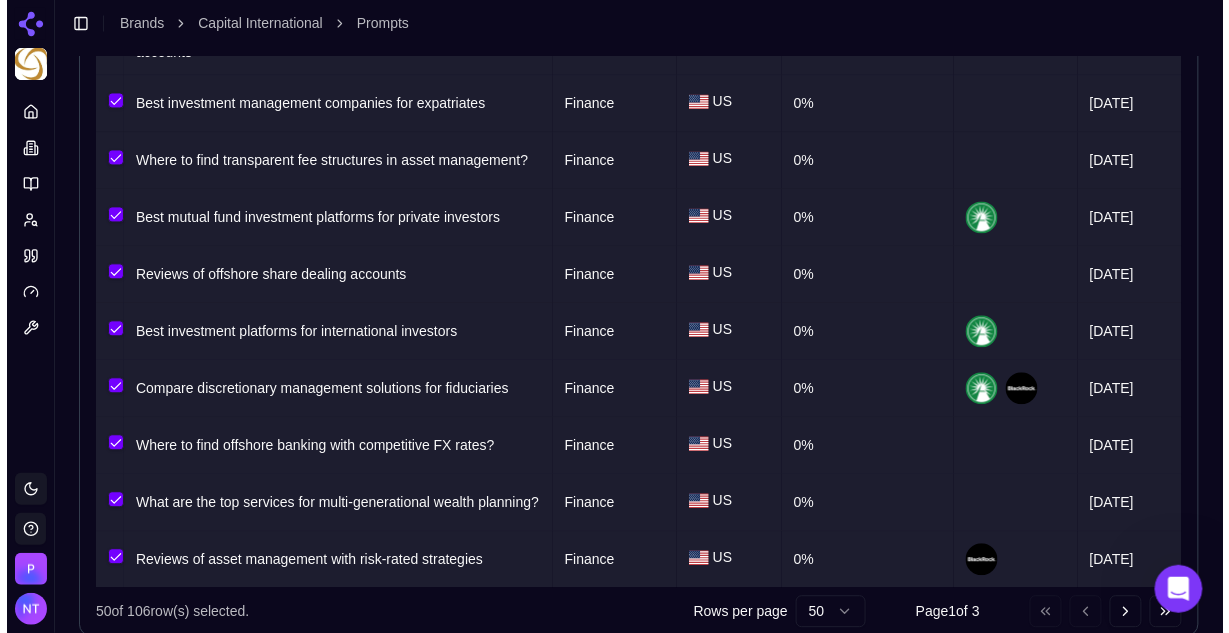 scroll, scrollTop: 0, scrollLeft: 0, axis: both 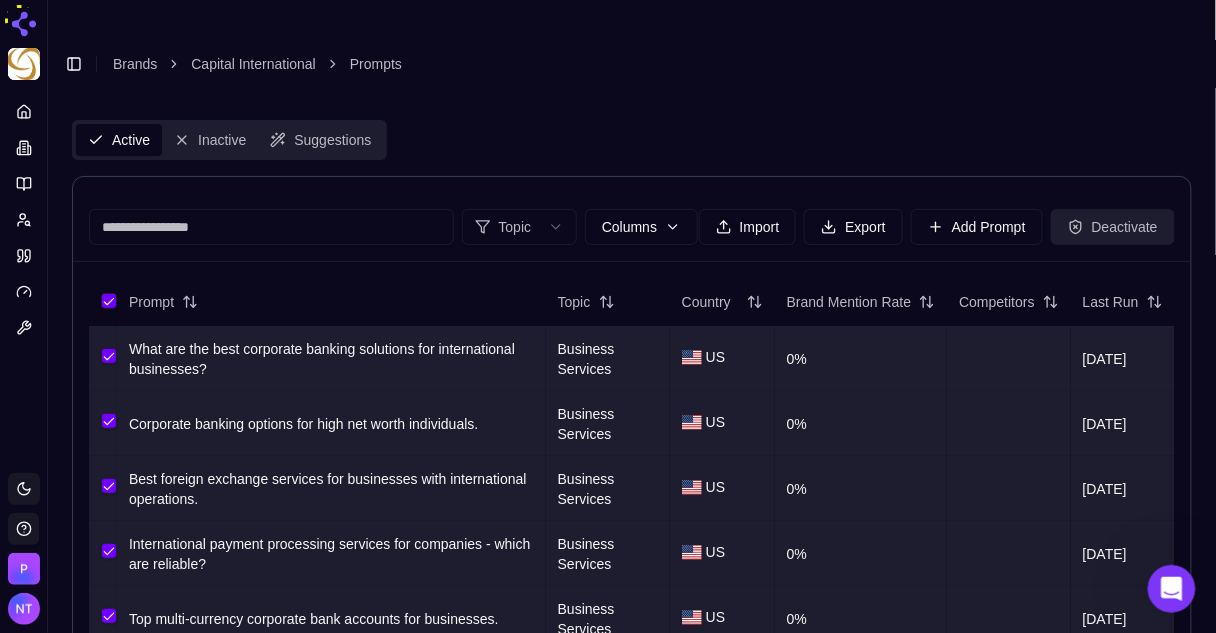 click on "Deactivate" at bounding box center [1113, 227] 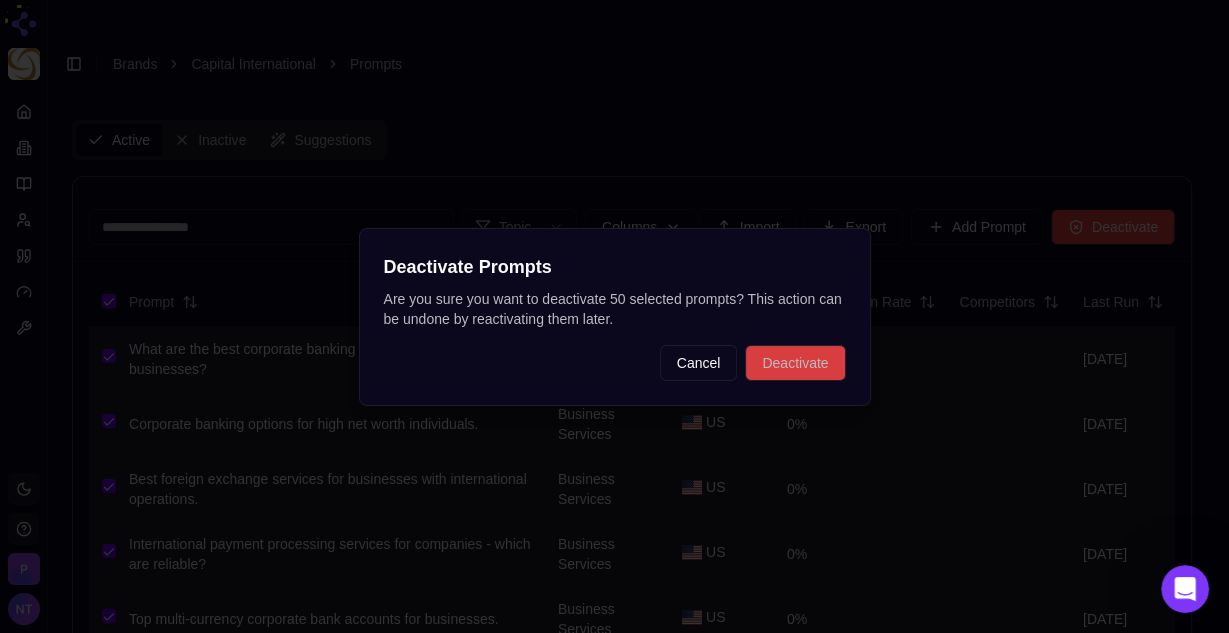click on "Deactivate" at bounding box center [795, 363] 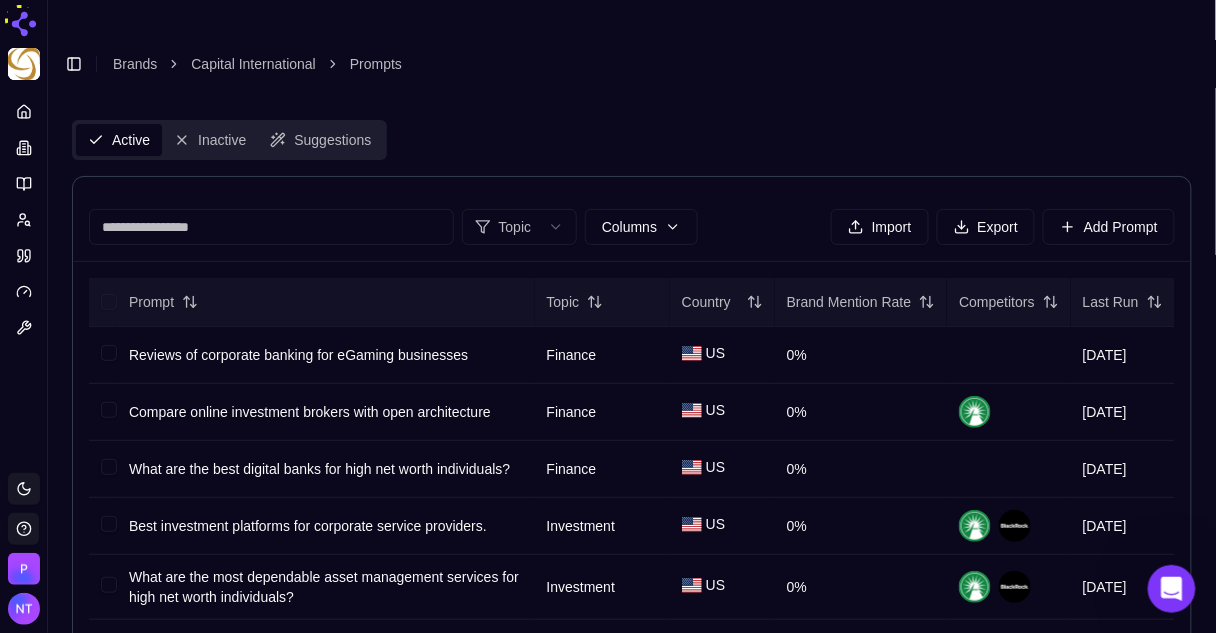 click at bounding box center [109, 302] 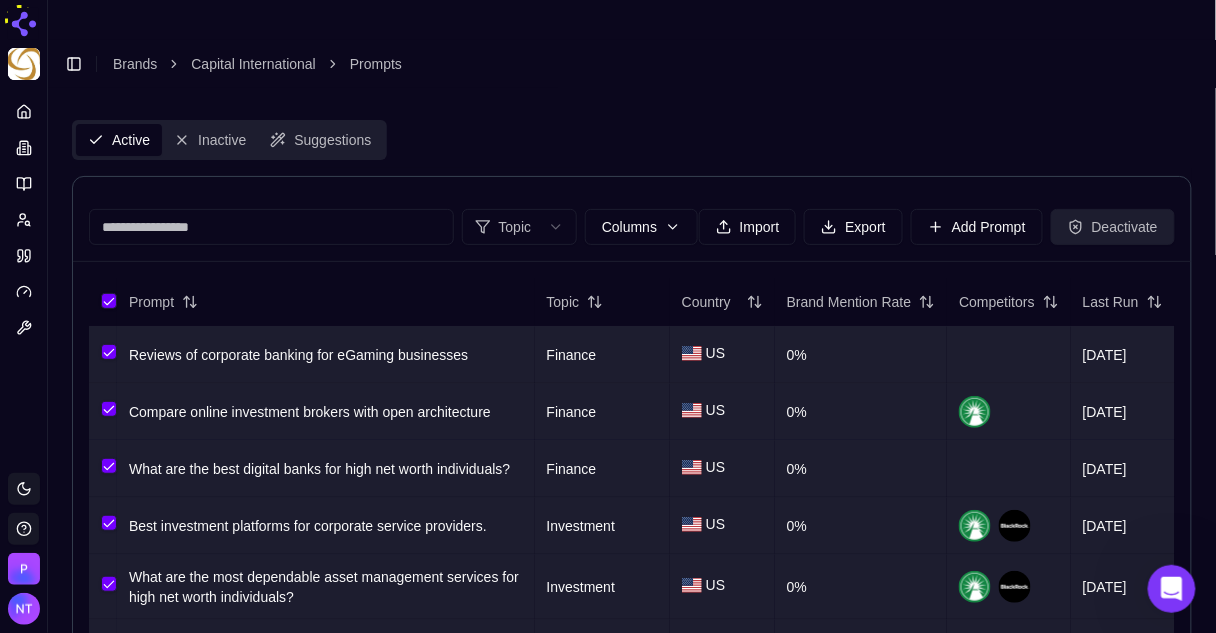 click on "Deactivate" at bounding box center [1113, 227] 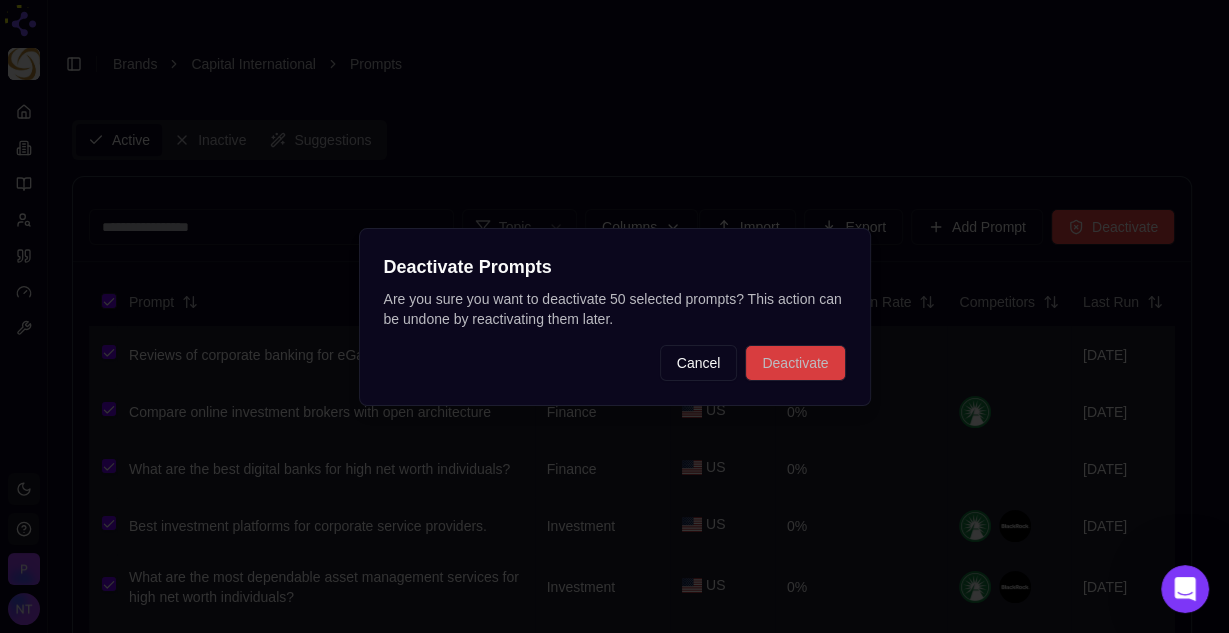 click on "Deactivate" at bounding box center [795, 363] 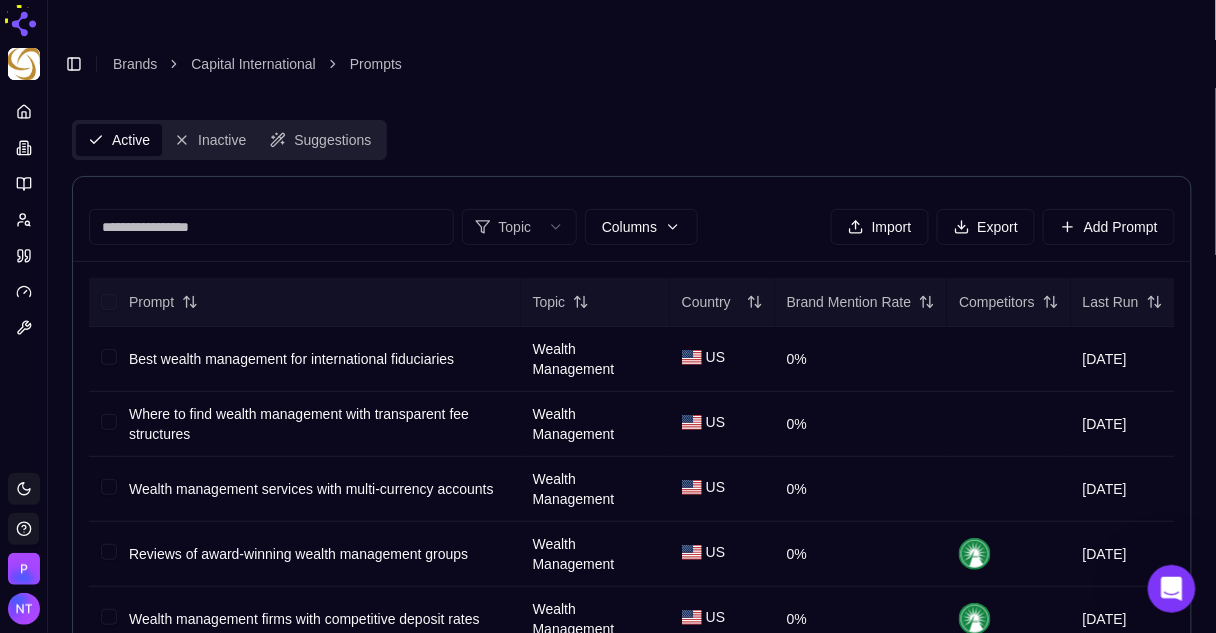 click at bounding box center [109, 302] 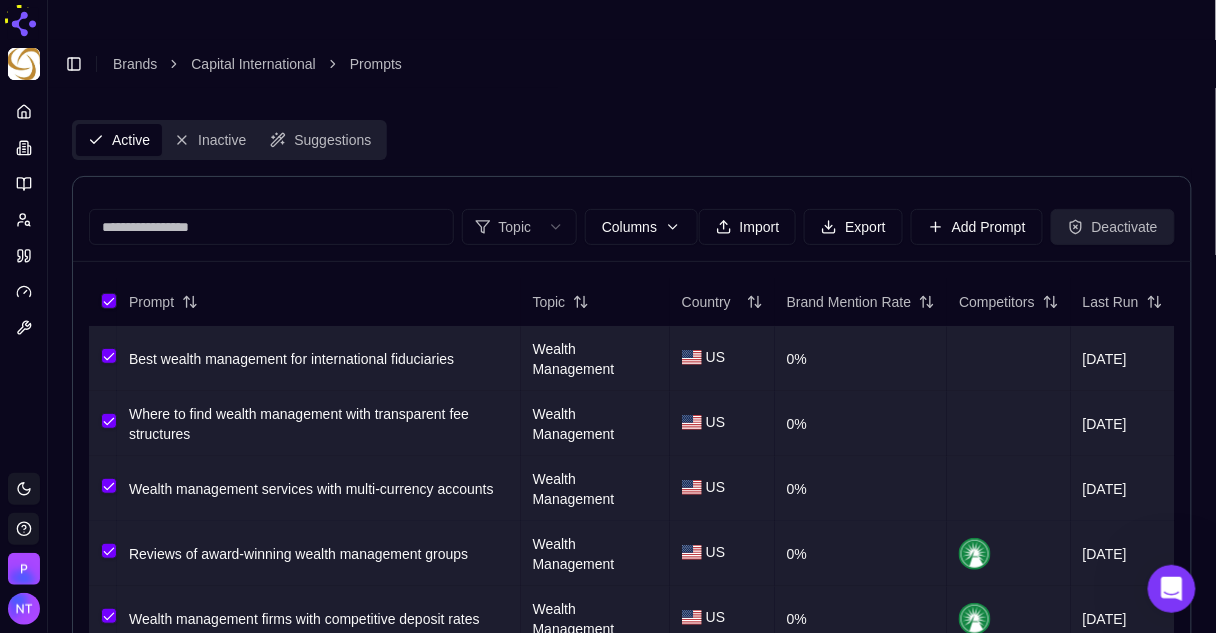 click on "Deactivate" at bounding box center (1113, 227) 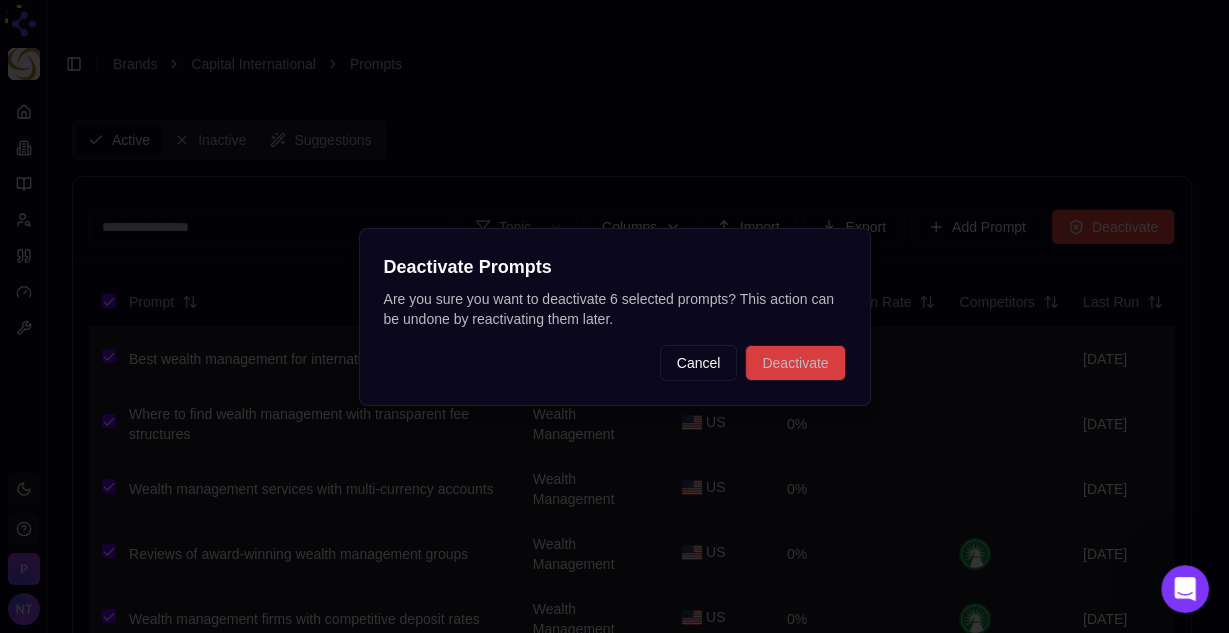 click on "Deactivate" at bounding box center [795, 363] 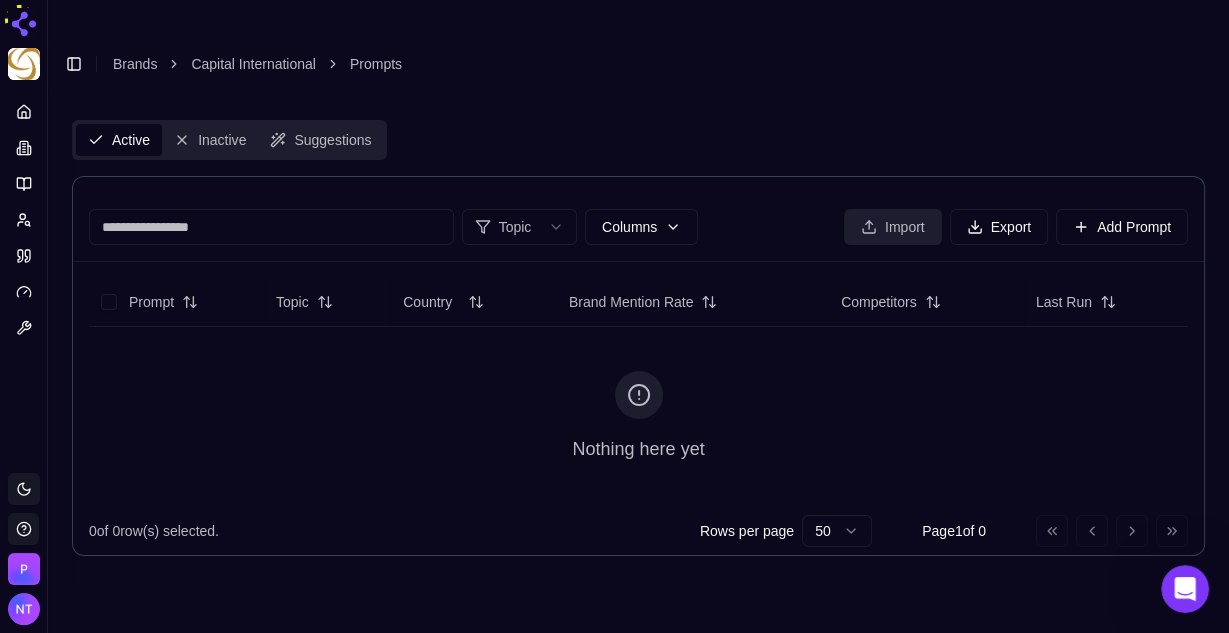 click on "Import" at bounding box center (893, 227) 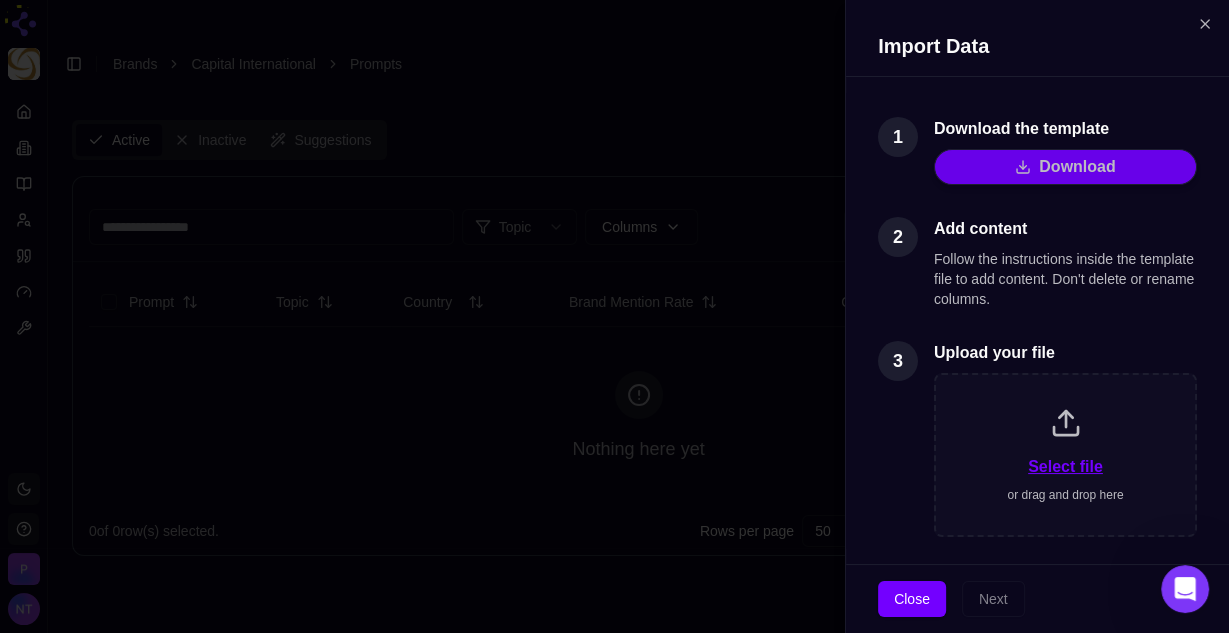 click on "Download" at bounding box center (1065, 167) 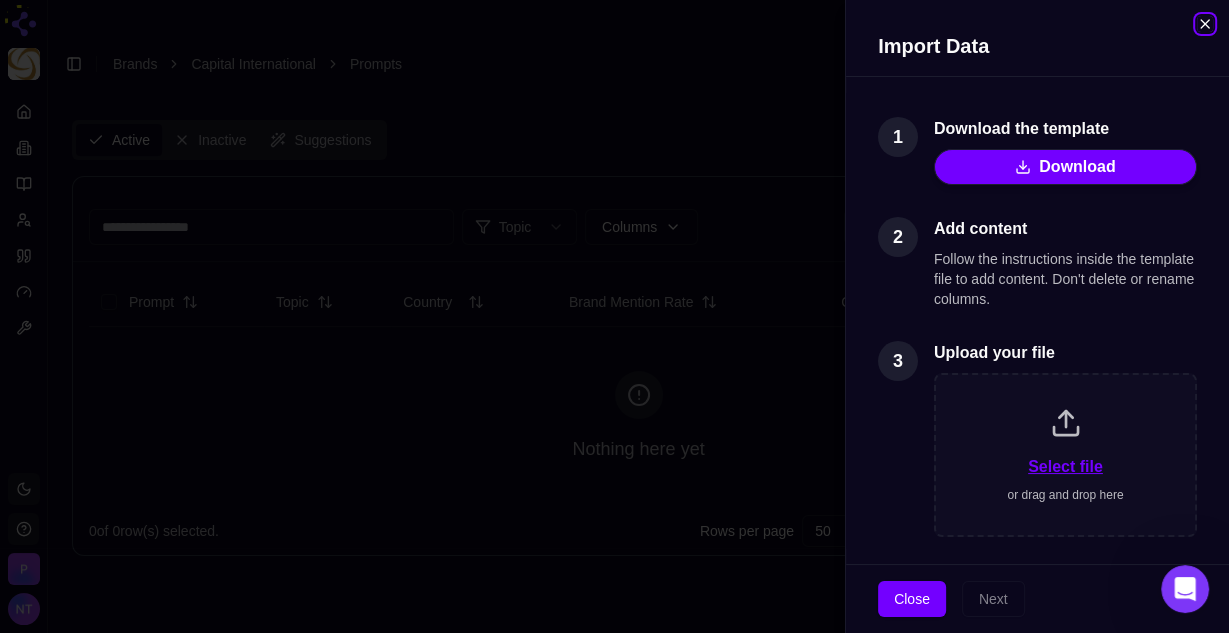 click 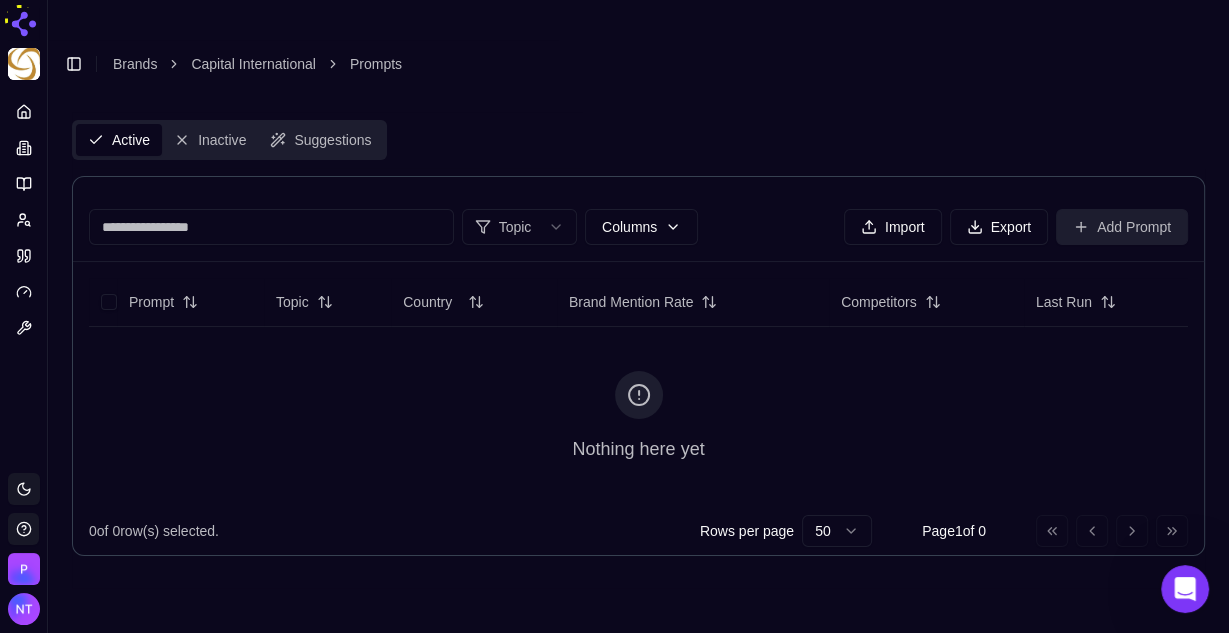 click on "Add Prompt" at bounding box center [1122, 227] 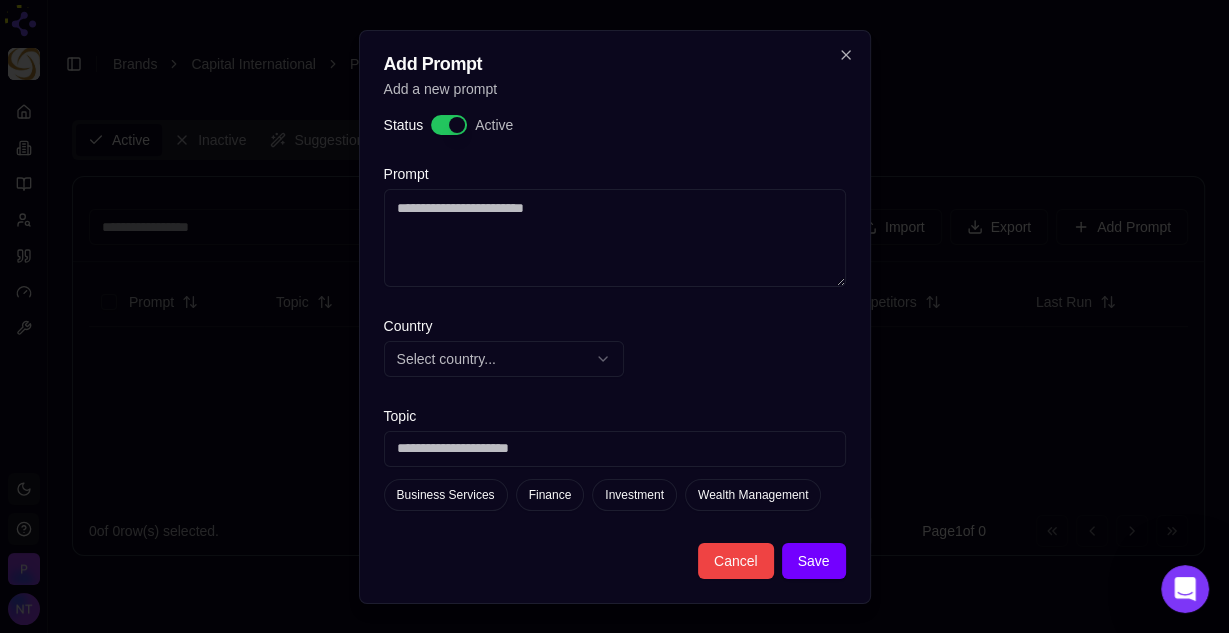 click on "Select country..." at bounding box center [504, 359] 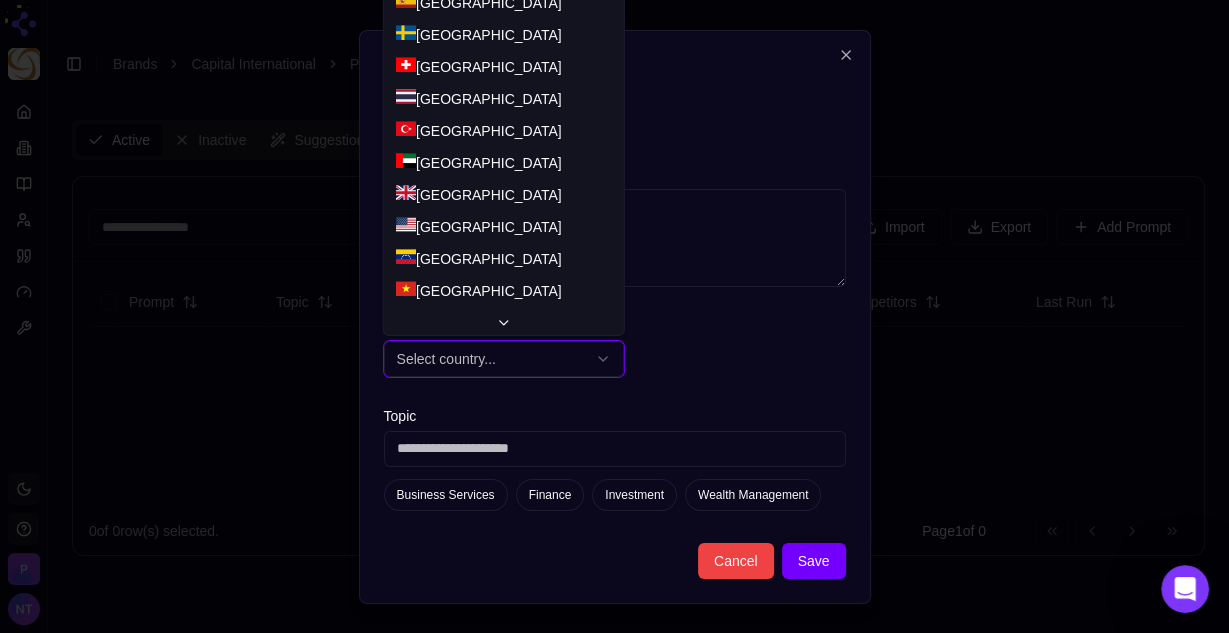 scroll, scrollTop: 810, scrollLeft: 0, axis: vertical 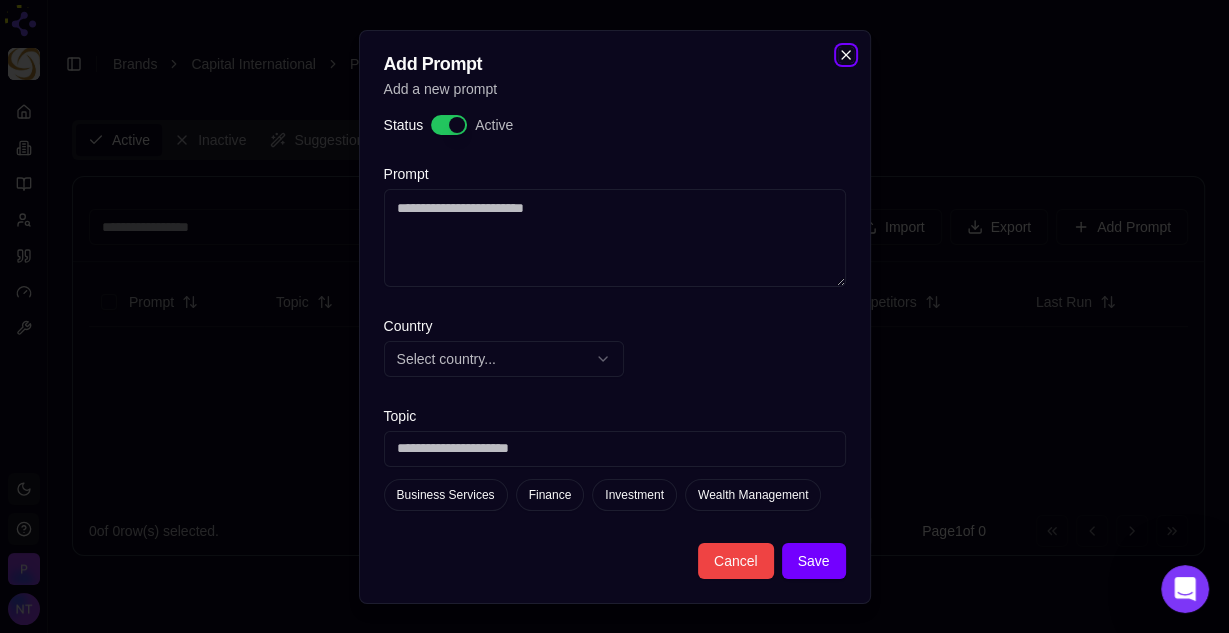 click 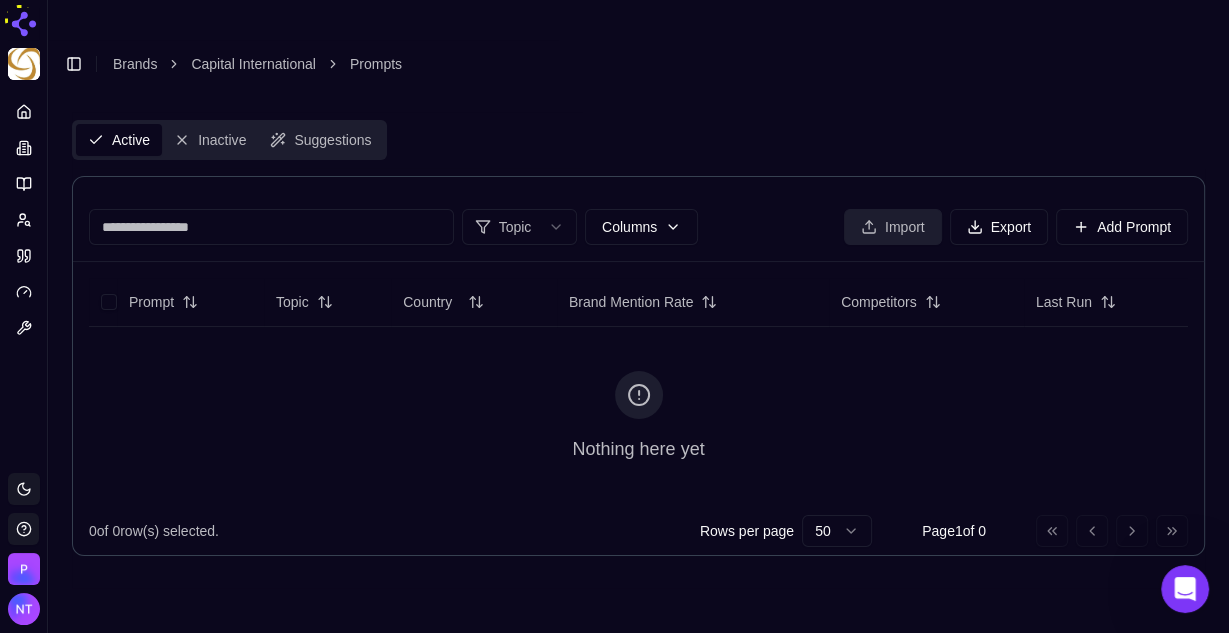 click on "Import" at bounding box center (893, 227) 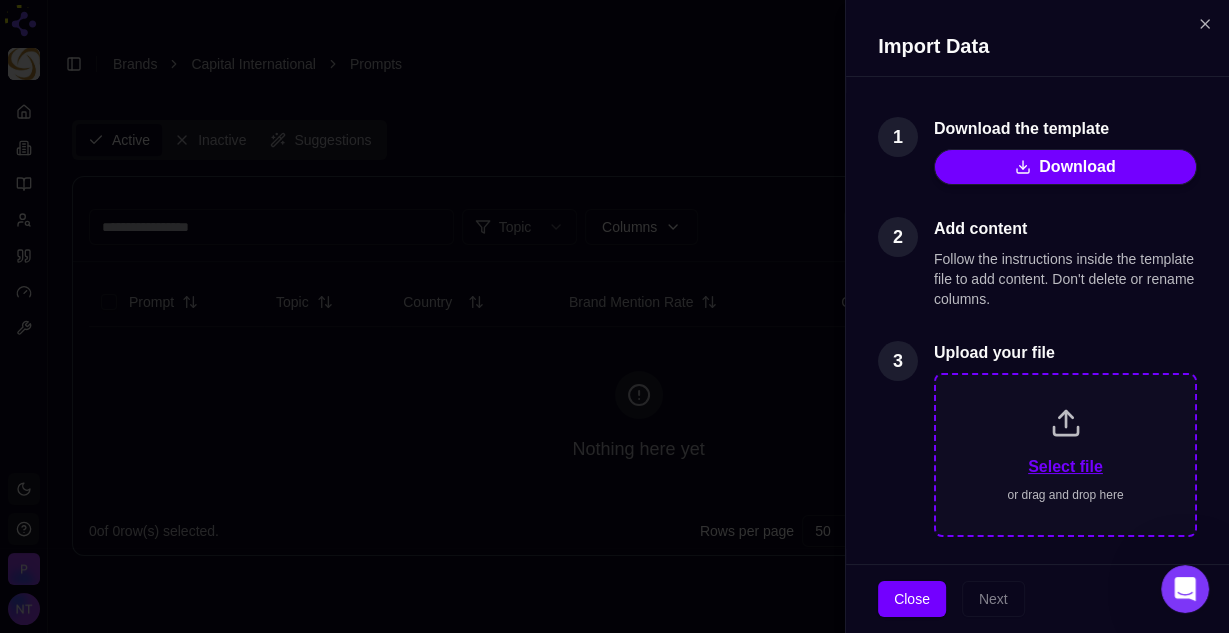 click on "Select file or drag and drop here" at bounding box center [1065, 455] 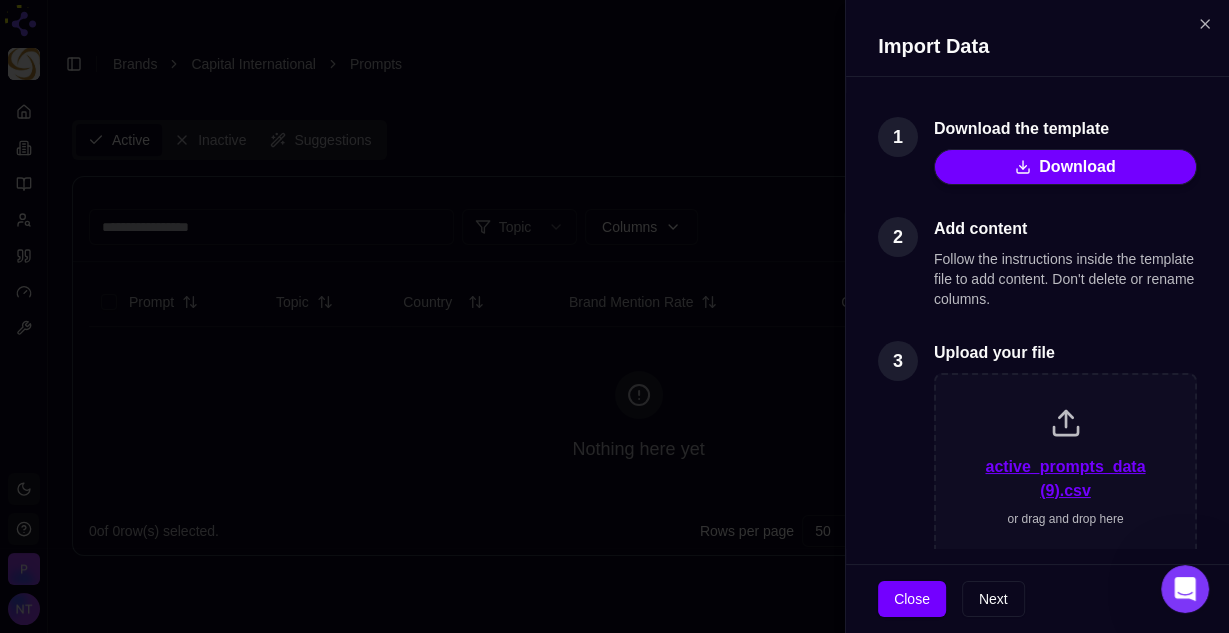 scroll, scrollTop: 35, scrollLeft: 0, axis: vertical 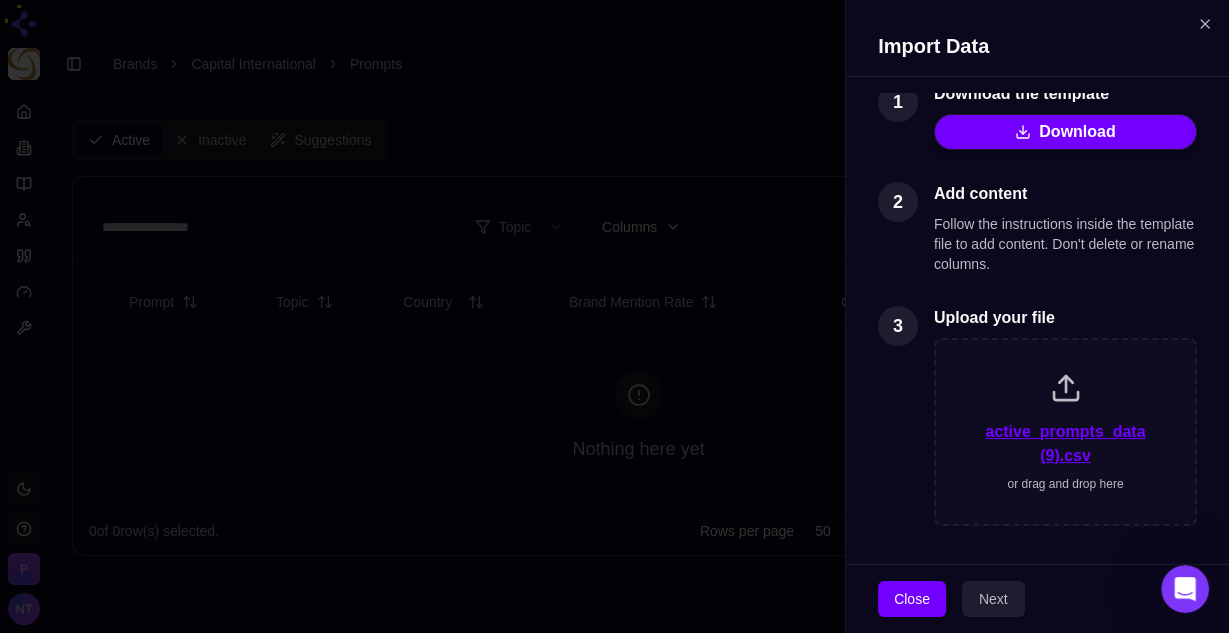click on "Next" at bounding box center (993, 599) 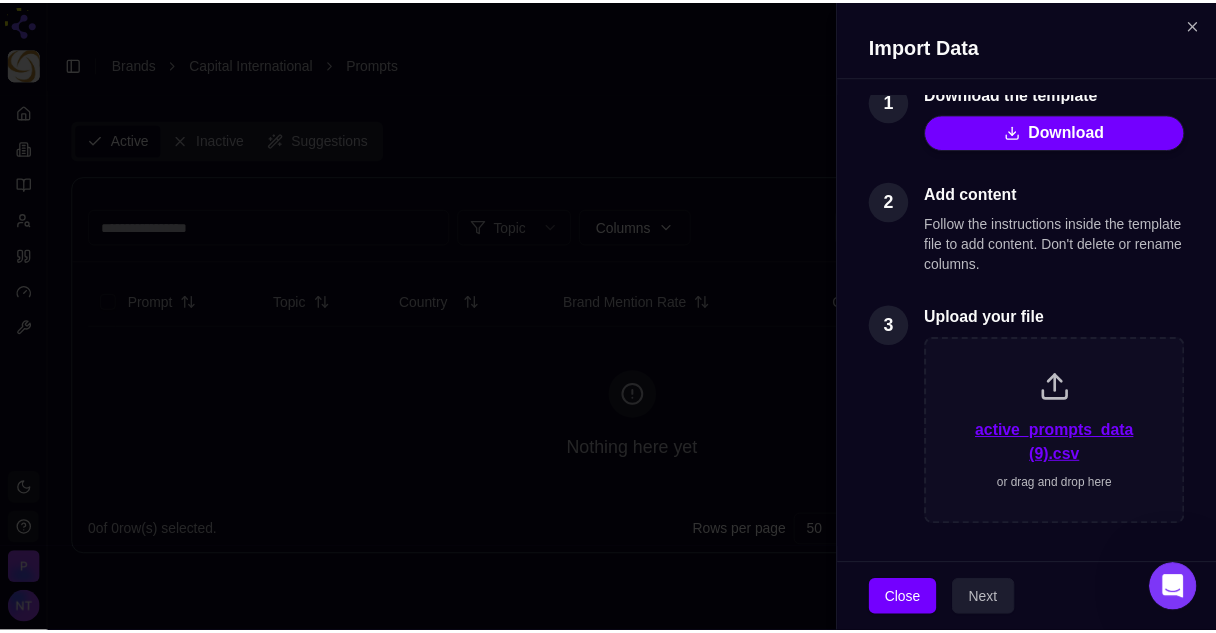scroll, scrollTop: 0, scrollLeft: 0, axis: both 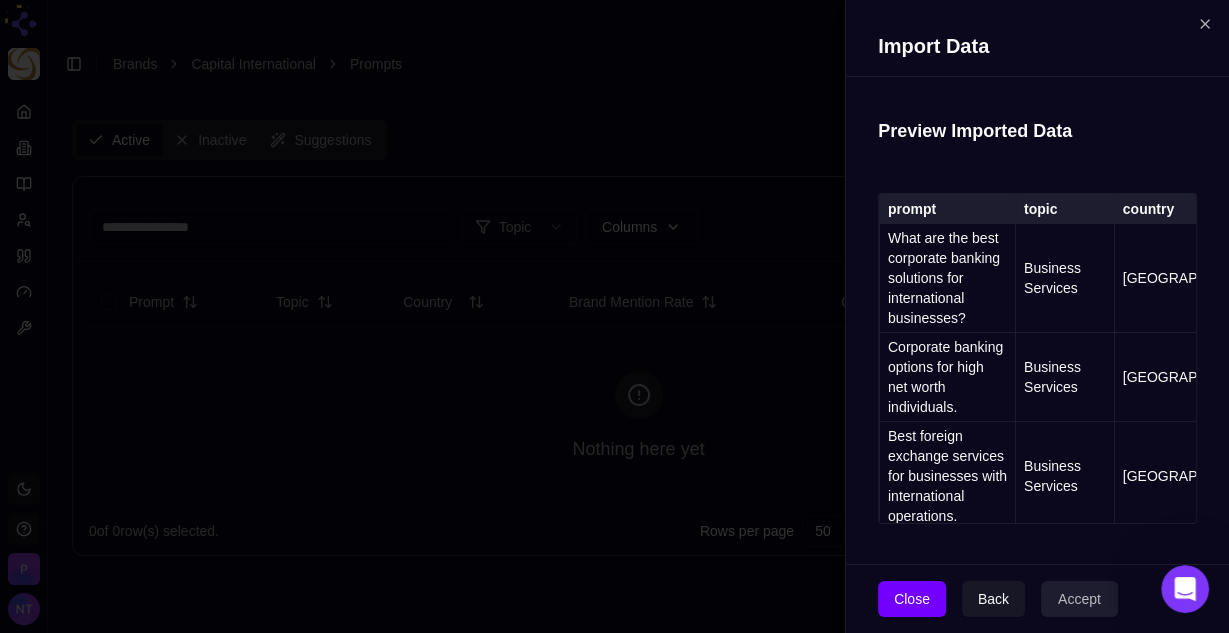click on "Accept" at bounding box center [1079, 599] 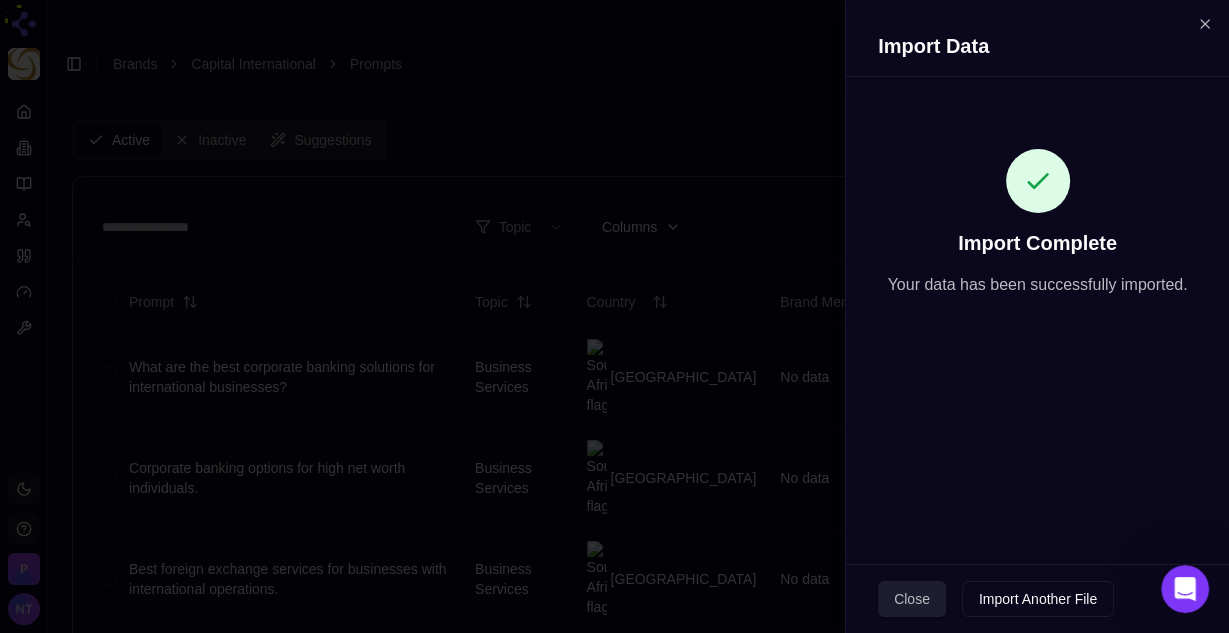 click on "Close" at bounding box center (912, 599) 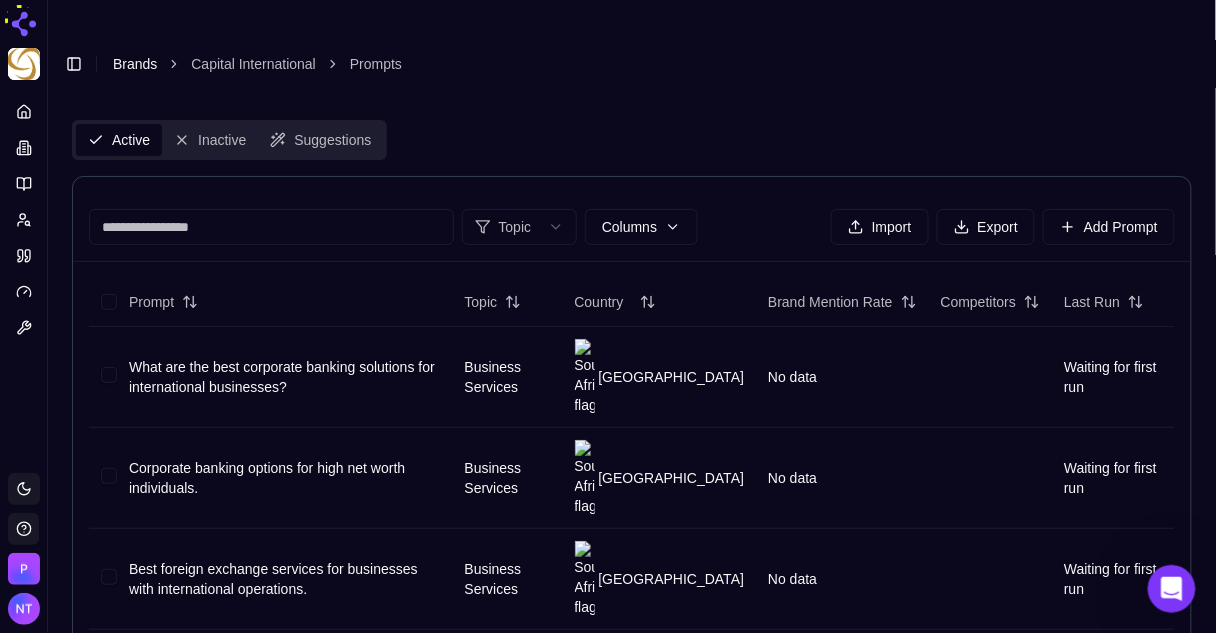 click on "Brands" at bounding box center [135, 64] 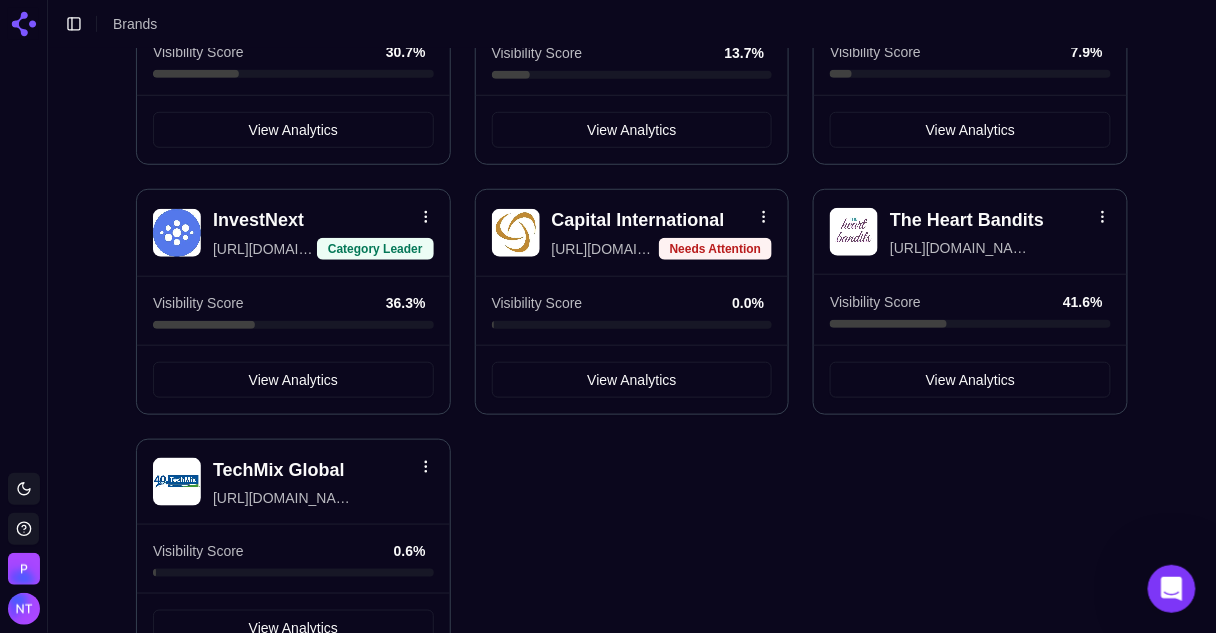 scroll, scrollTop: 291, scrollLeft: 0, axis: vertical 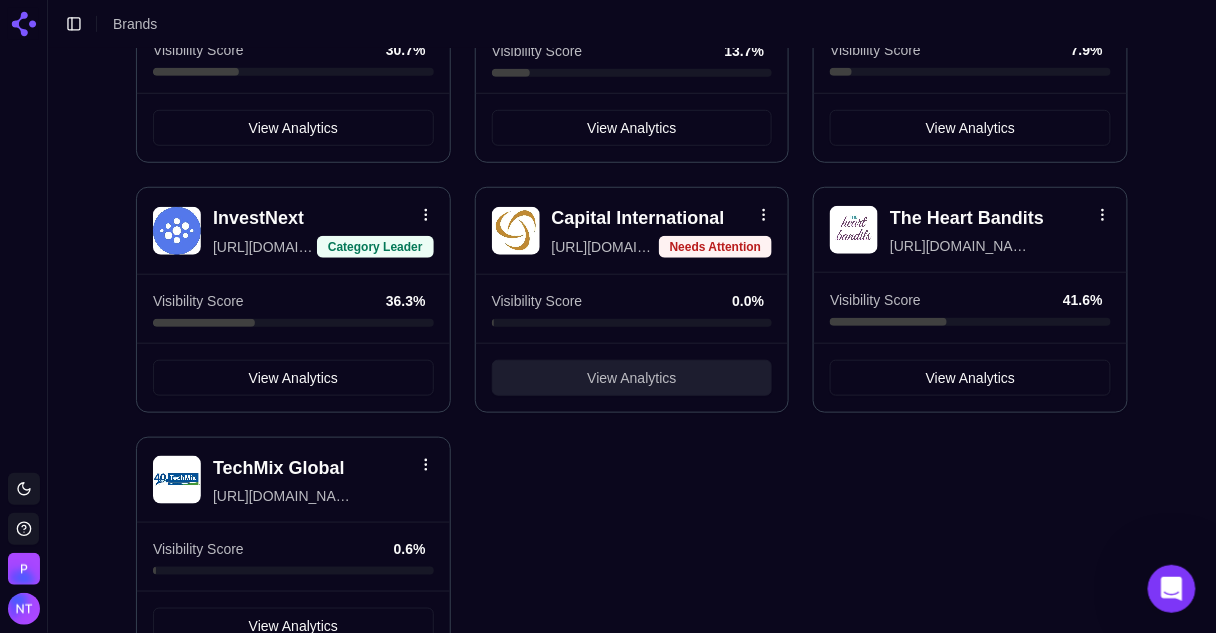 click on "View Analytics" at bounding box center (631, 378) 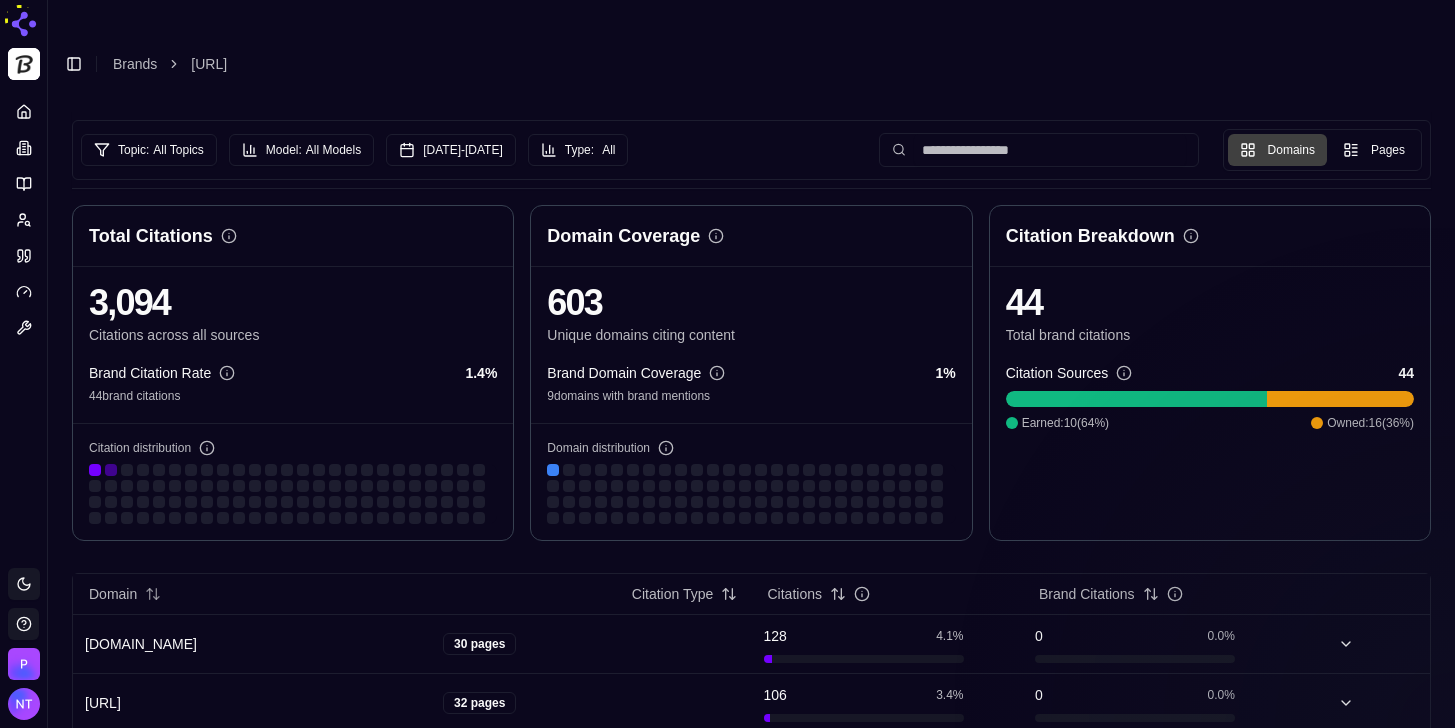 scroll, scrollTop: 357, scrollLeft: 0, axis: vertical 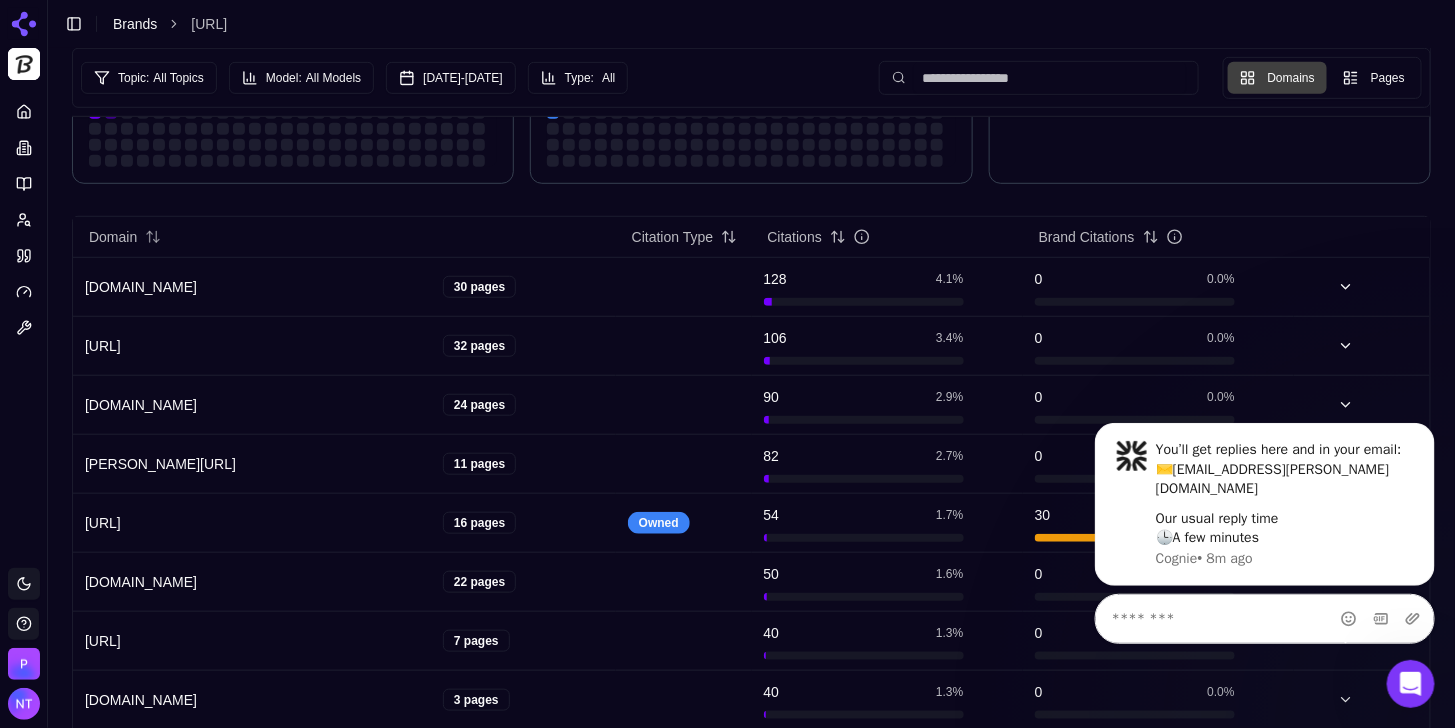 click on "Brands" at bounding box center [135, 24] 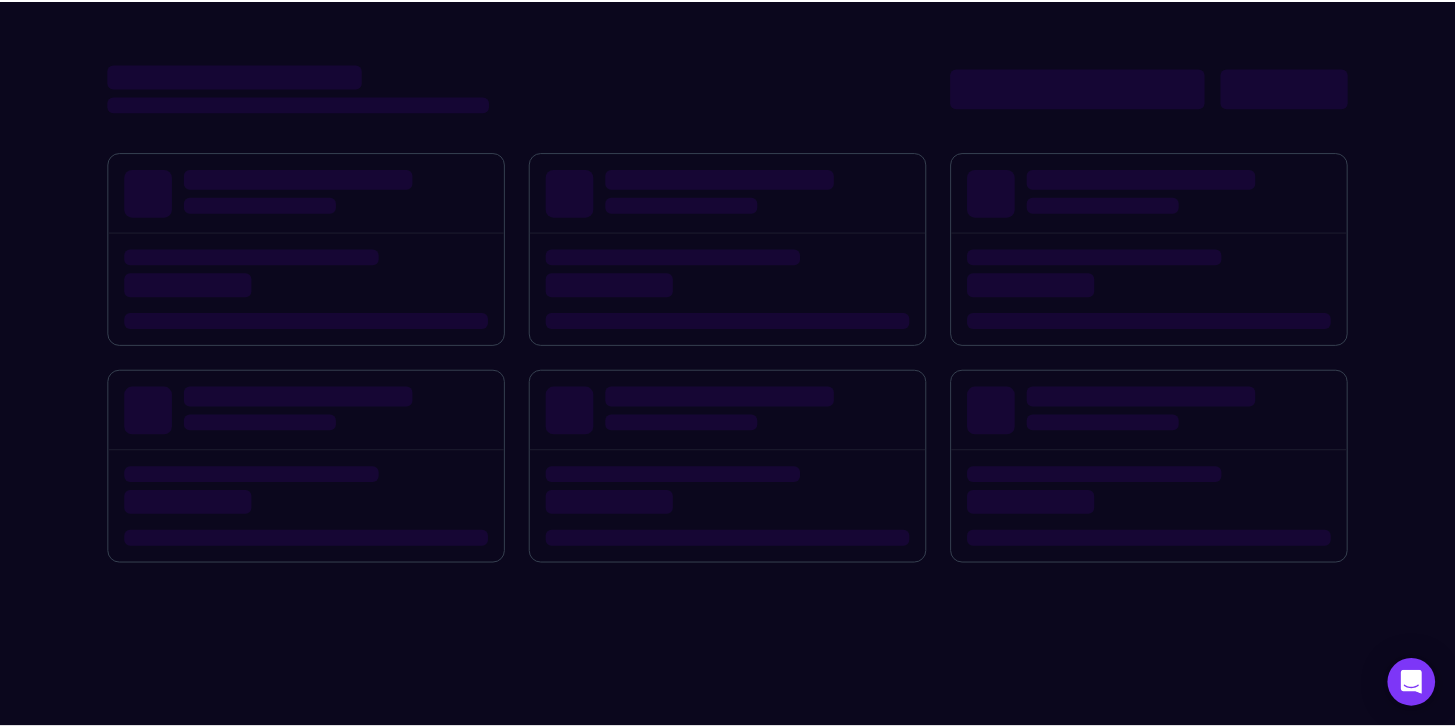 scroll, scrollTop: 0, scrollLeft: 0, axis: both 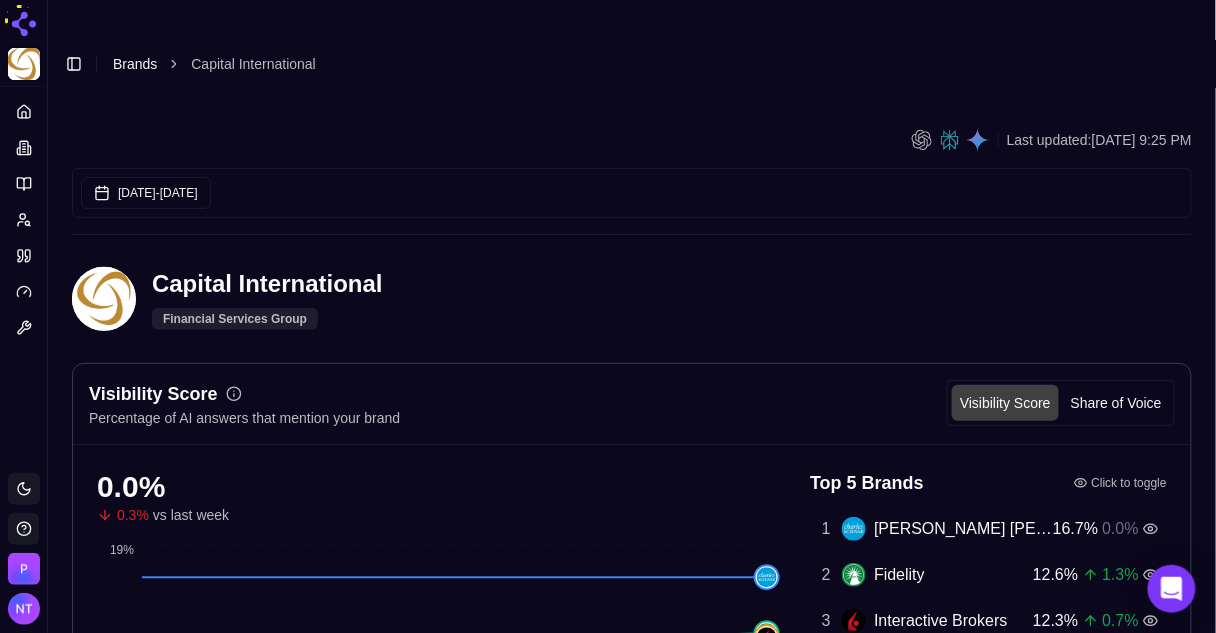 click on "Brands" at bounding box center (135, 64) 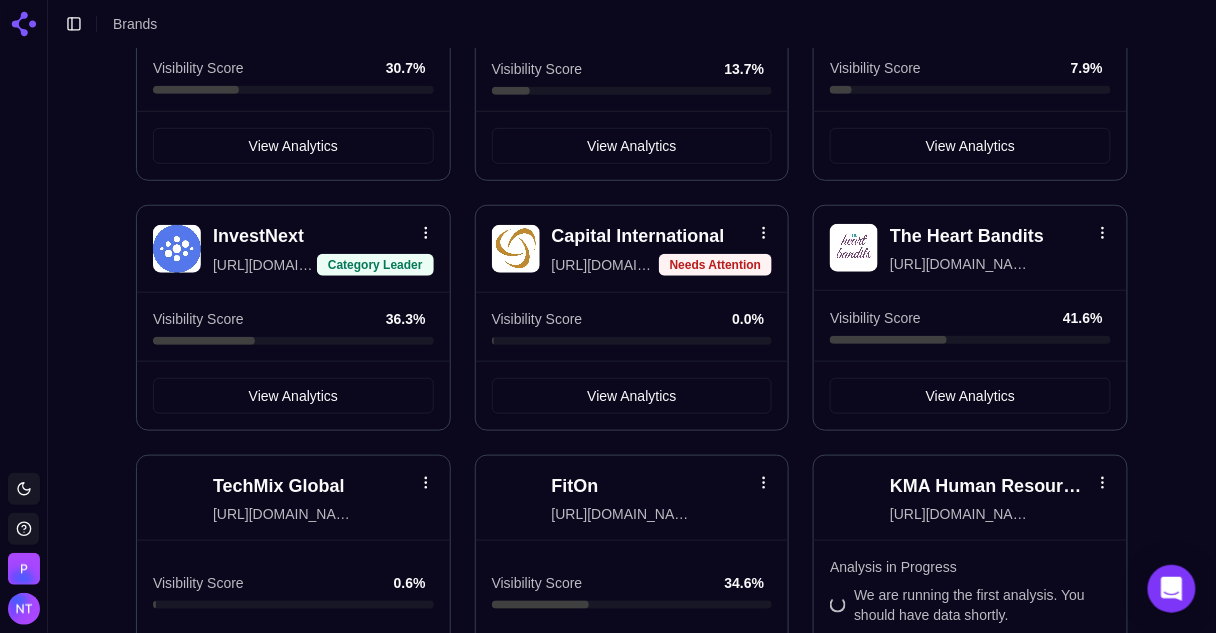 scroll, scrollTop: 353, scrollLeft: 0, axis: vertical 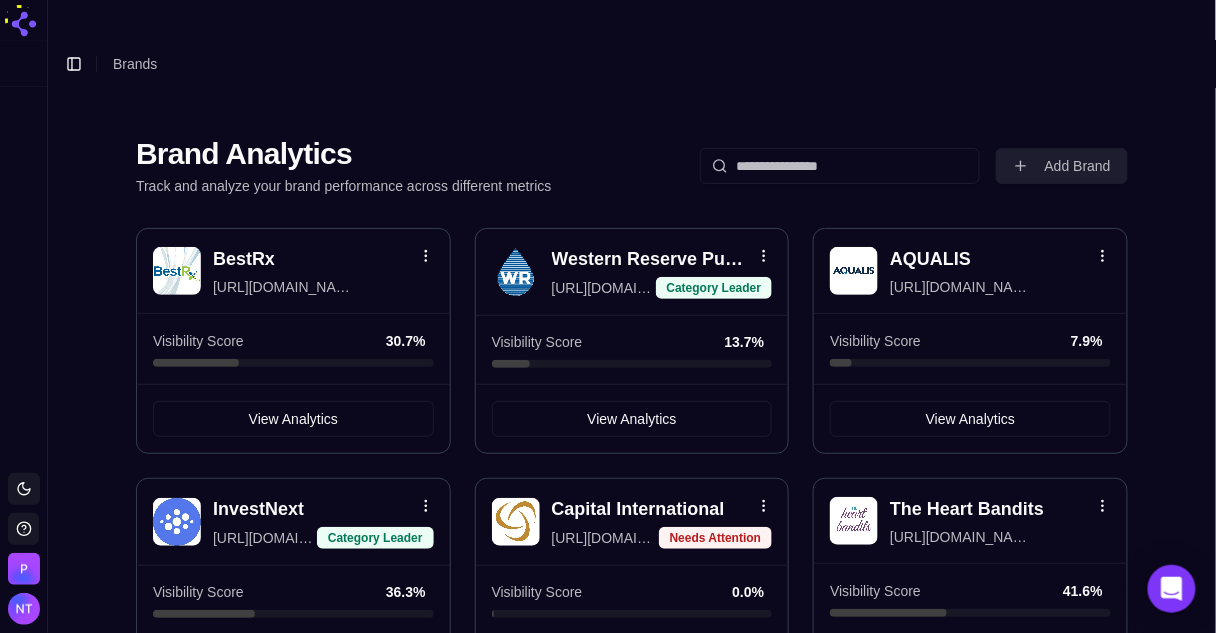 click on "Add Brand" at bounding box center [1062, 166] 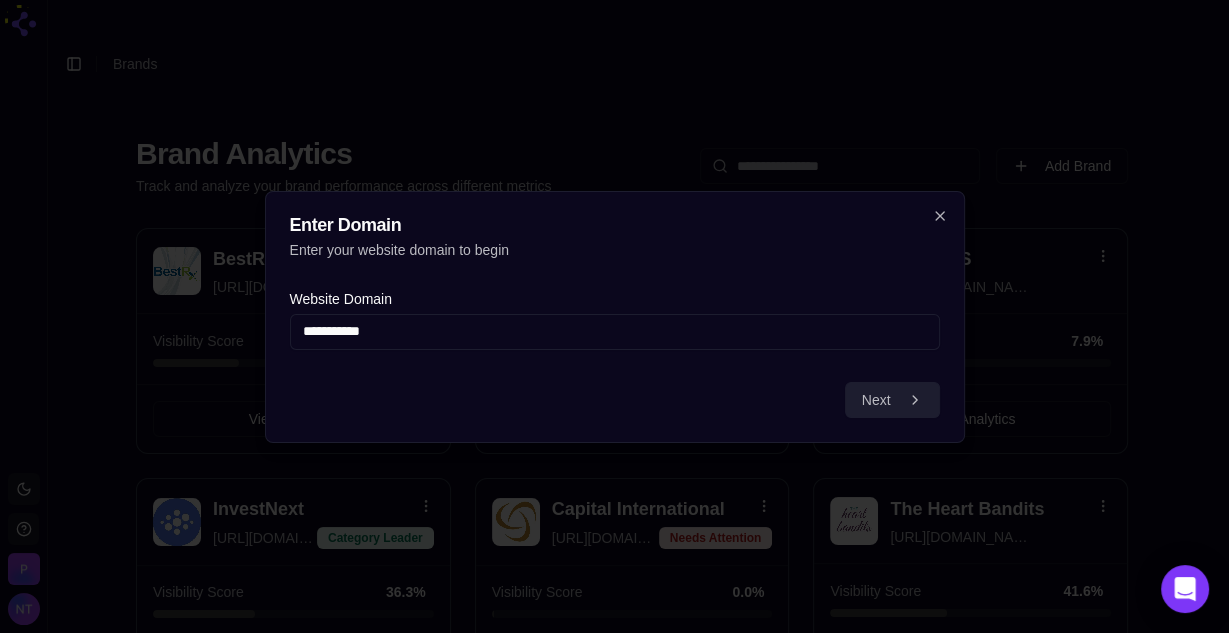 type on "**********" 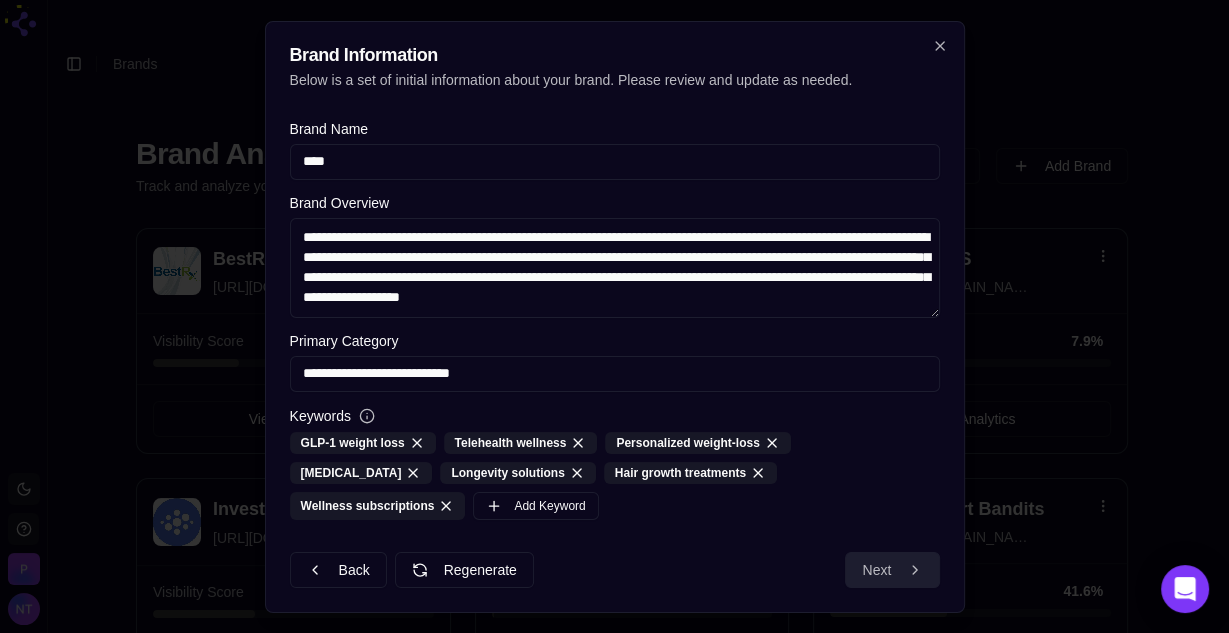 click on "Next" at bounding box center [892, 570] 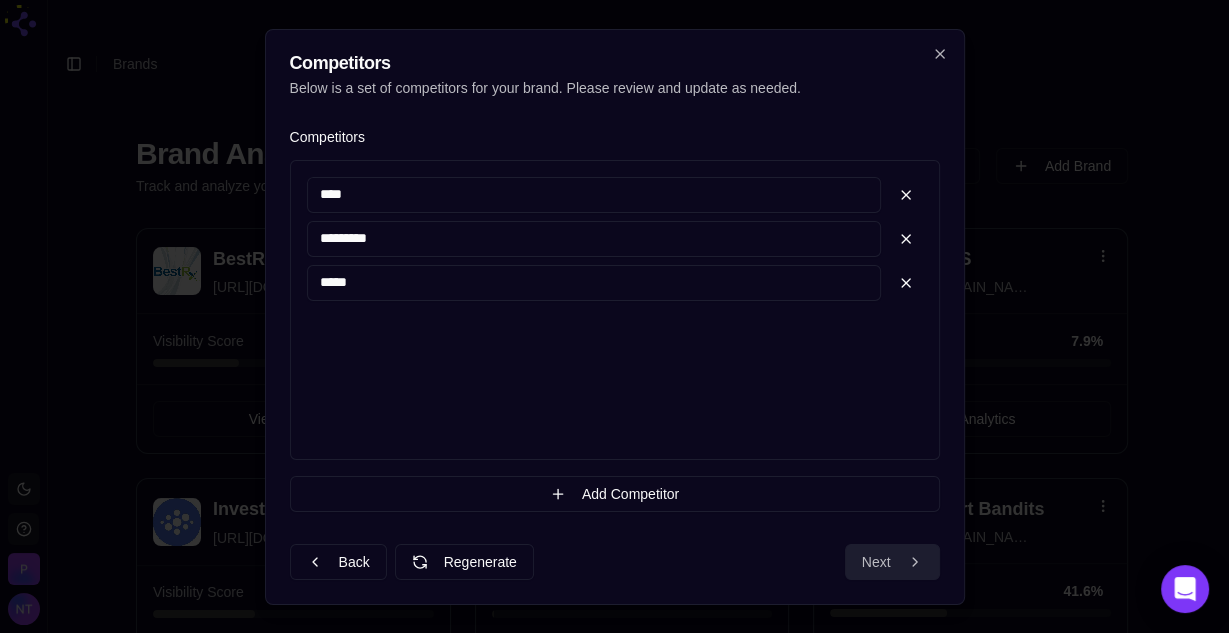 click on "Next" at bounding box center [892, 562] 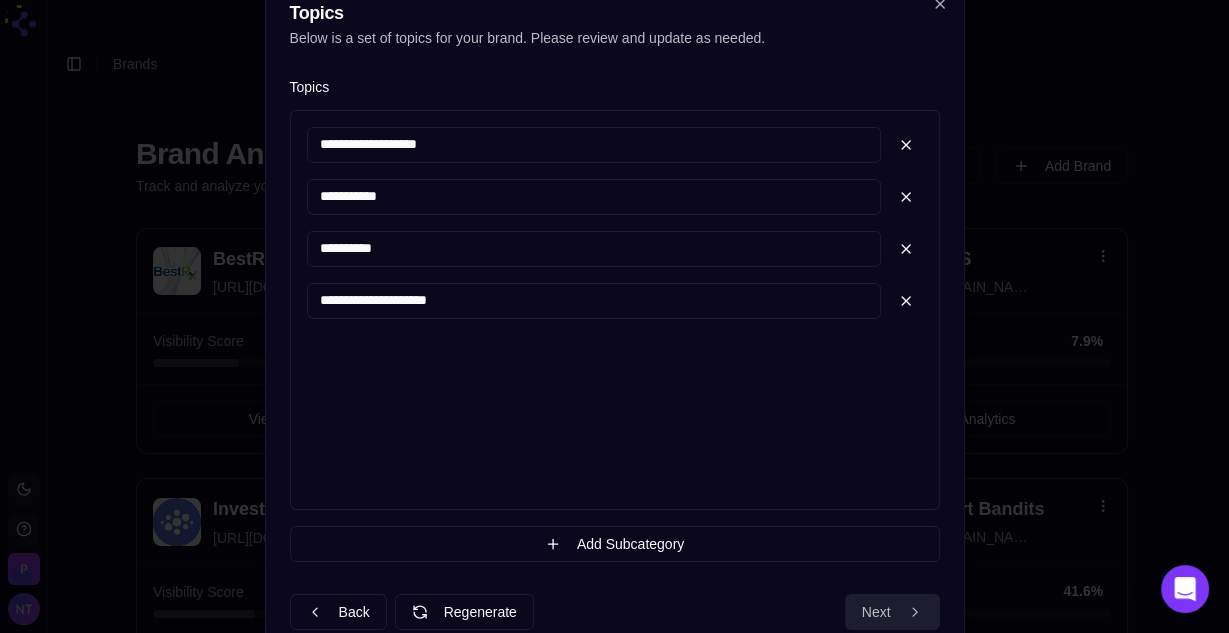 click on "Next" at bounding box center [892, 612] 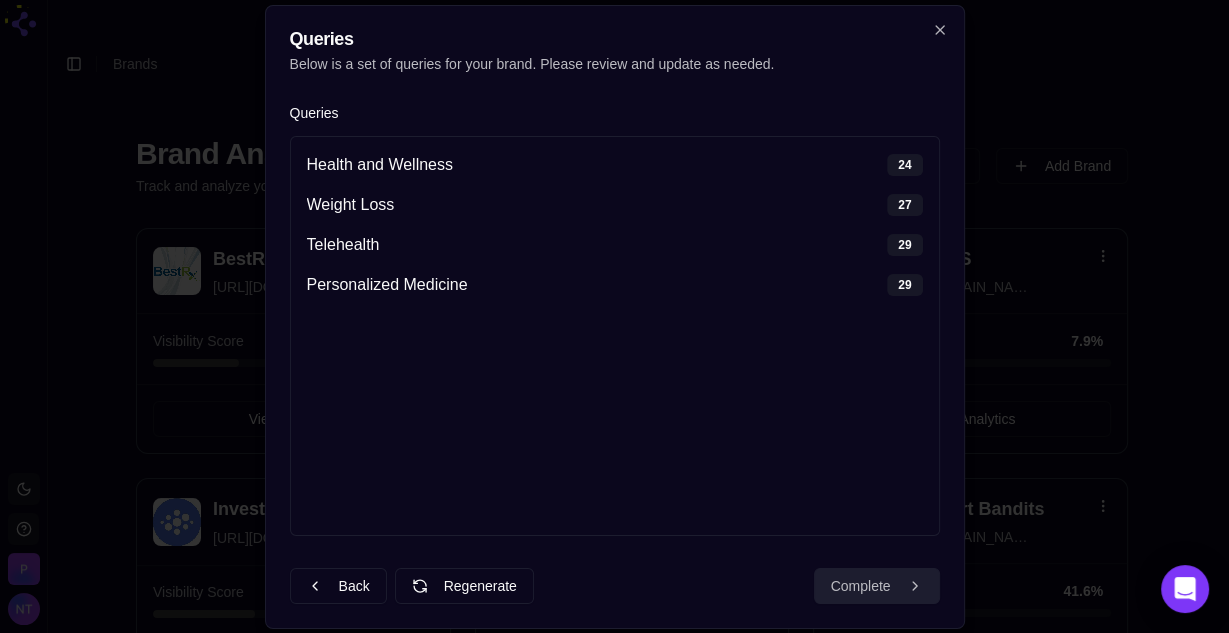 click on "Complete" at bounding box center (877, 586) 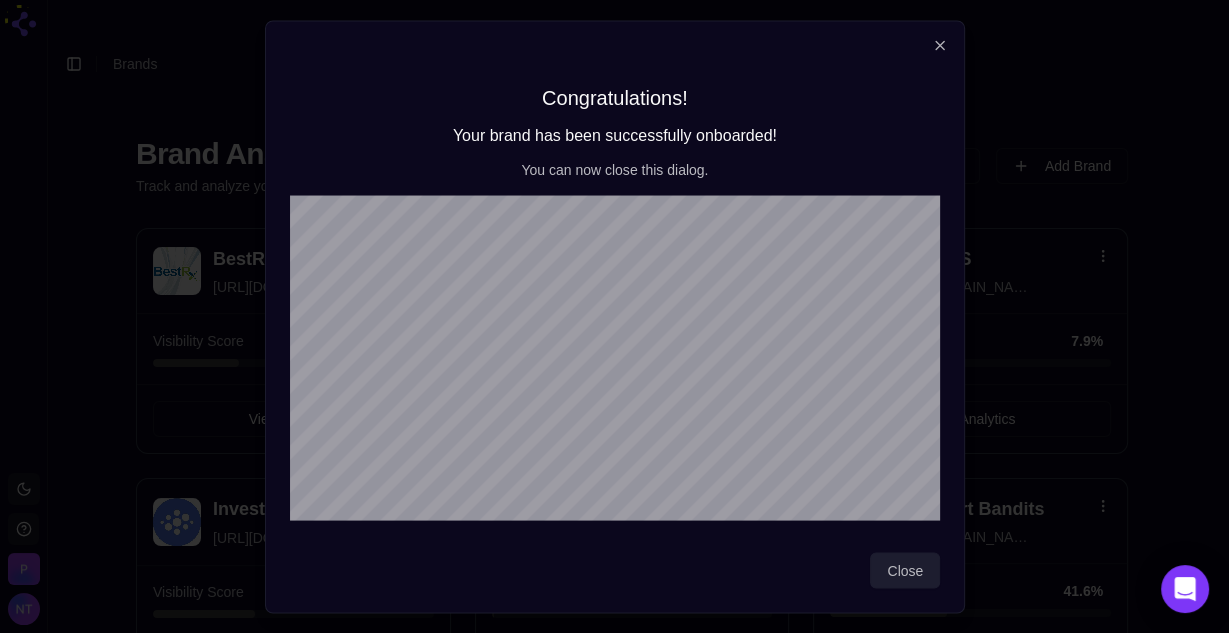 click on "Close" at bounding box center (905, 570) 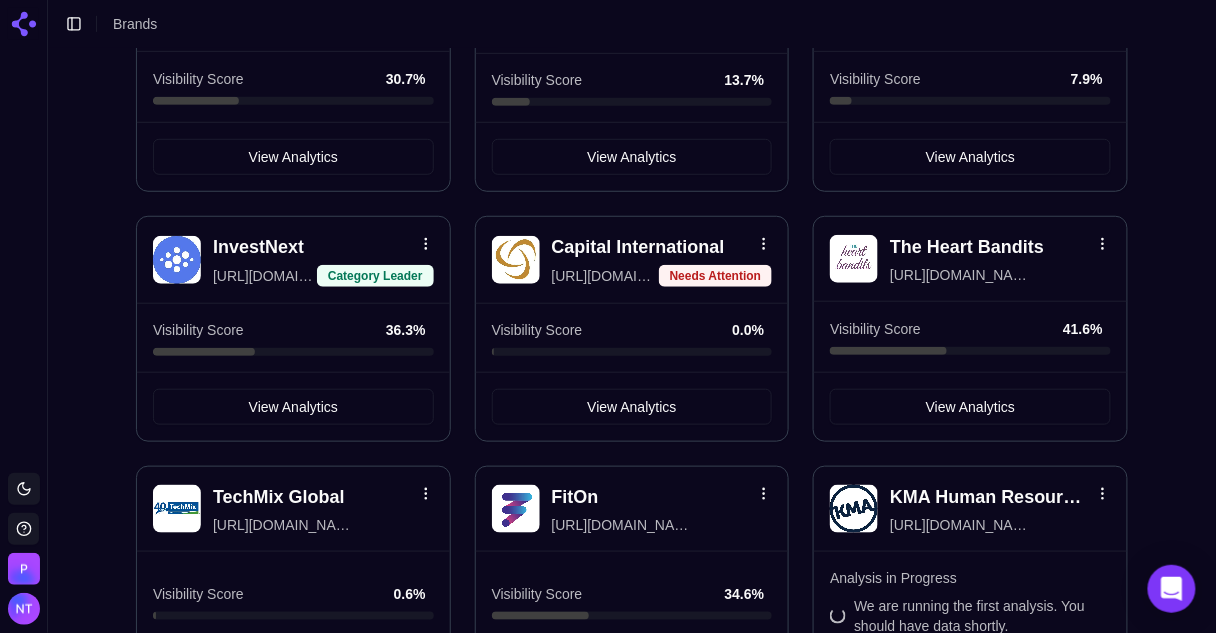 scroll, scrollTop: 353, scrollLeft: 0, axis: vertical 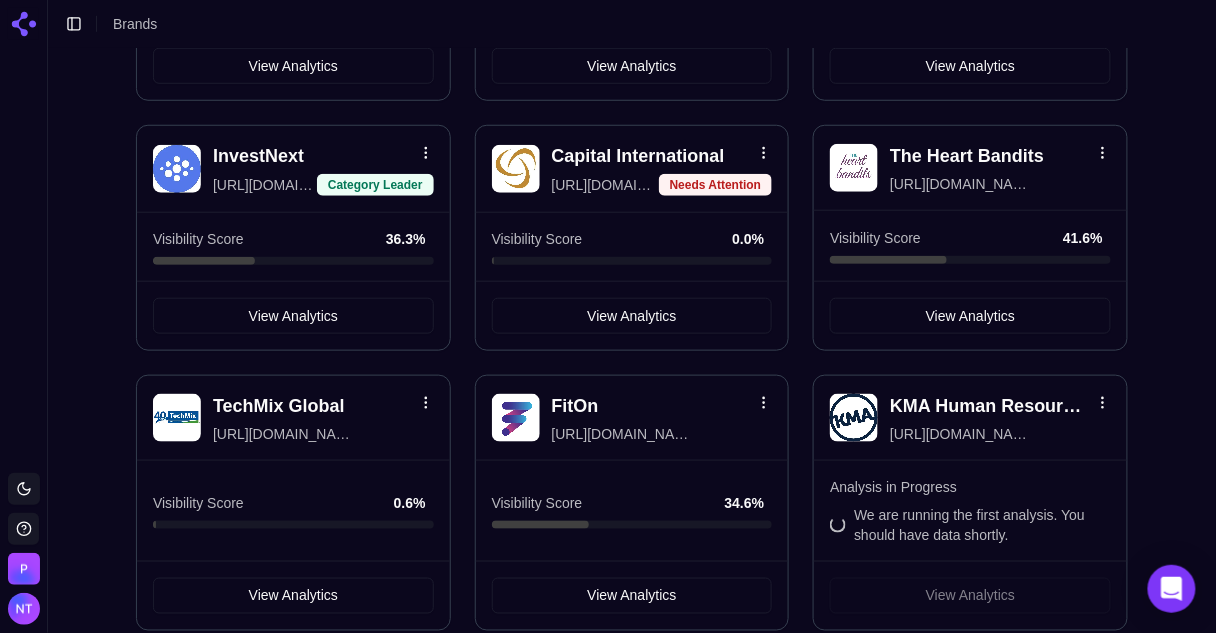 type 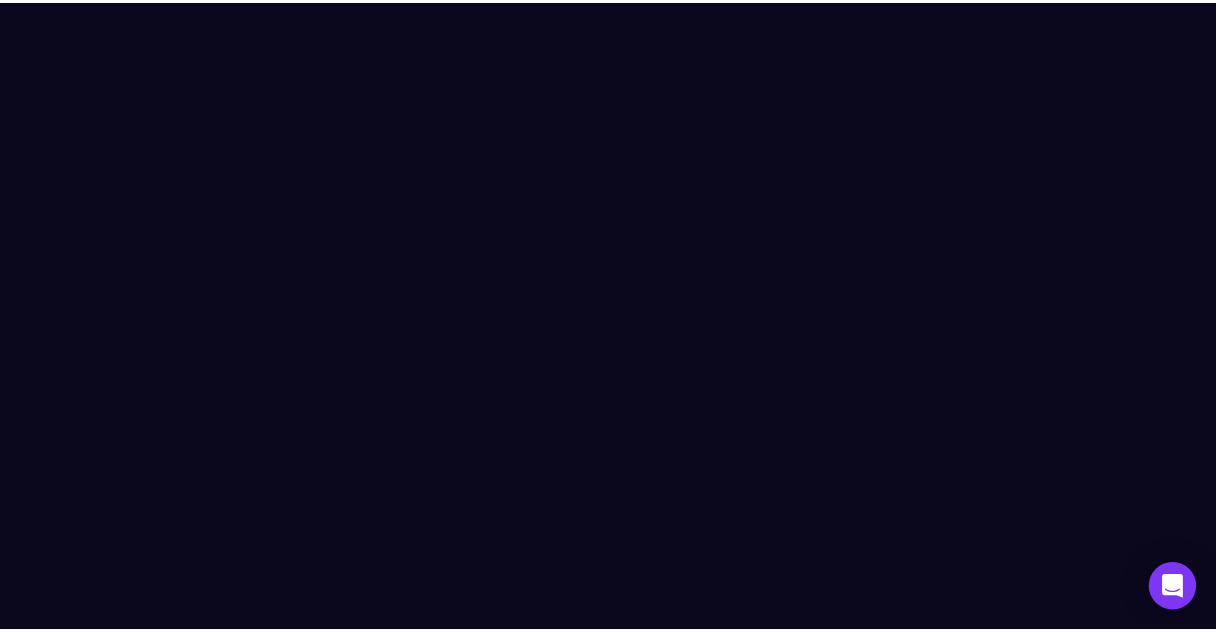 scroll, scrollTop: 0, scrollLeft: 0, axis: both 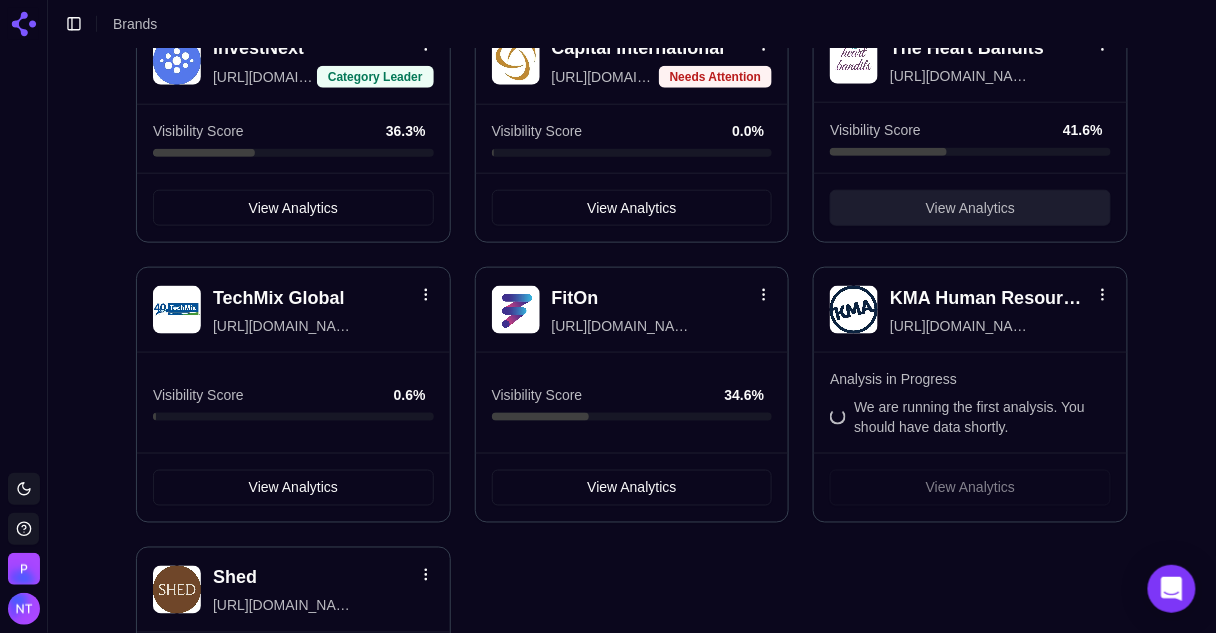 click on "View Analytics" at bounding box center (970, 208) 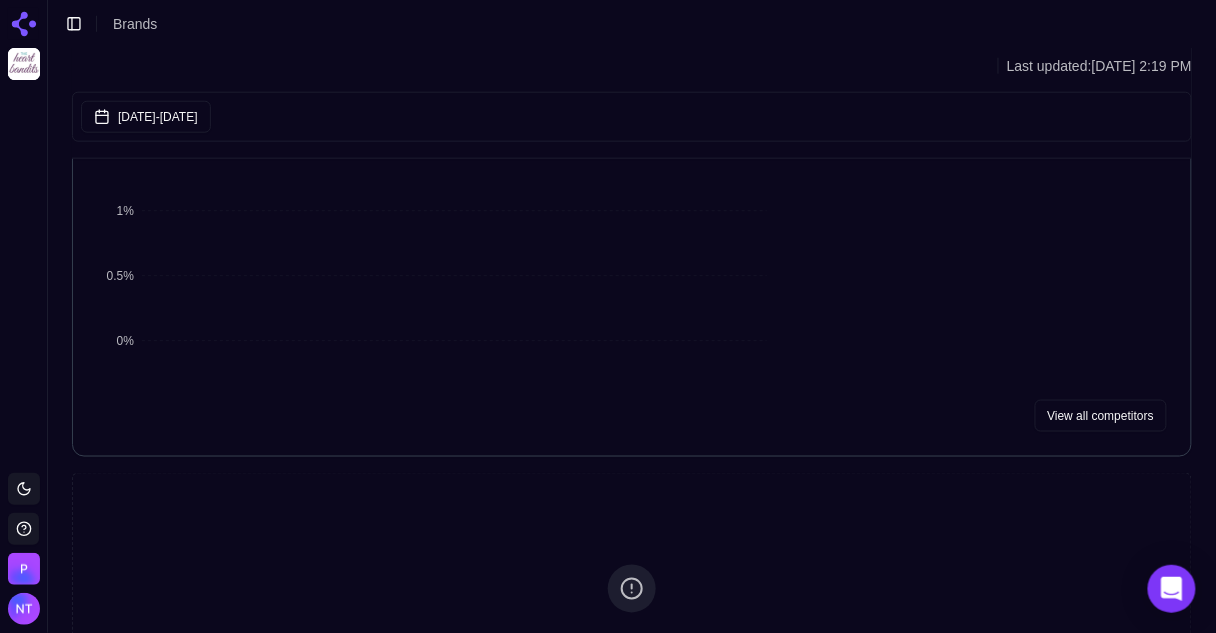 scroll, scrollTop: 0, scrollLeft: 0, axis: both 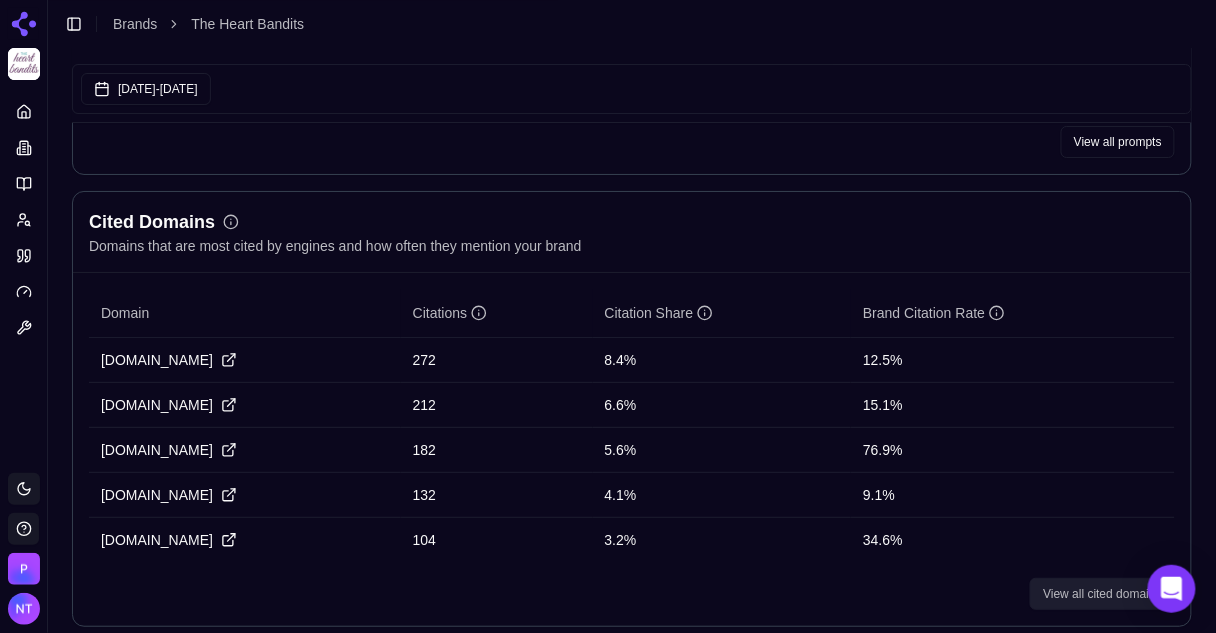 click on "View all cited domains" at bounding box center (1102, 594) 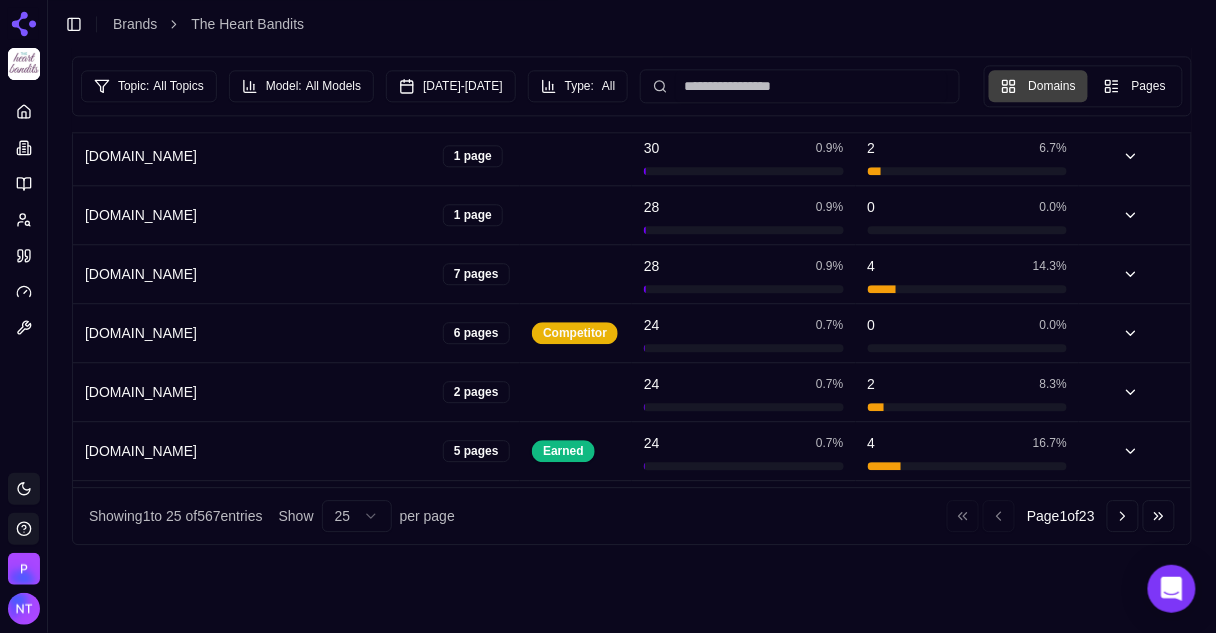 scroll, scrollTop: 0, scrollLeft: 0, axis: both 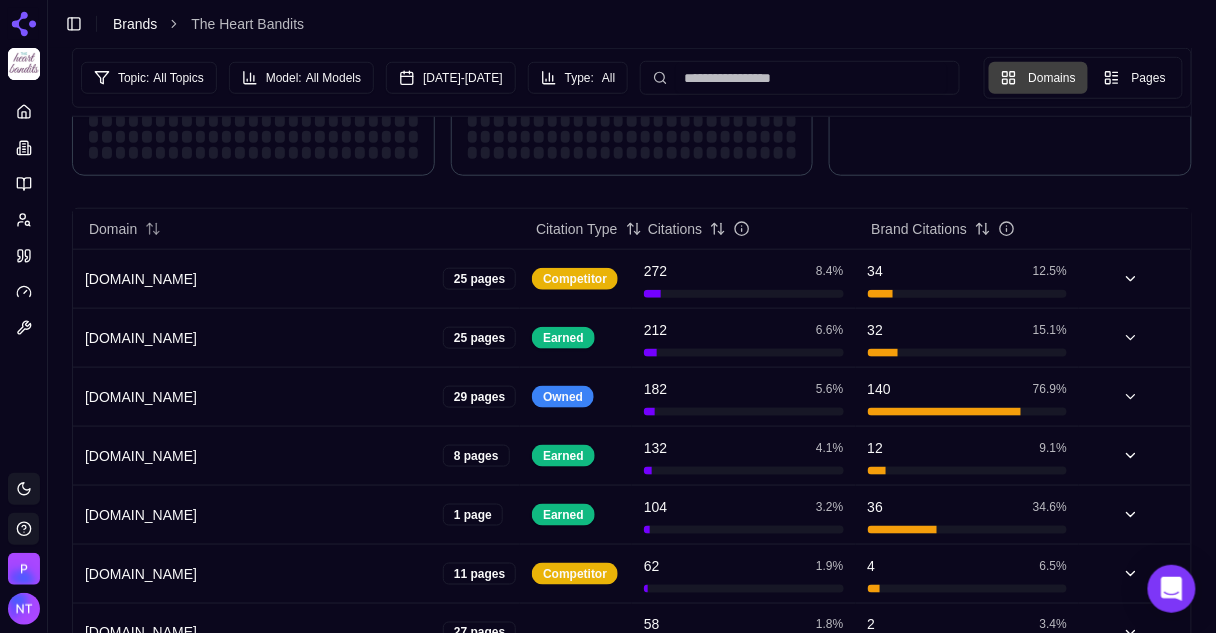 click on "Brands" at bounding box center [135, 24] 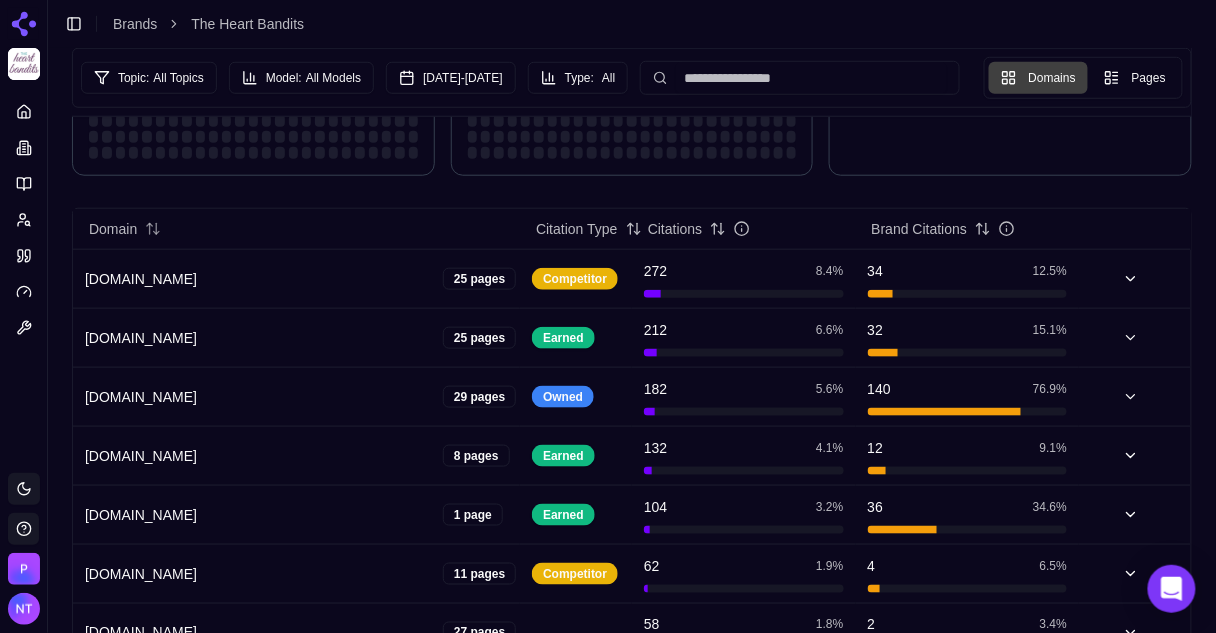 scroll, scrollTop: 0, scrollLeft: 0, axis: both 